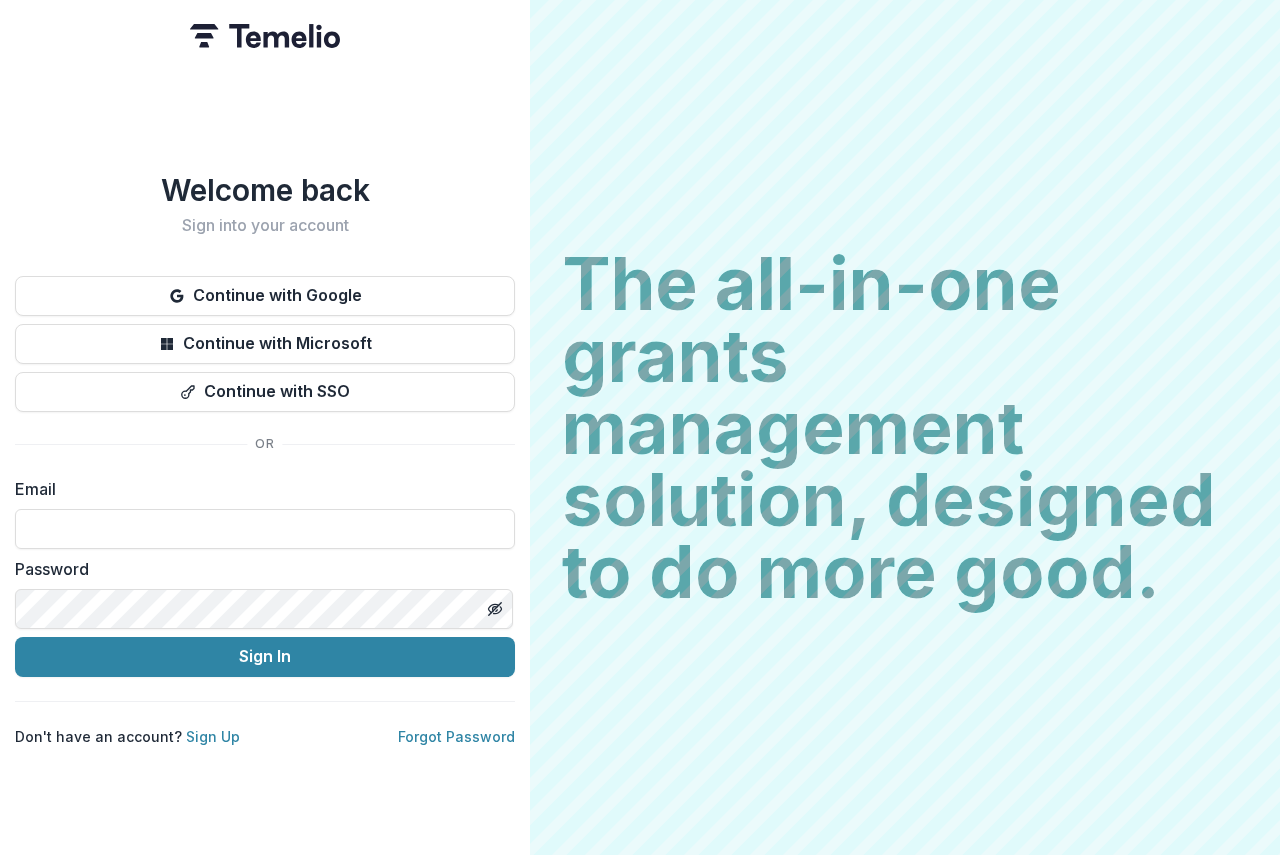 scroll, scrollTop: 0, scrollLeft: 0, axis: both 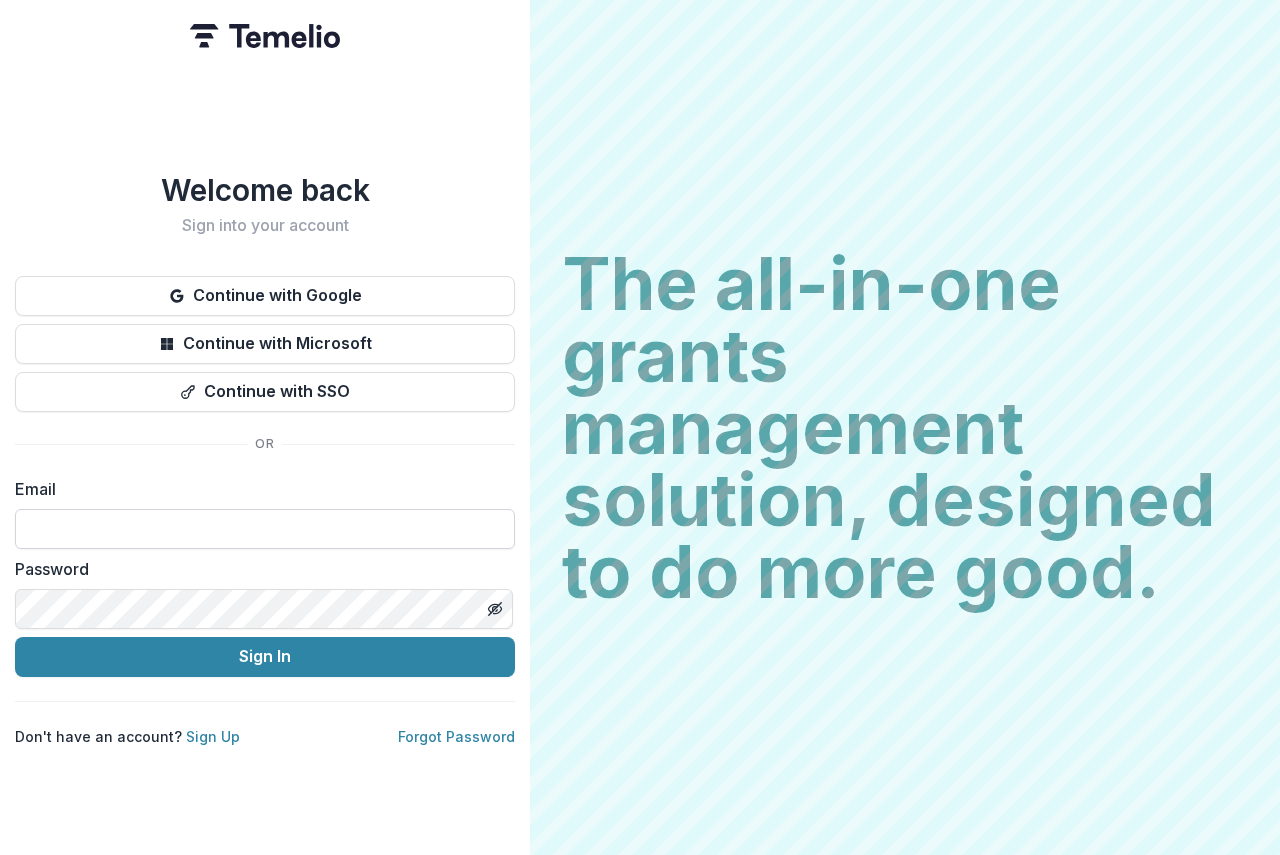 click at bounding box center [265, 529] 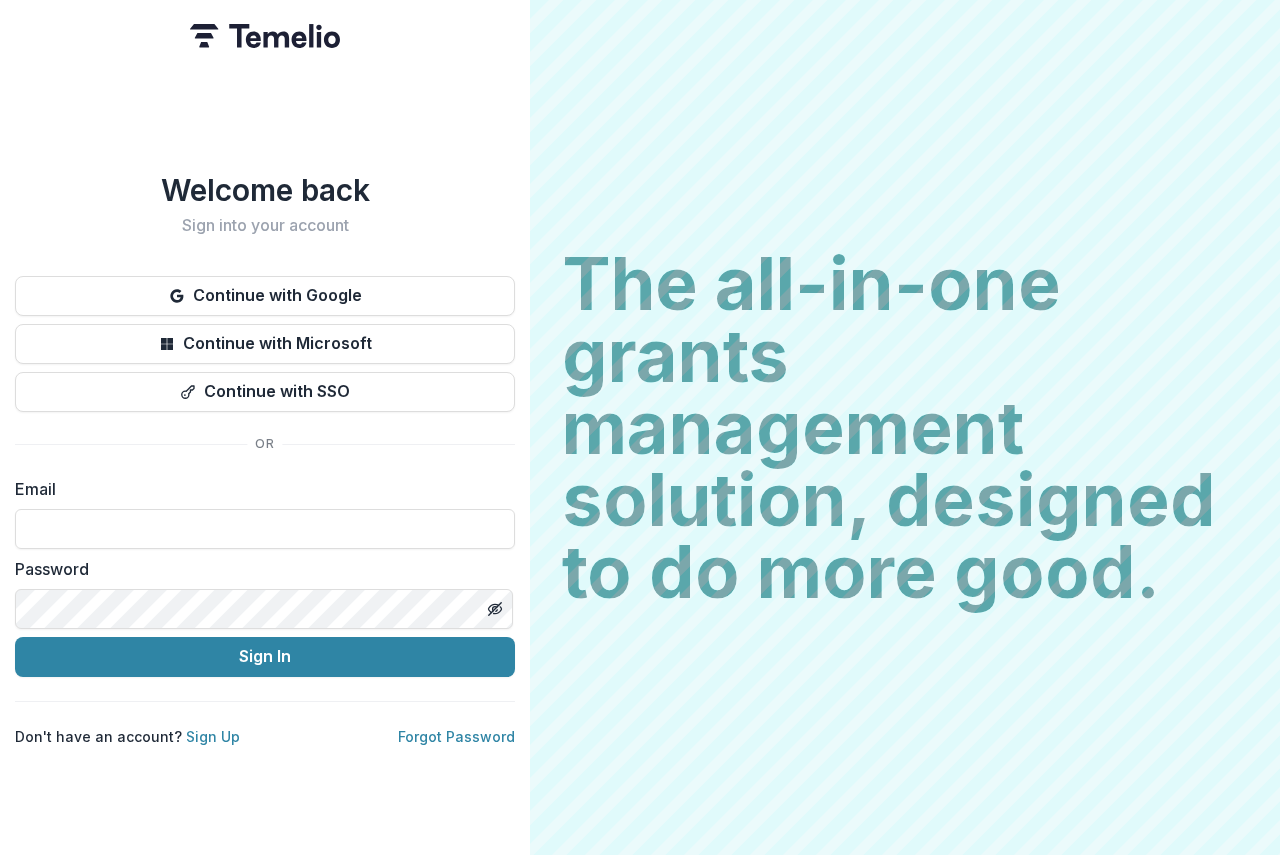 type on "**********" 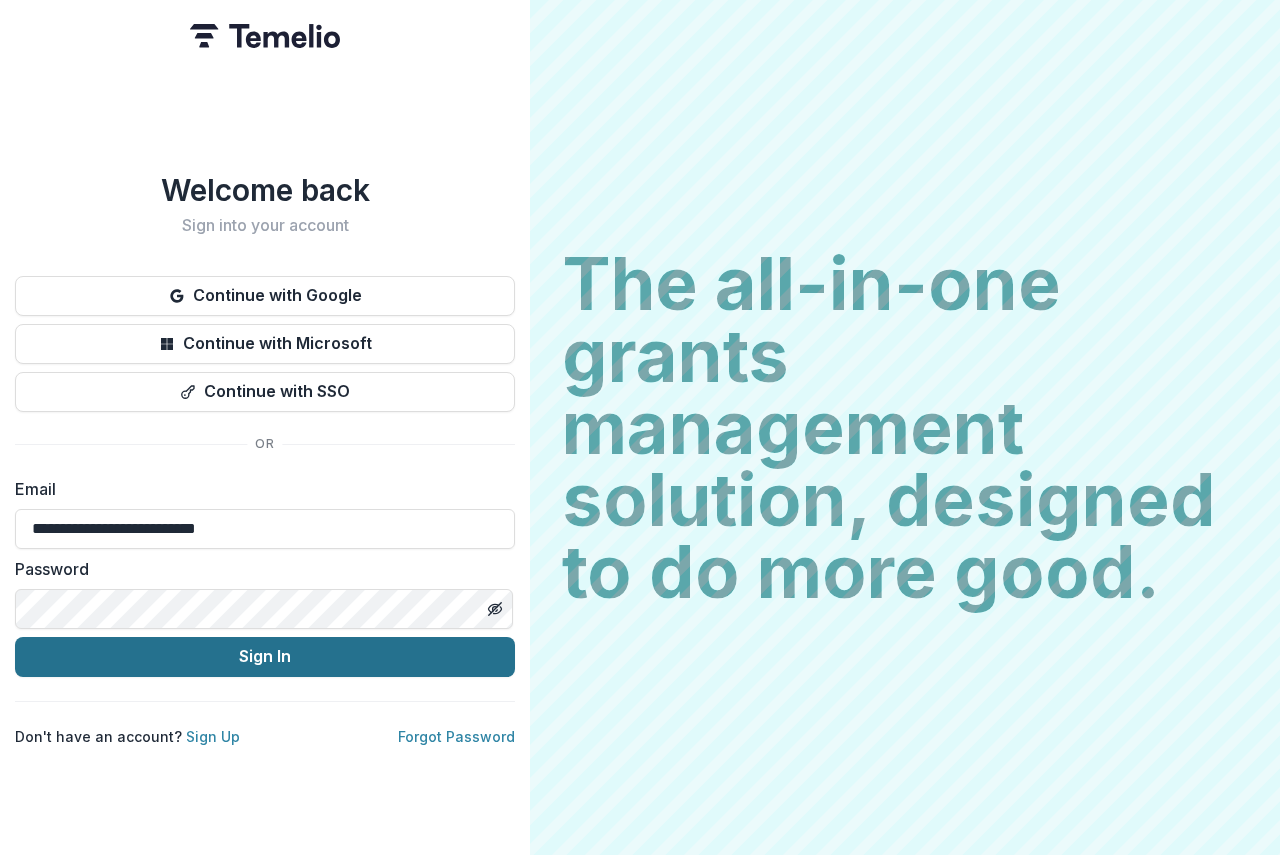 click on "Sign In" at bounding box center [265, 657] 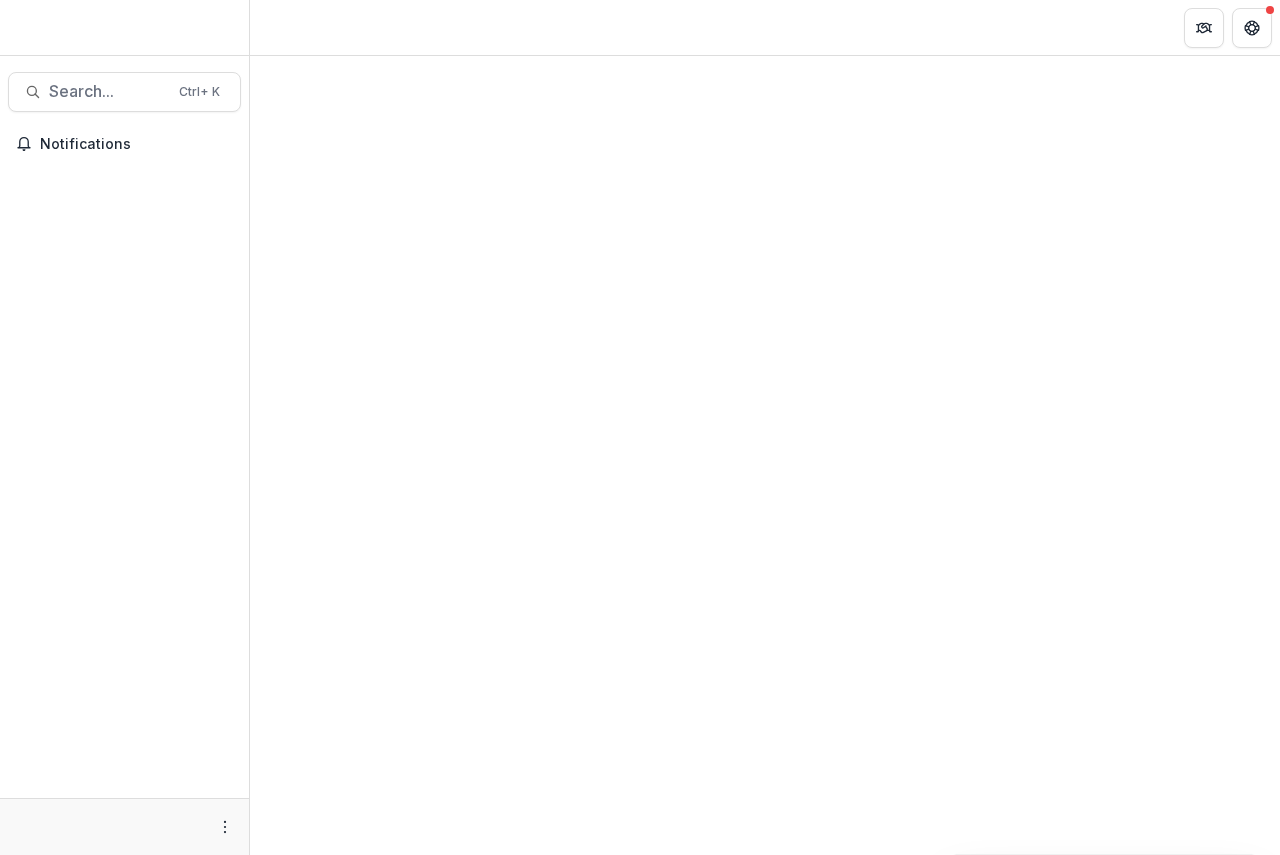 scroll, scrollTop: 0, scrollLeft: 0, axis: both 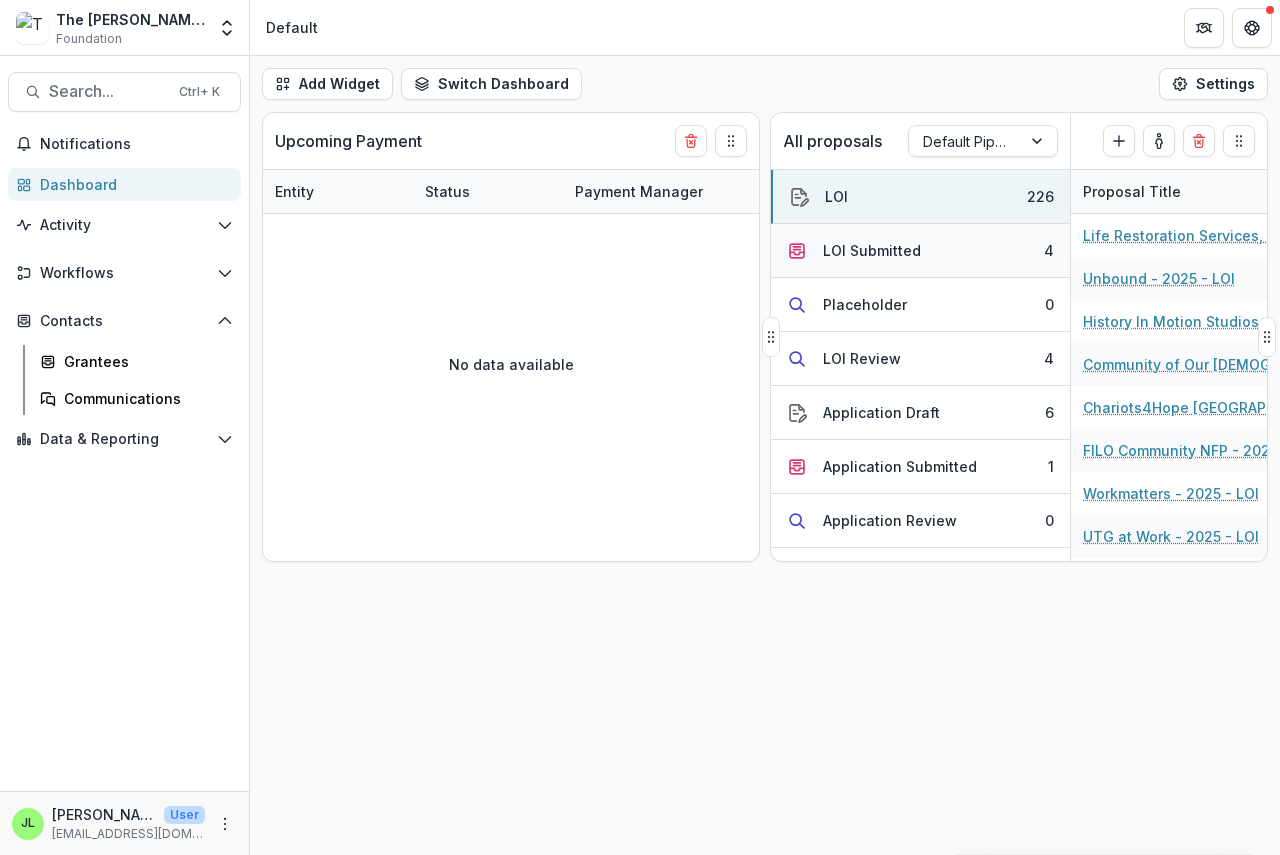 click on "LOI Submitted" at bounding box center (872, 250) 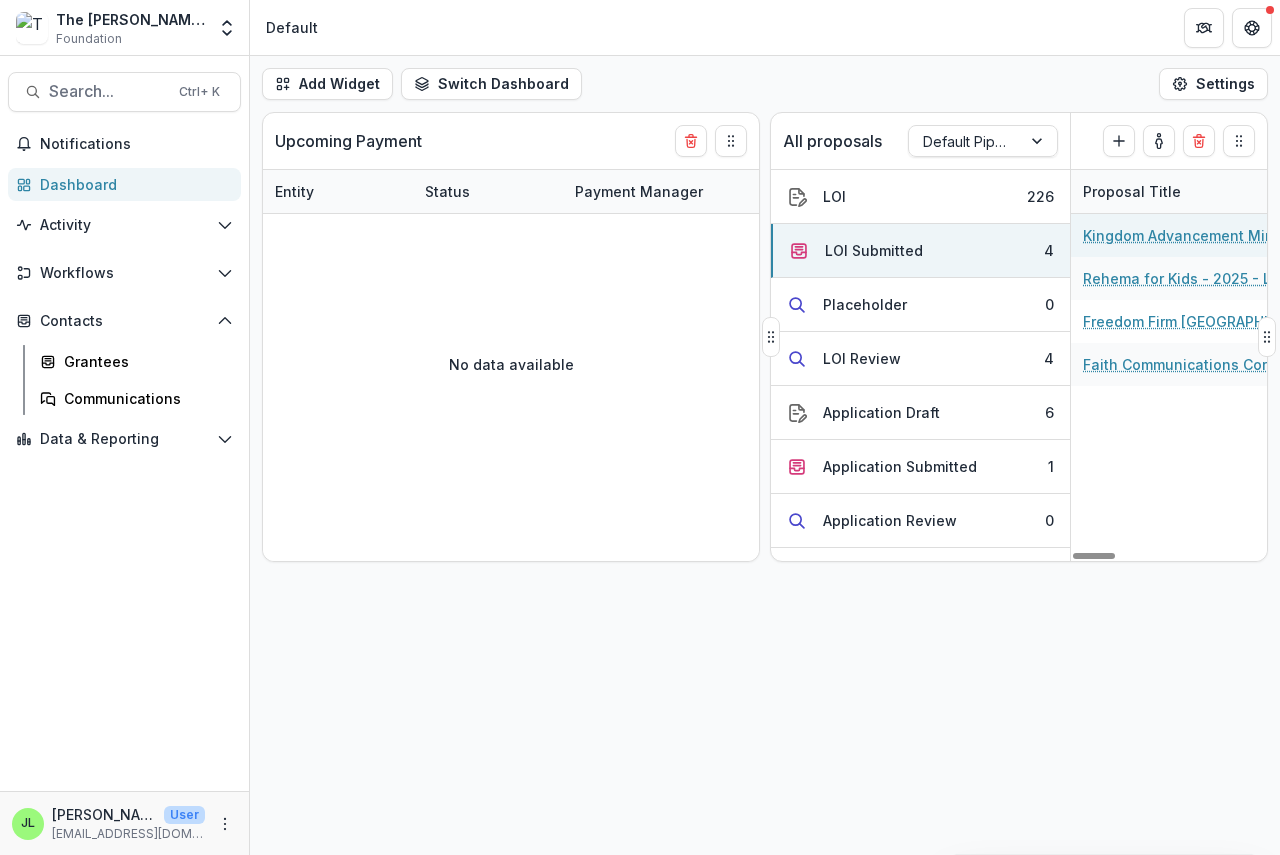 click on "Kingdom Advancement Ministry - 2025 - LOI" at bounding box center [1196, 235] 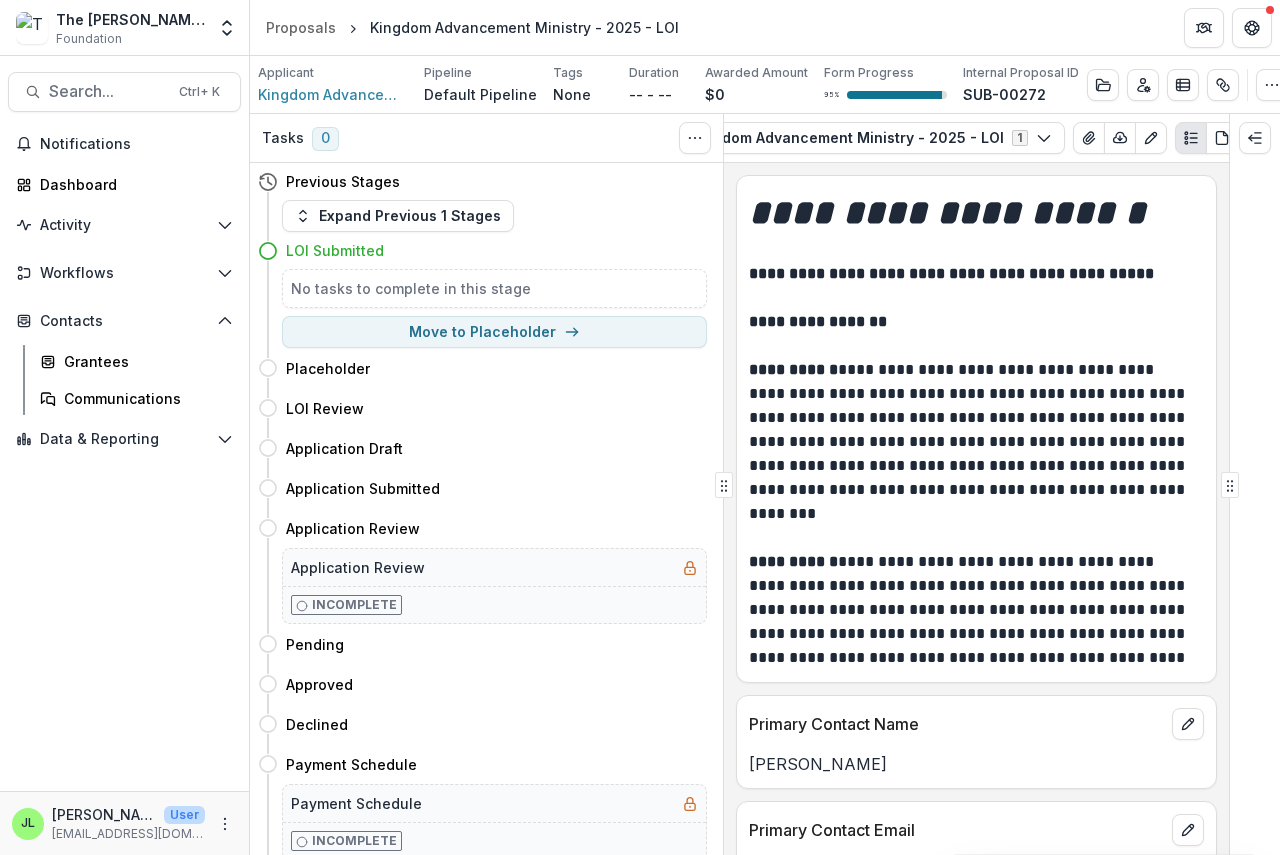 scroll, scrollTop: 0, scrollLeft: 210, axis: horizontal 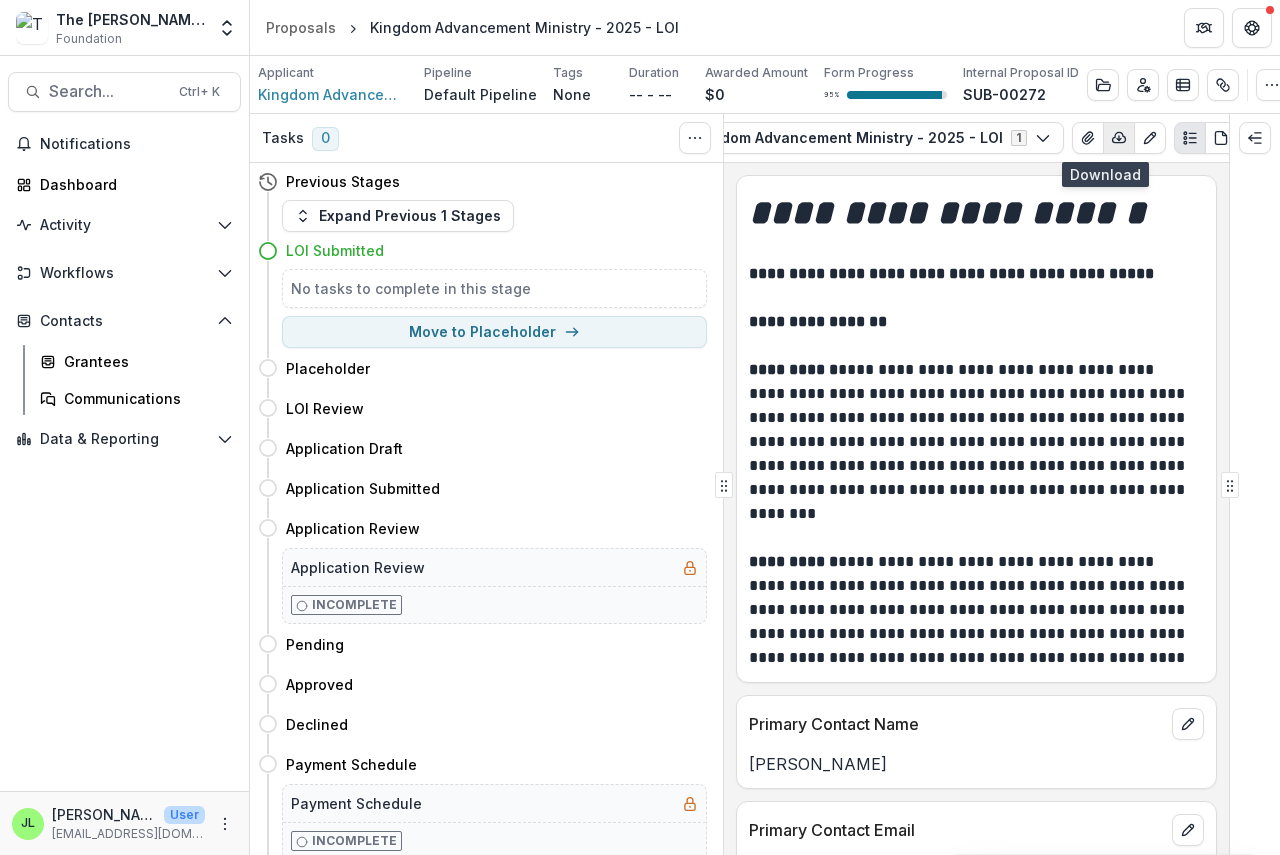 click 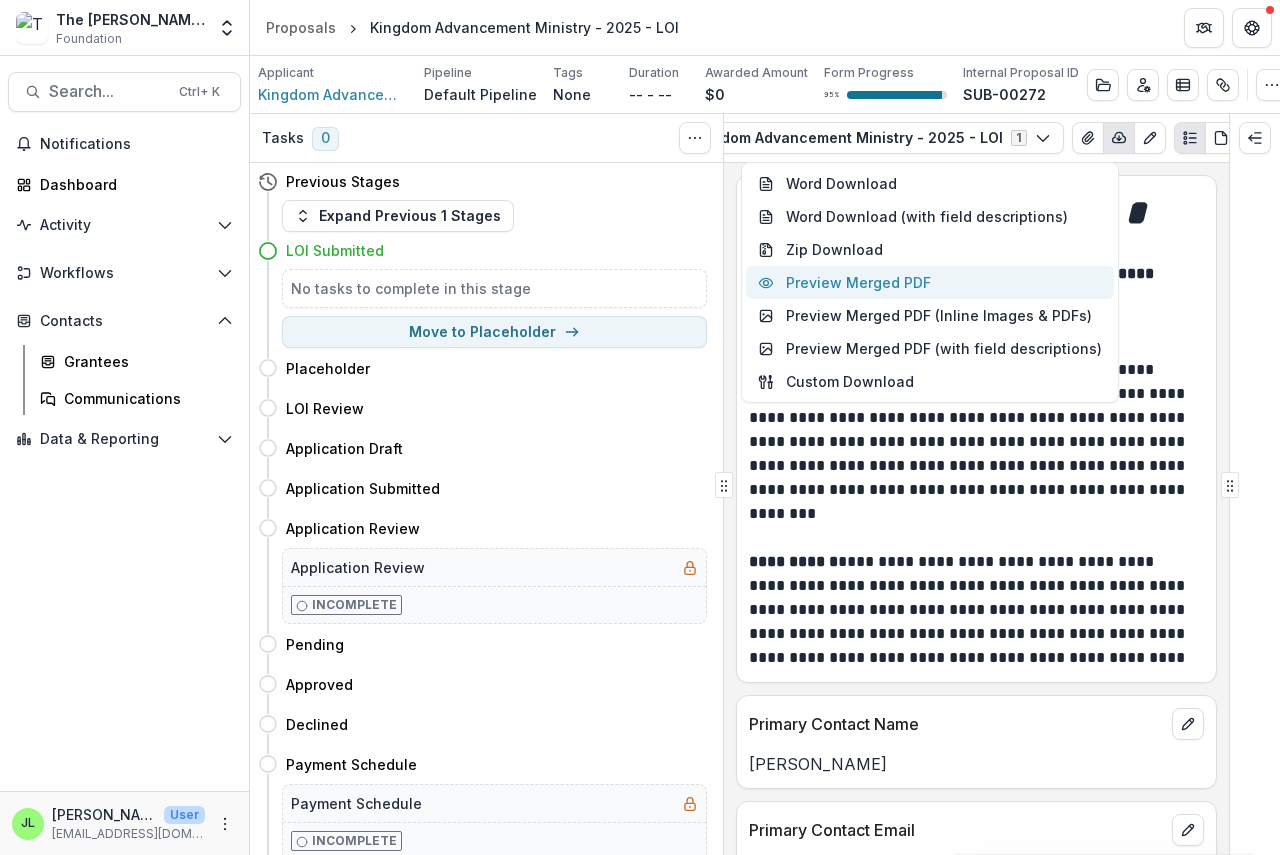 click on "Preview Merged PDF" at bounding box center [930, 282] 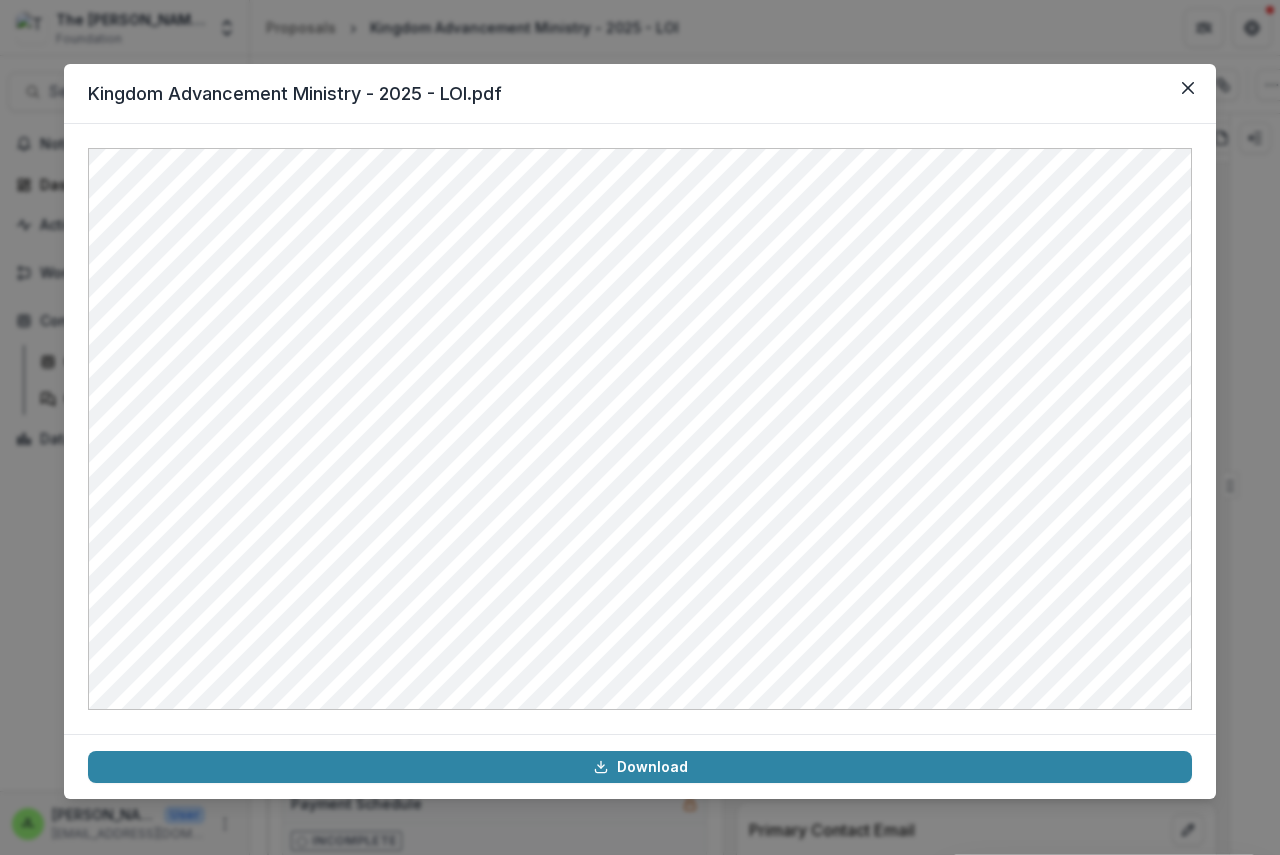 drag, startPoint x: 1183, startPoint y: 91, endPoint x: 1158, endPoint y: 98, distance: 25.96151 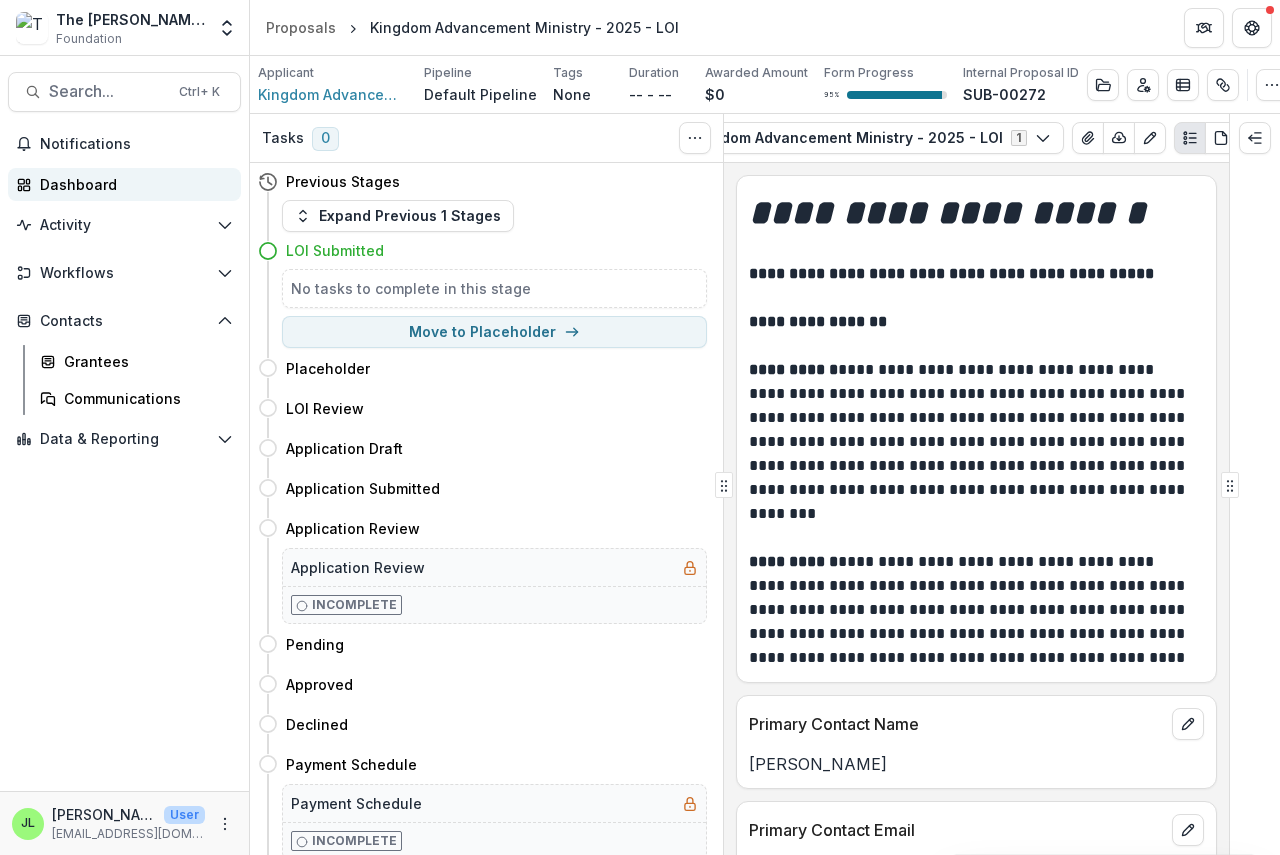 click on "Dashboard" at bounding box center [132, 184] 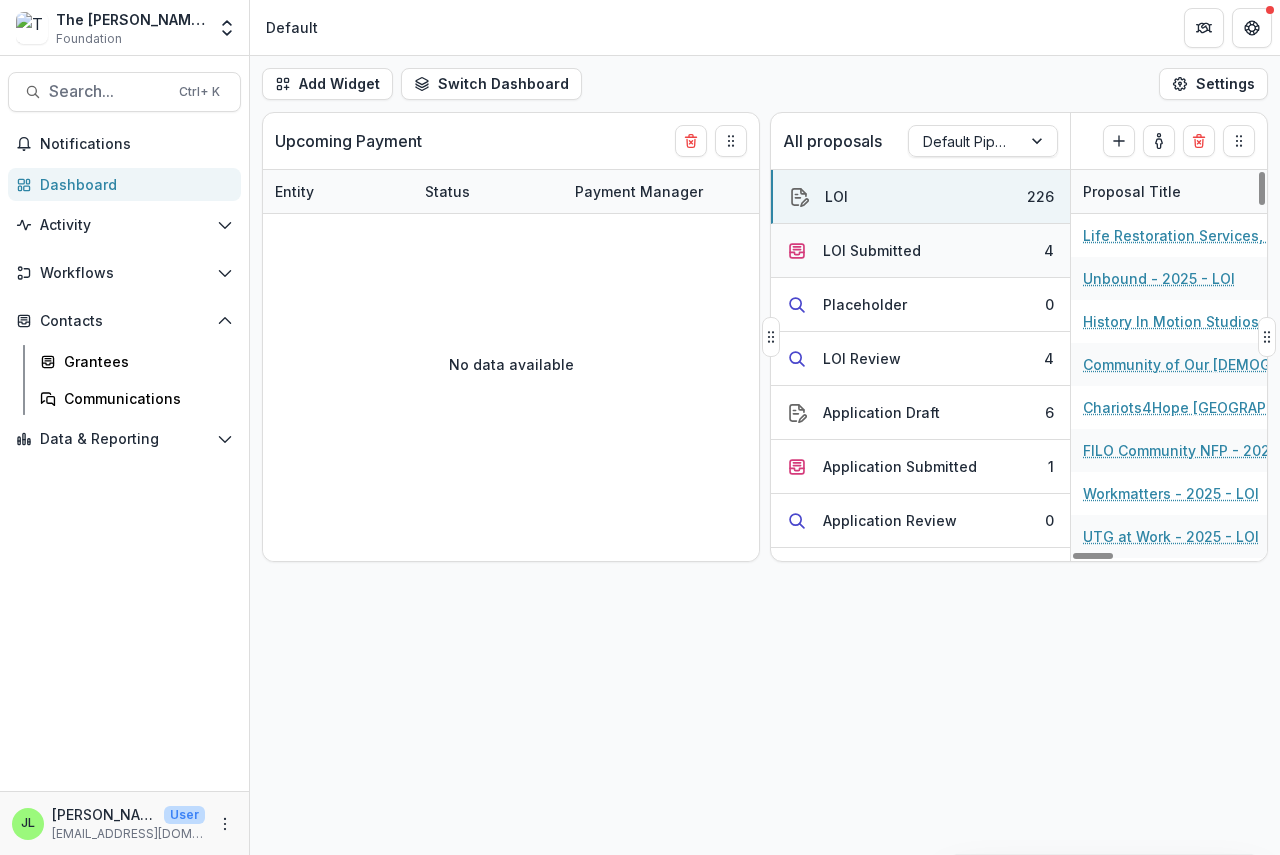 click on "LOI Submitted" at bounding box center (872, 250) 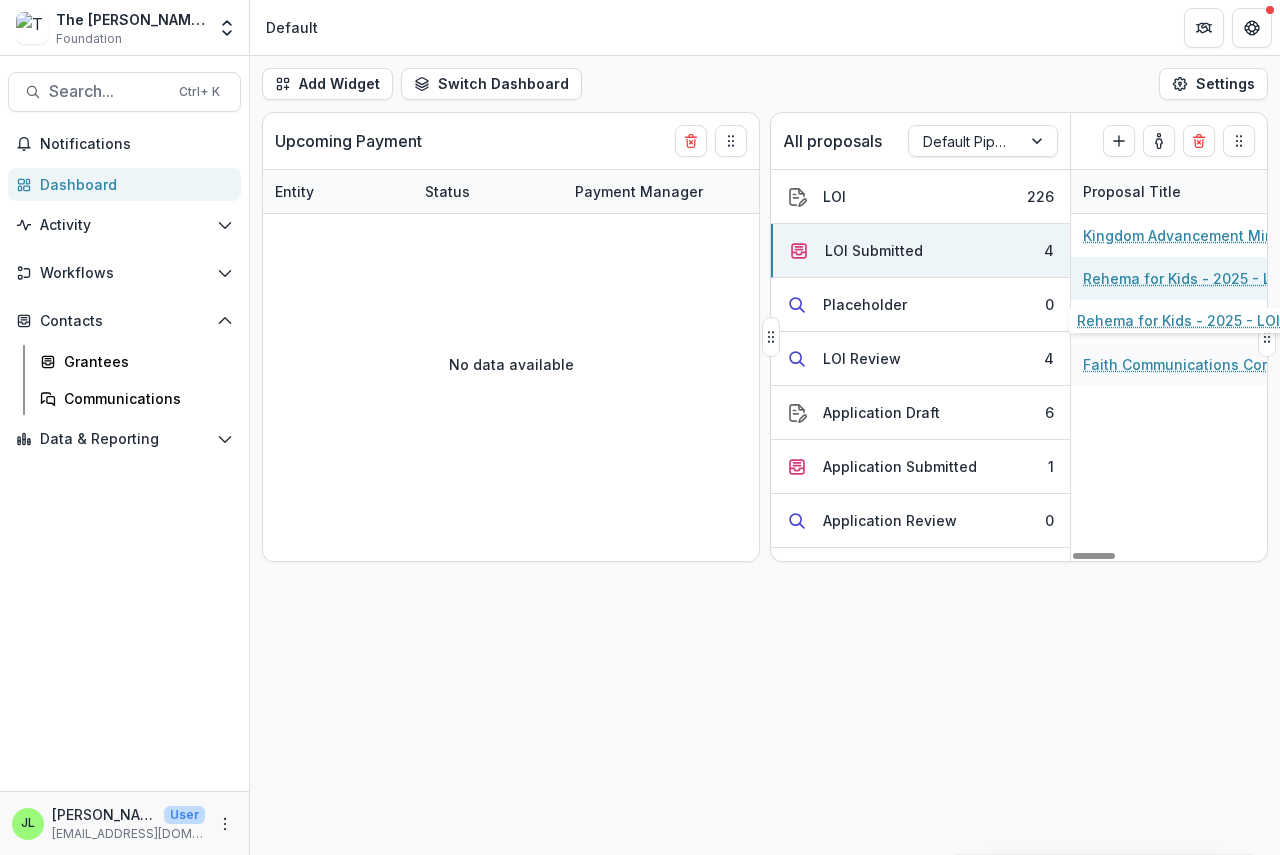 click on "Rehema for Kids - 2025 - LOI" at bounding box center (1184, 278) 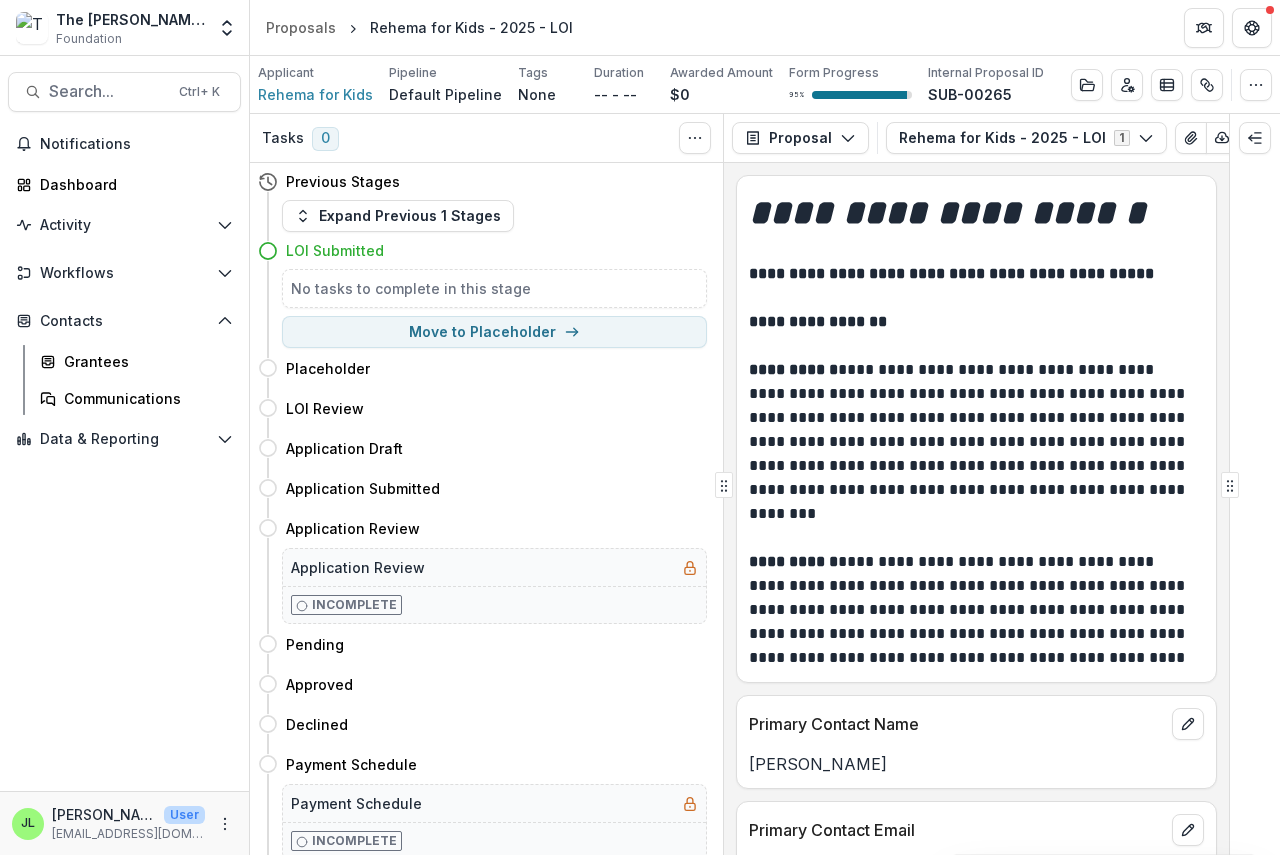drag, startPoint x: 787, startPoint y: 165, endPoint x: 1058, endPoint y: 163, distance: 271.0074 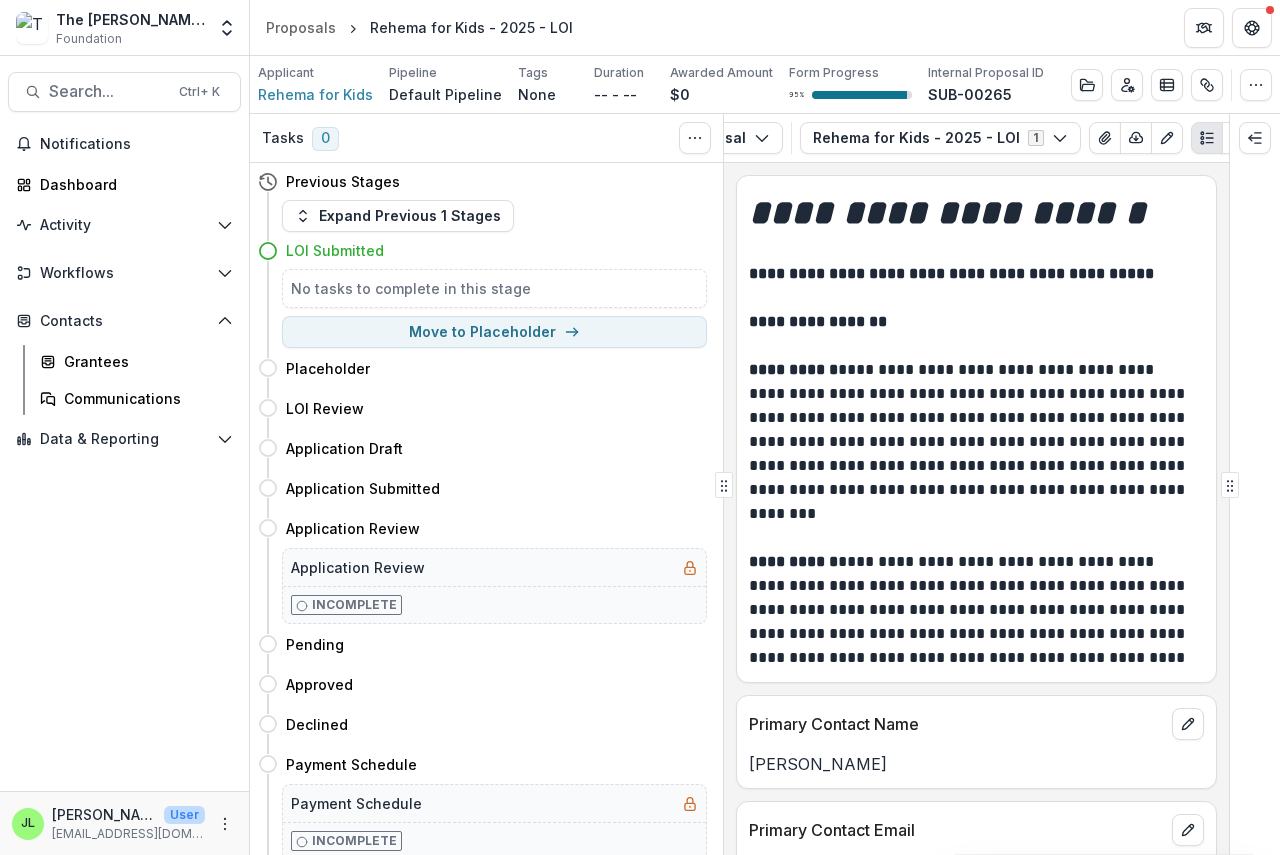 scroll, scrollTop: 0, scrollLeft: 103, axis: horizontal 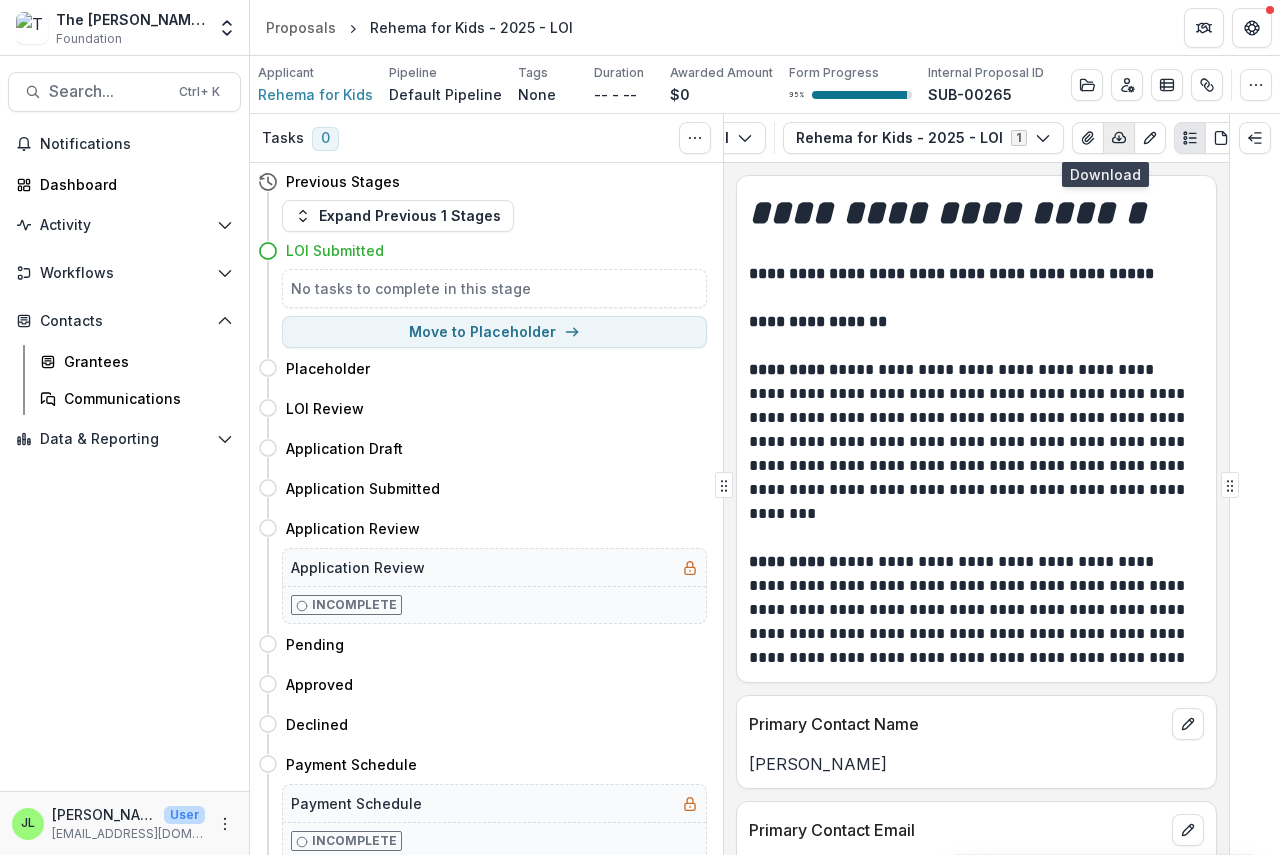click 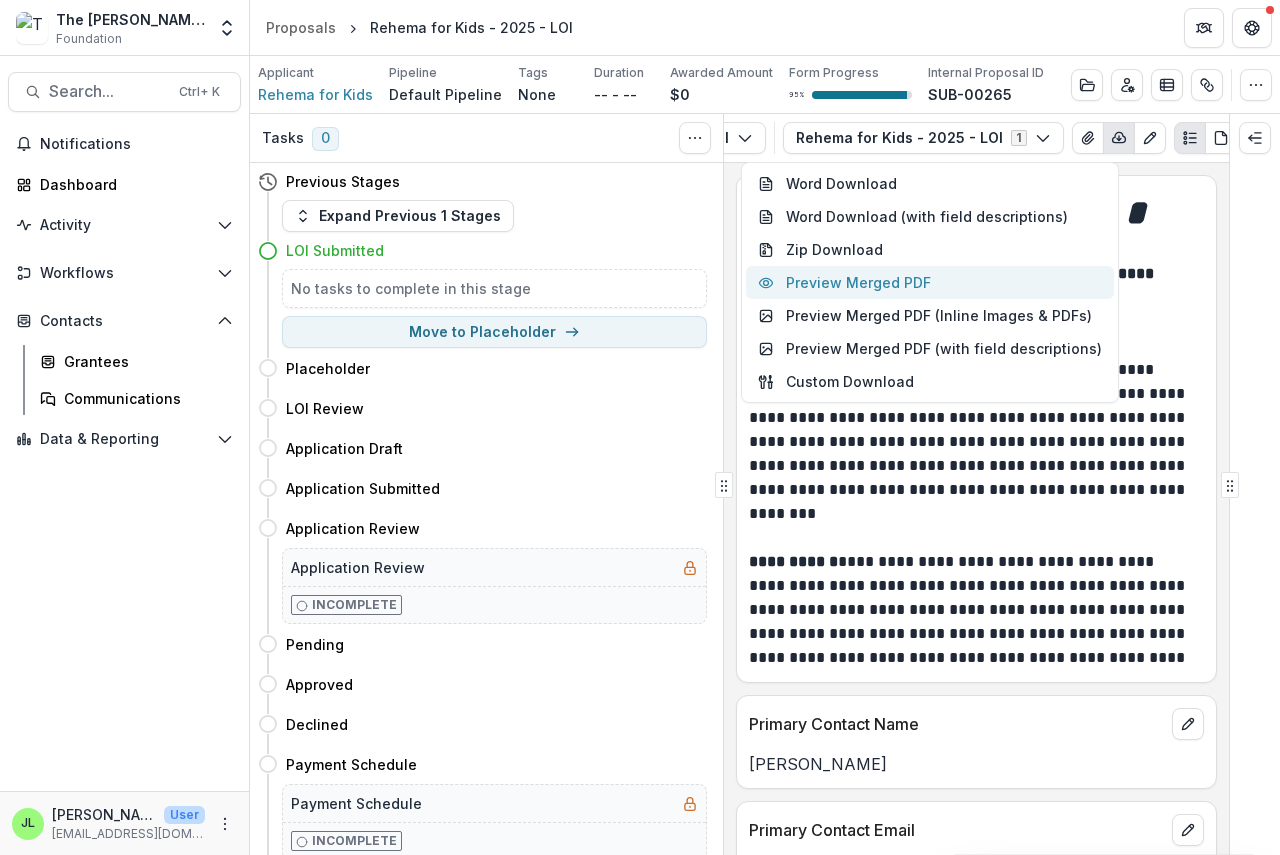 click on "Preview Merged PDF" at bounding box center (930, 282) 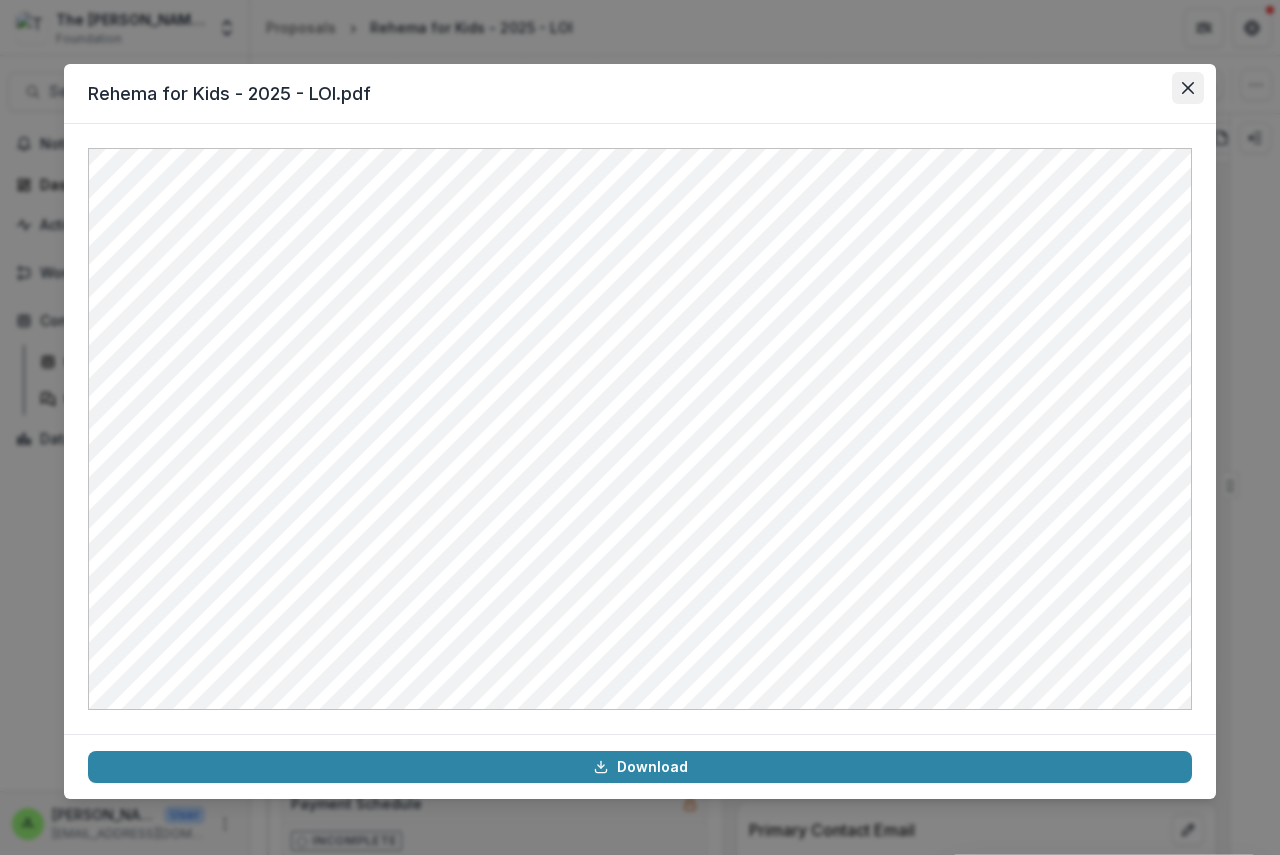 click at bounding box center (1188, 88) 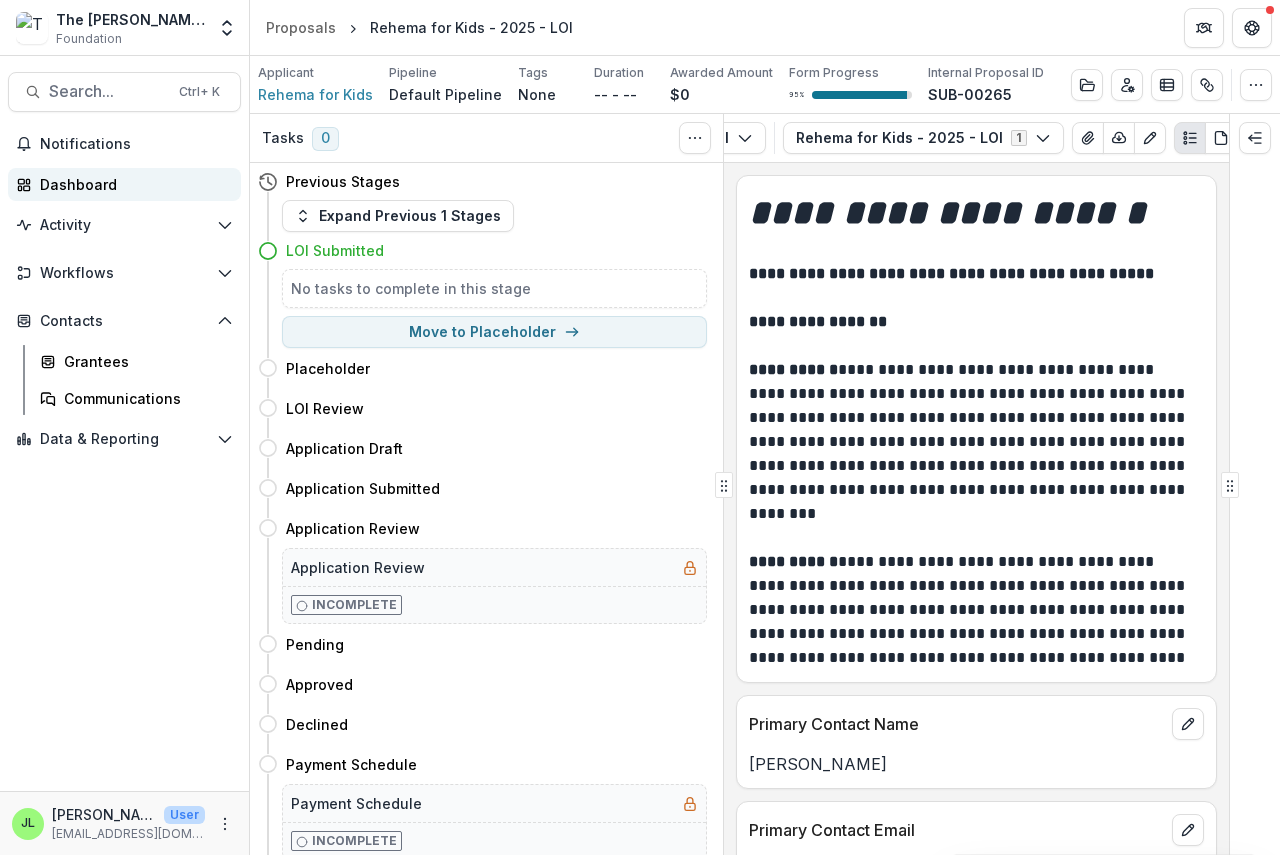 click on "Dashboard" at bounding box center [132, 184] 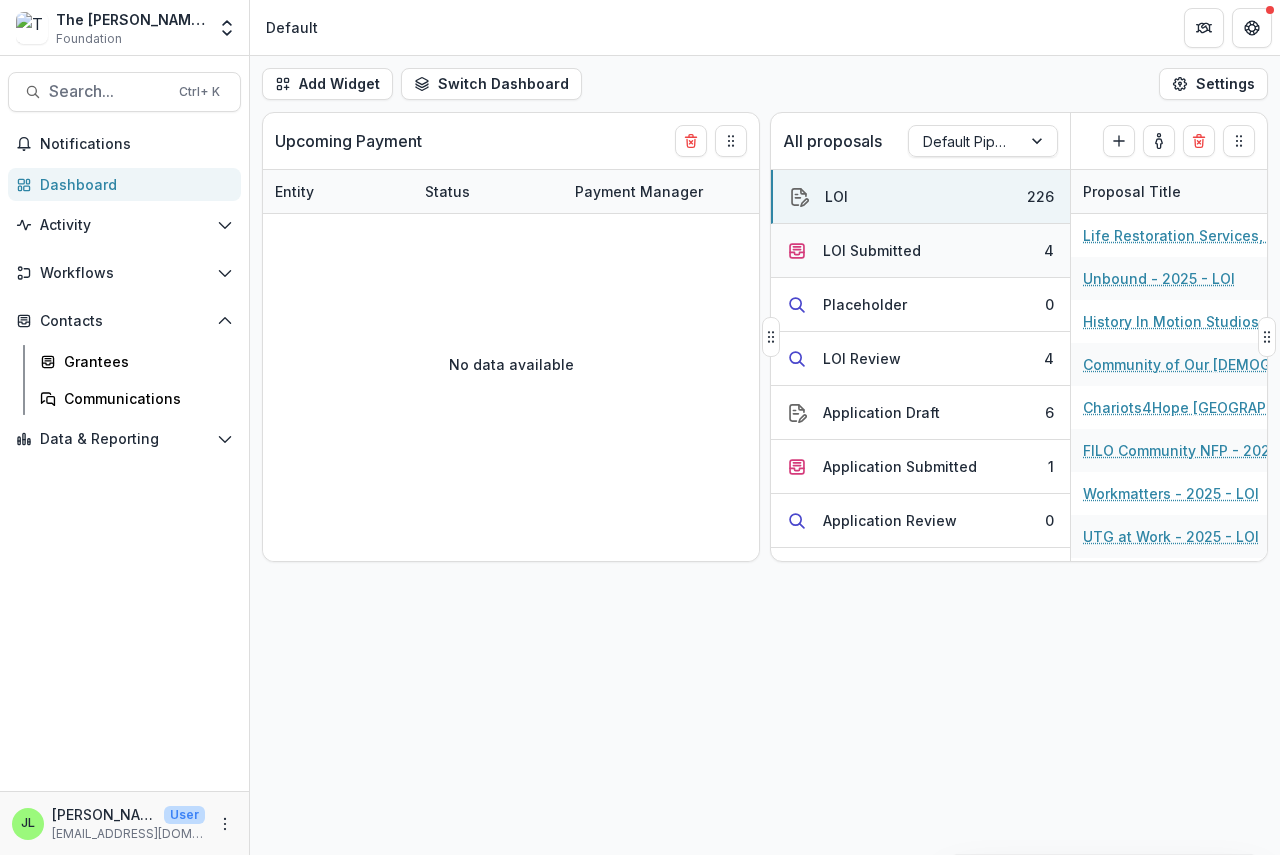 click on "LOI Submitted" at bounding box center [872, 250] 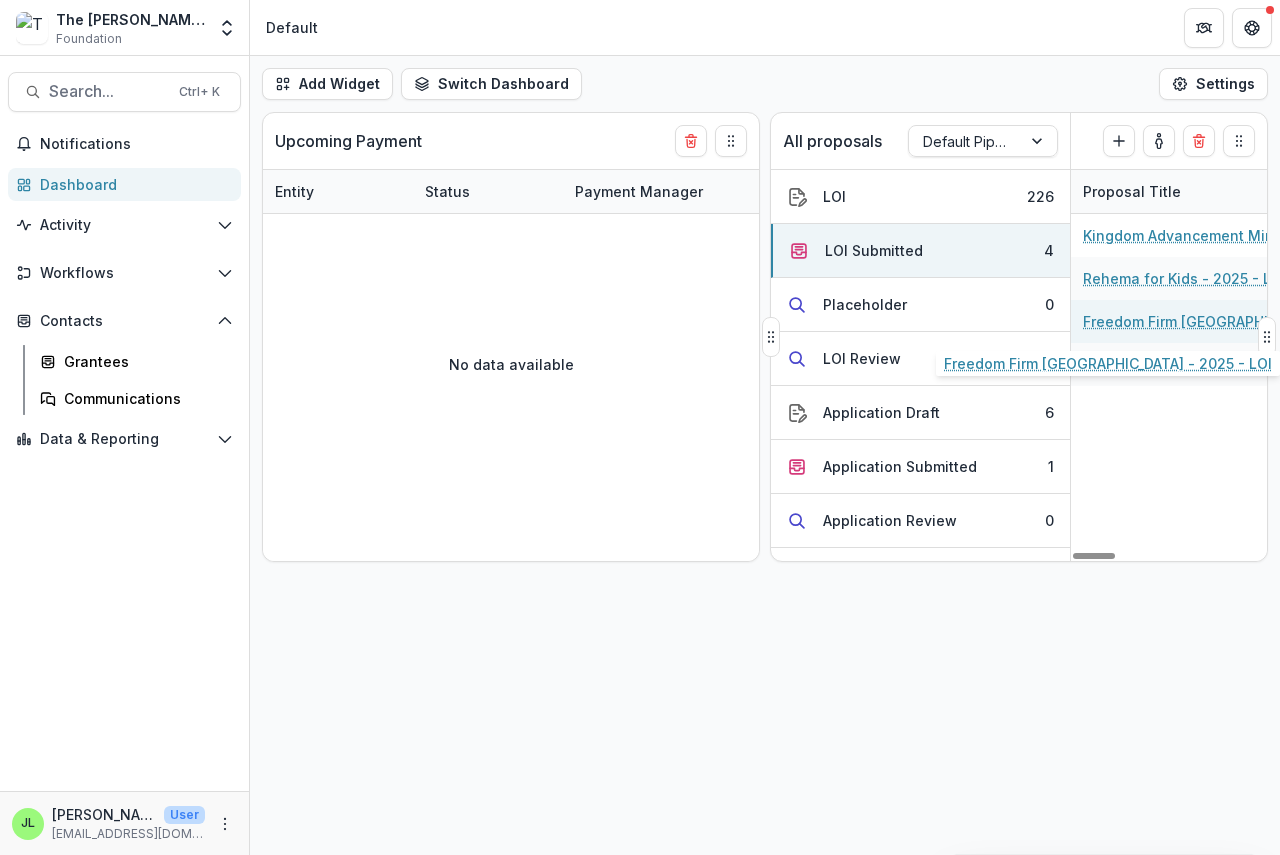 click on "Freedom Firm [GEOGRAPHIC_DATA] - 2025 - LOI" at bounding box center [1196, 321] 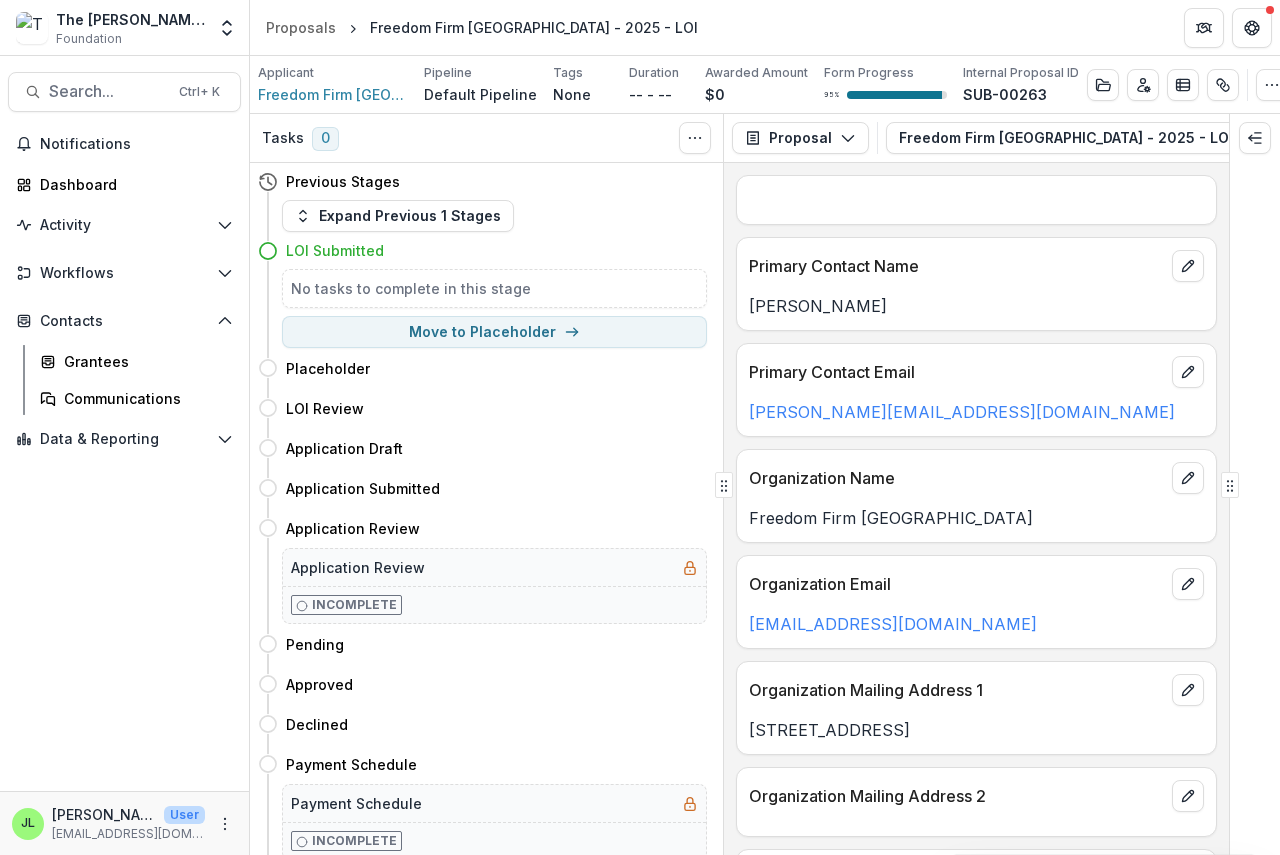 scroll, scrollTop: 0, scrollLeft: 119, axis: horizontal 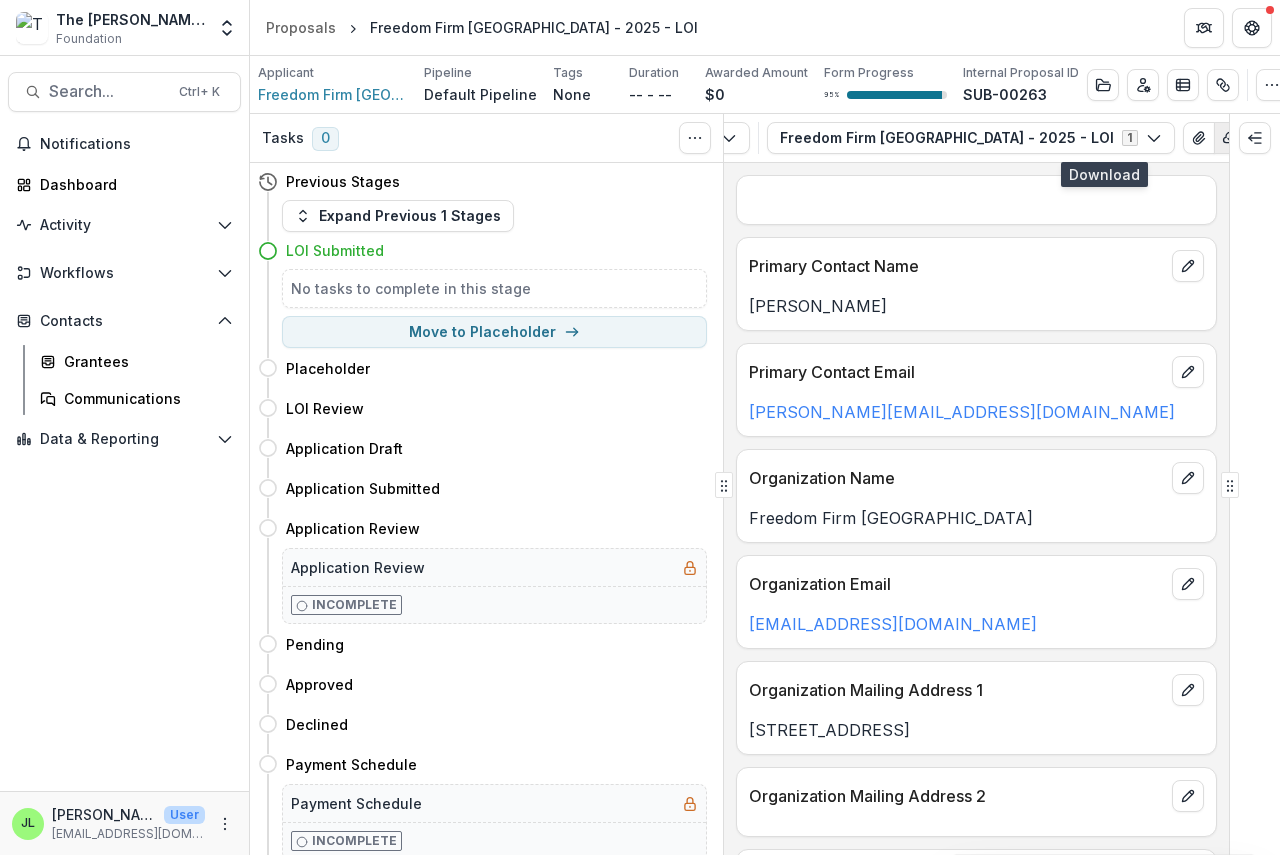 click at bounding box center [1230, 138] 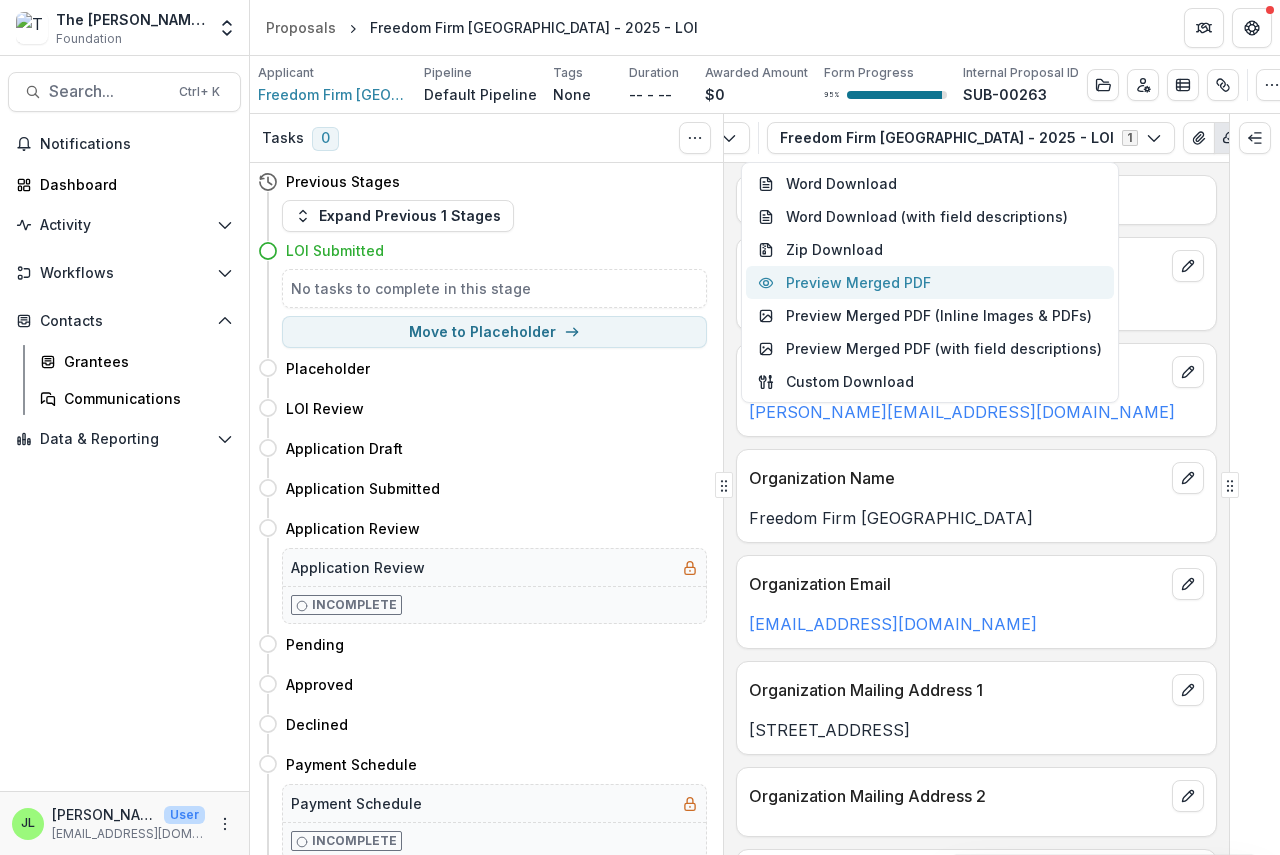 click on "Preview Merged PDF" at bounding box center [930, 282] 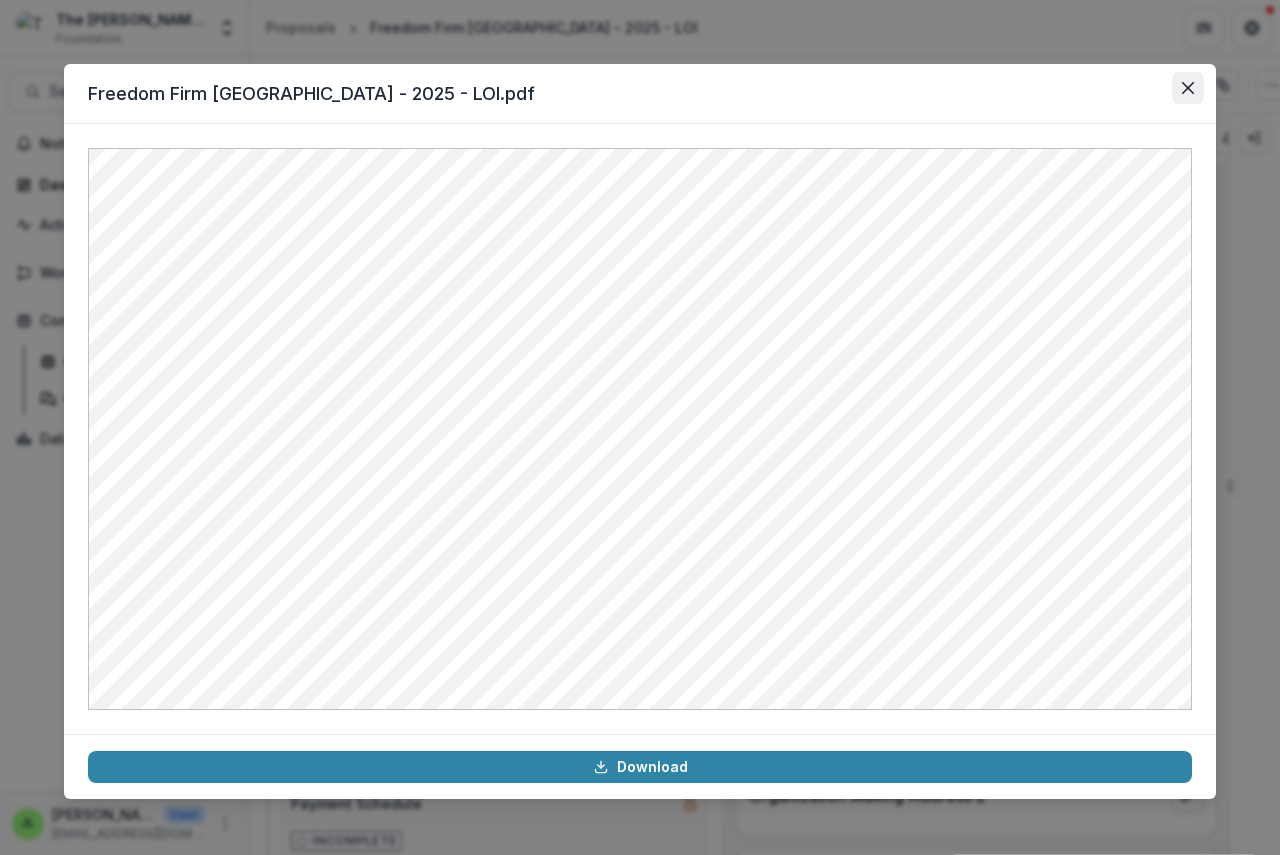 click 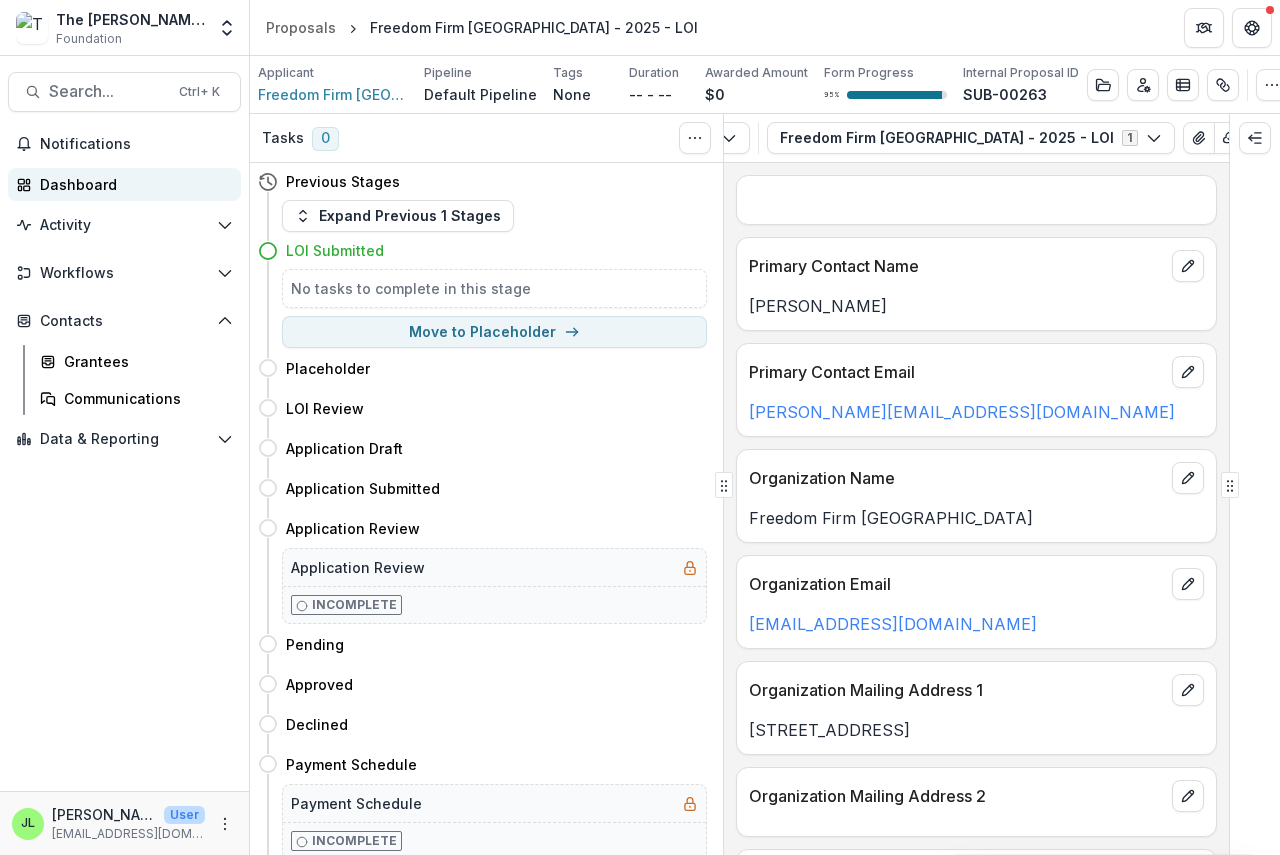 click on "Dashboard" at bounding box center [132, 184] 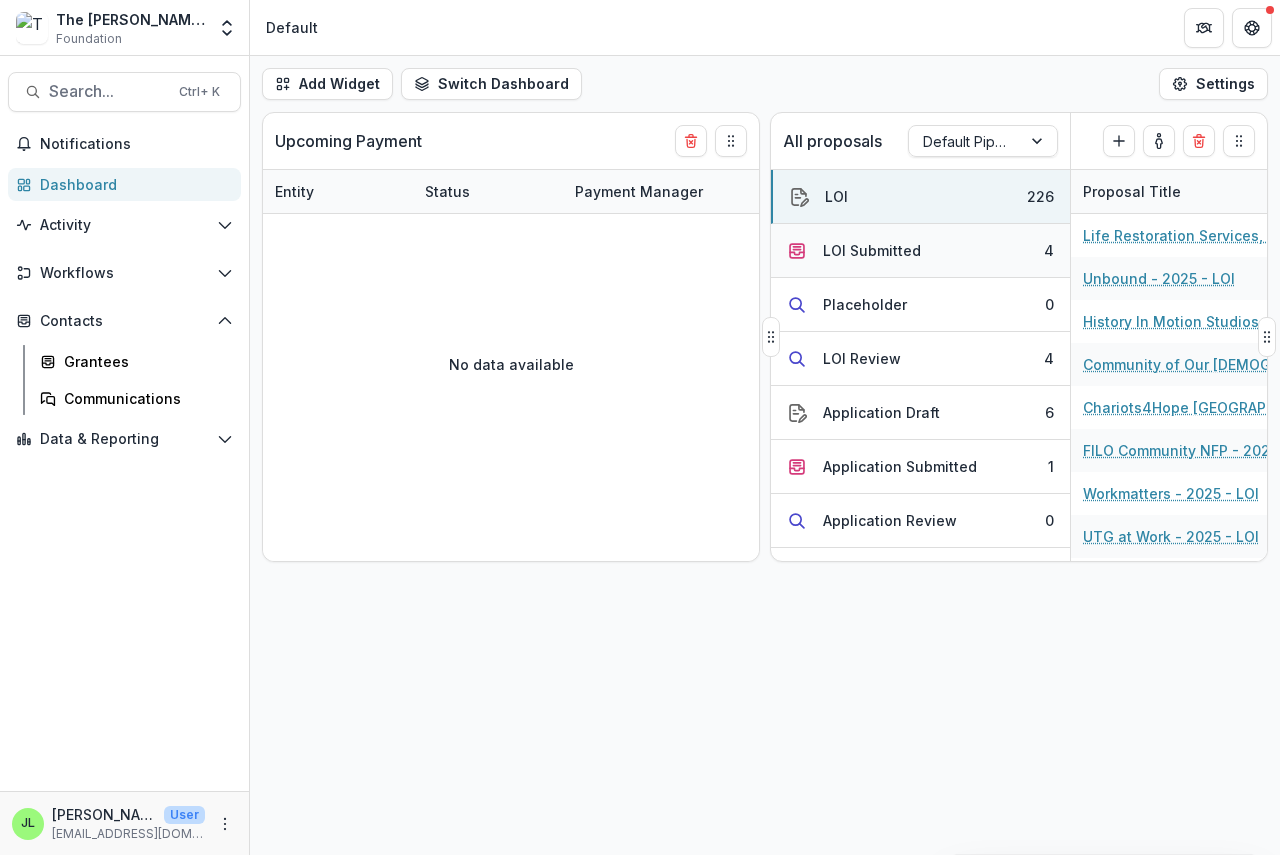 click on "LOI Submitted" at bounding box center [872, 250] 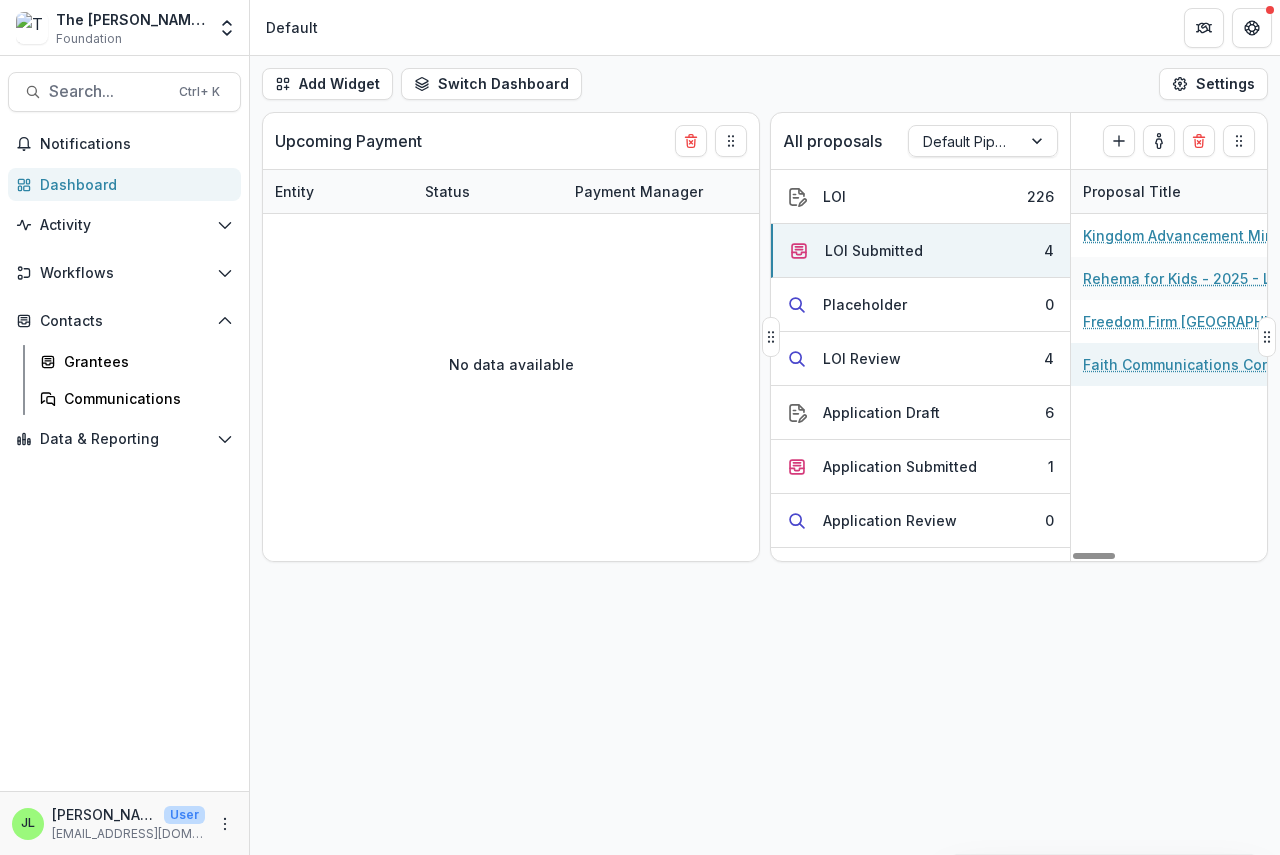 click on "Faith Communications Corp - 2025 - LOI" at bounding box center (1196, 364) 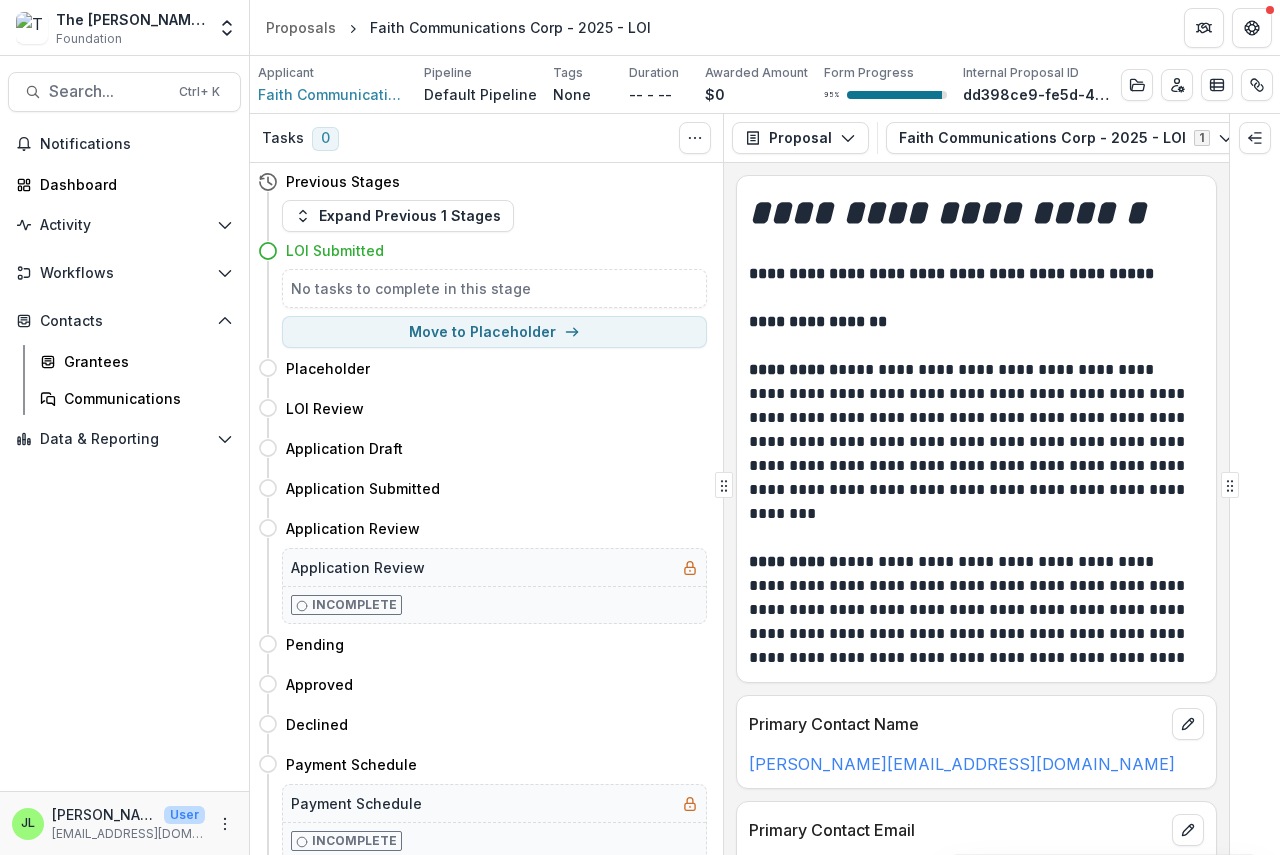 scroll, scrollTop: 0, scrollLeft: 180, axis: horizontal 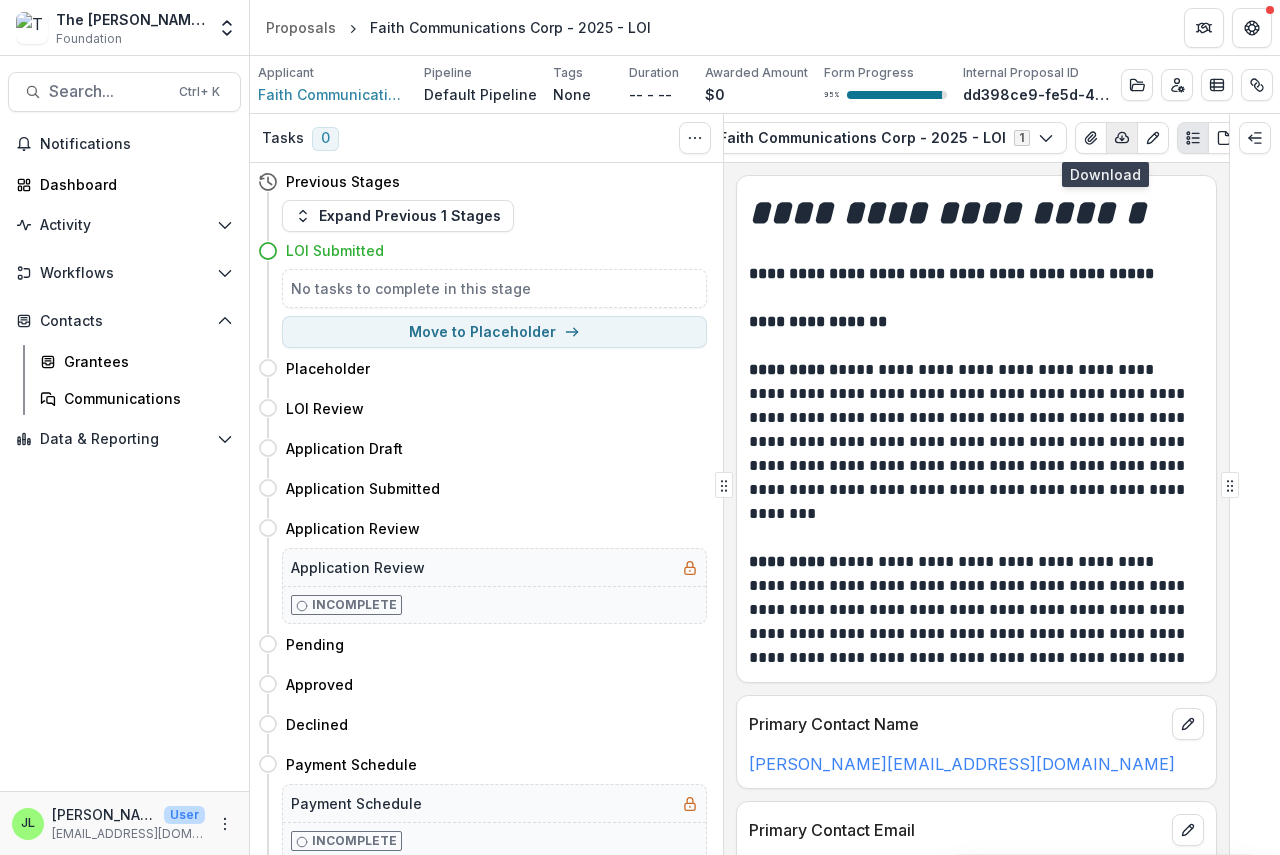 click 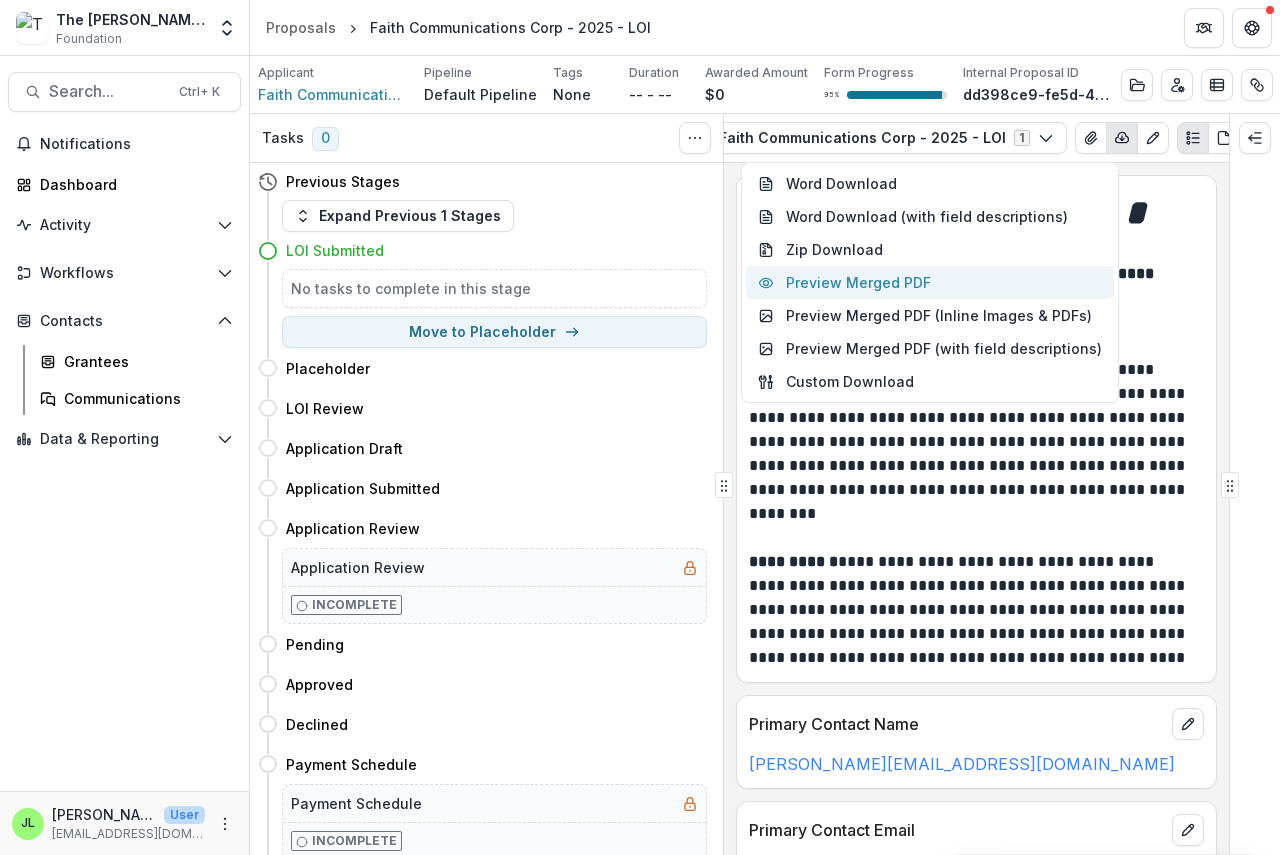 click on "Preview Merged PDF" at bounding box center [930, 282] 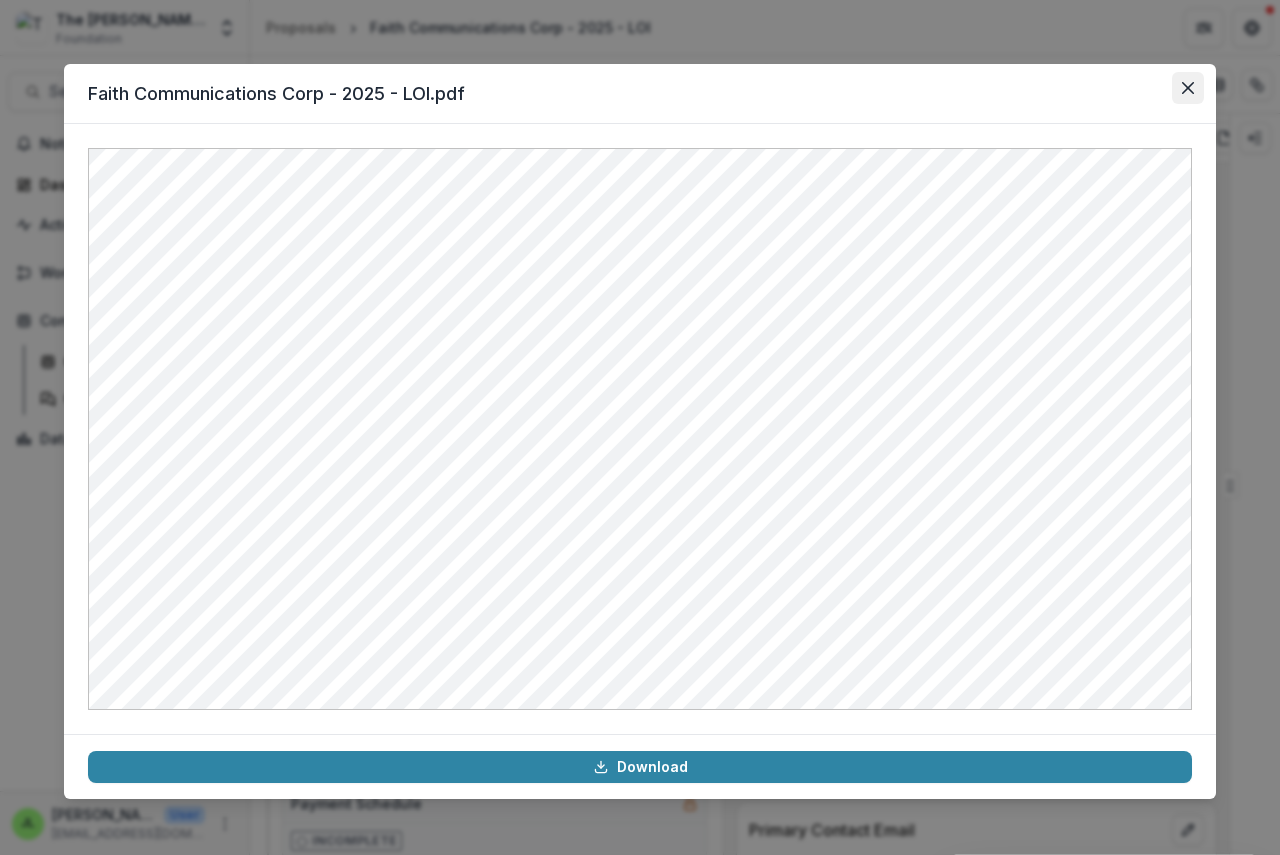 click at bounding box center [1188, 88] 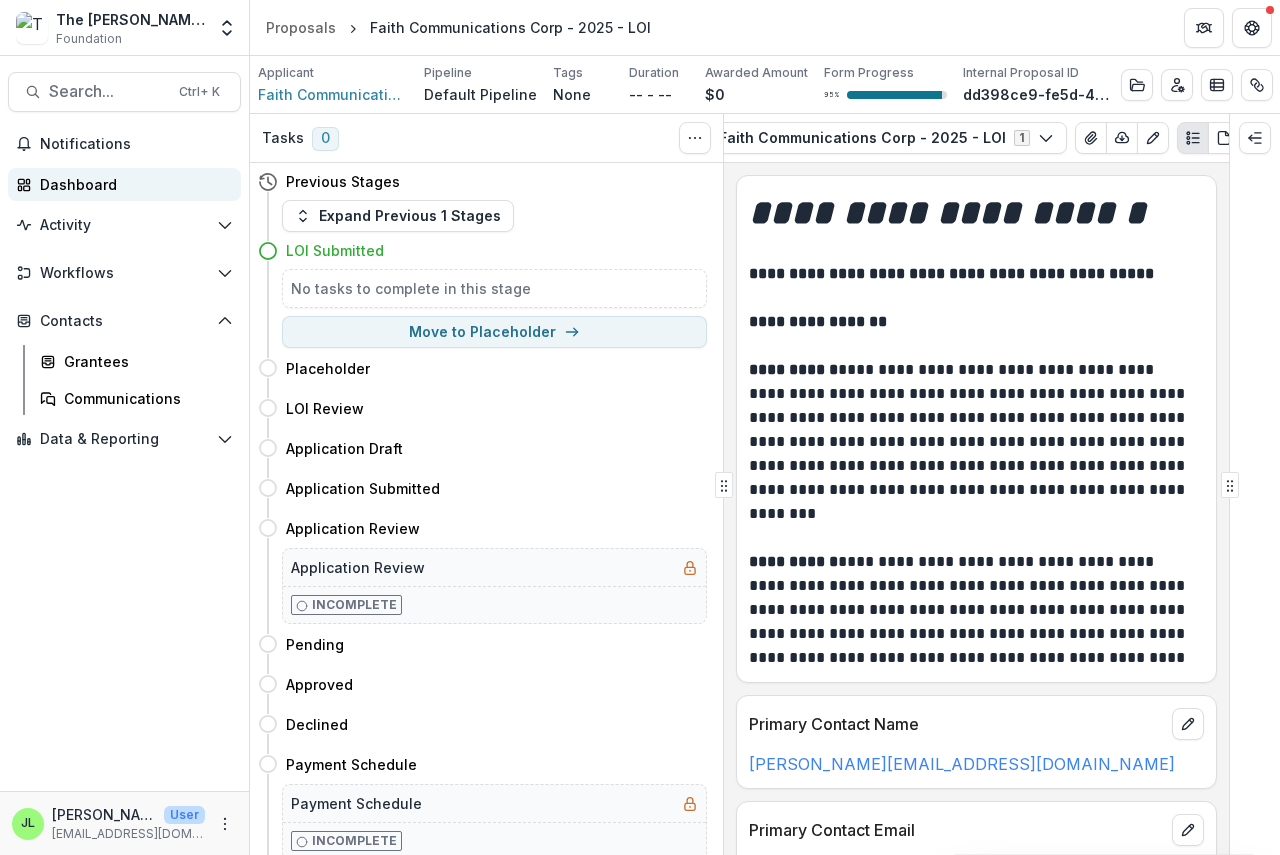 click on "Dashboard" at bounding box center [132, 184] 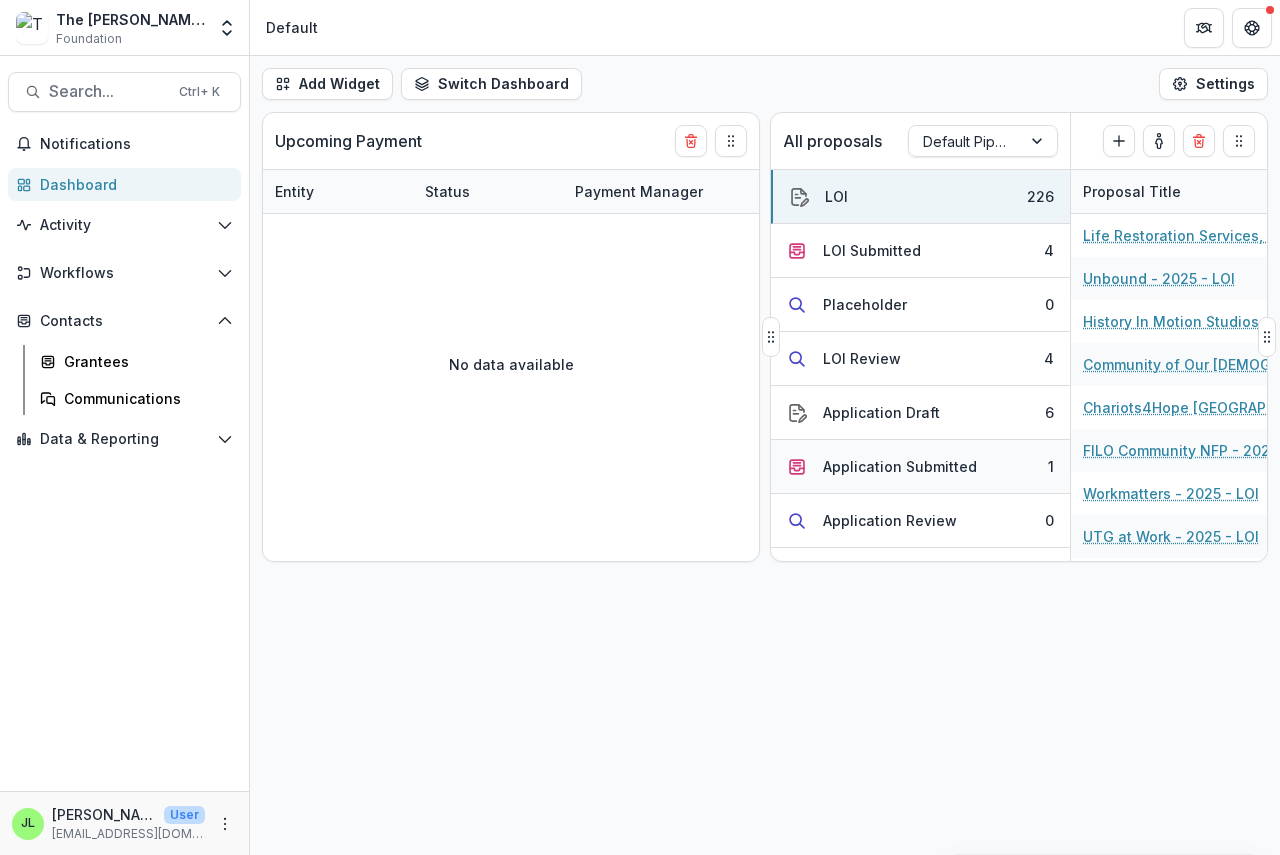 click on "Application Submitted" at bounding box center [900, 466] 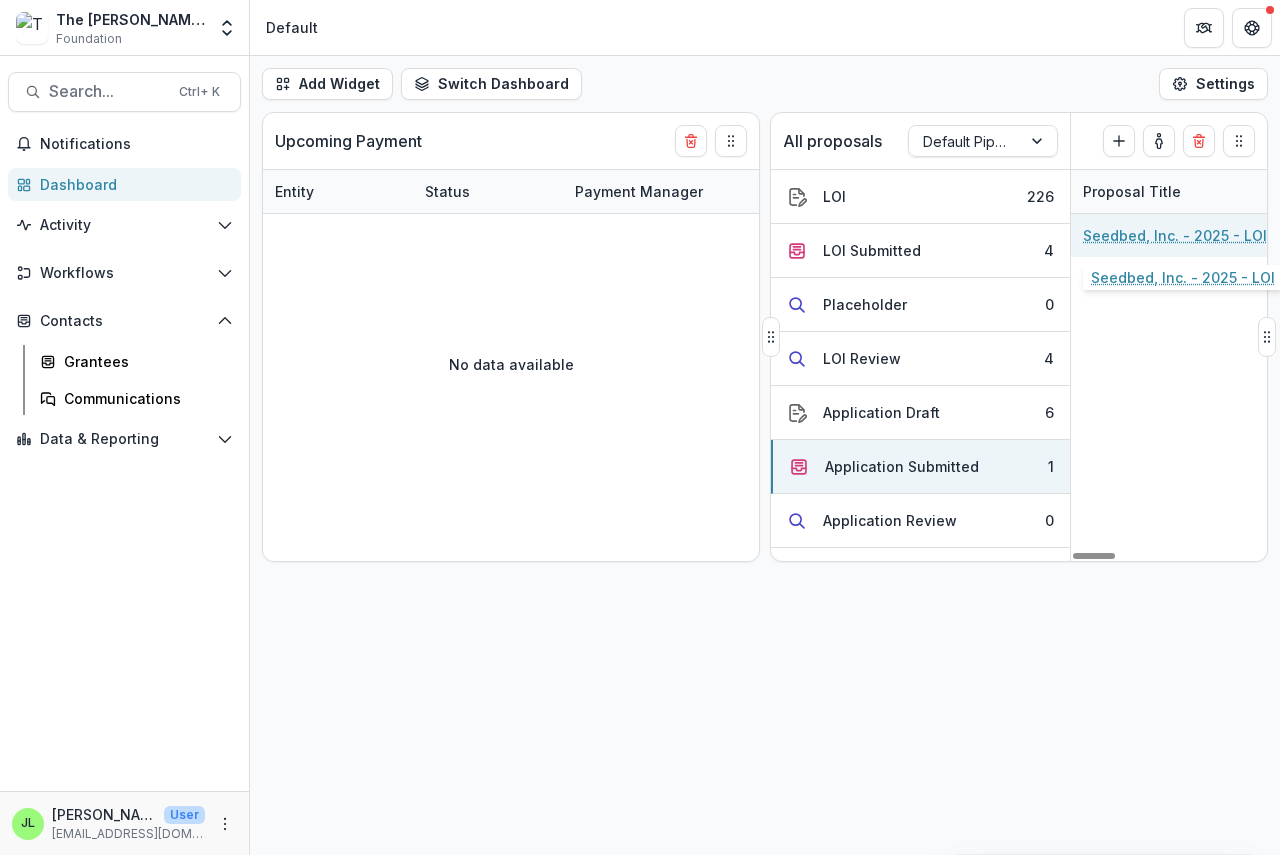 click on "Seedbed, Inc. - 2025 - LOI" at bounding box center [1175, 235] 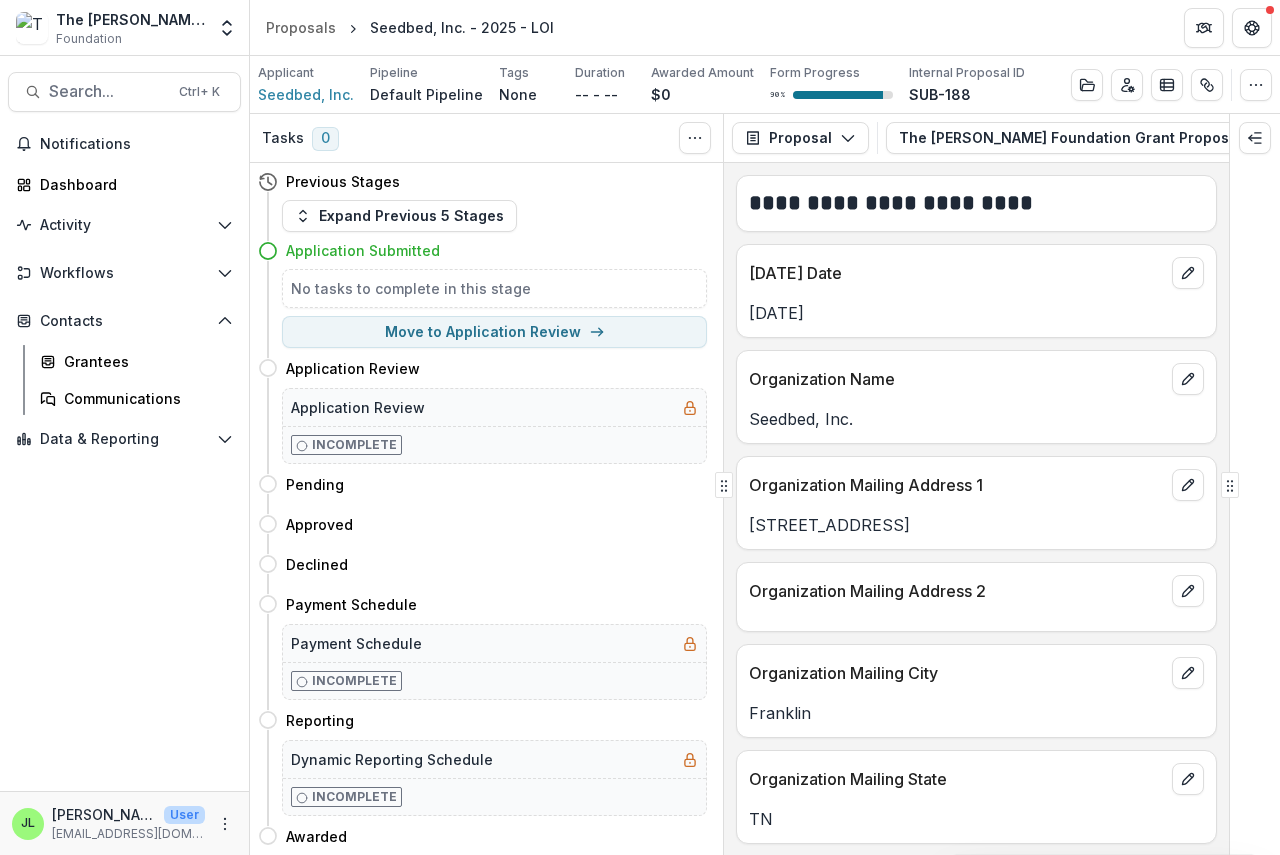 click on "Proposal Proposal Payments Reports Grant Agreements Board Summaries Bank Details The [PERSON_NAME] Foundation Grant Proposal Application 2 Forms (2) Seedbed, Inc. - 2025 - LOI The [PERSON_NAME] Foundation Grant Proposal Application Configure forms Word Download Word Download (with field descriptions) Zip Download Preview Merged PDF Preview Merged PDF (Inline Images & PDFs) Preview Merged PDF (with field descriptions) Custom Download" at bounding box center [976, 138] 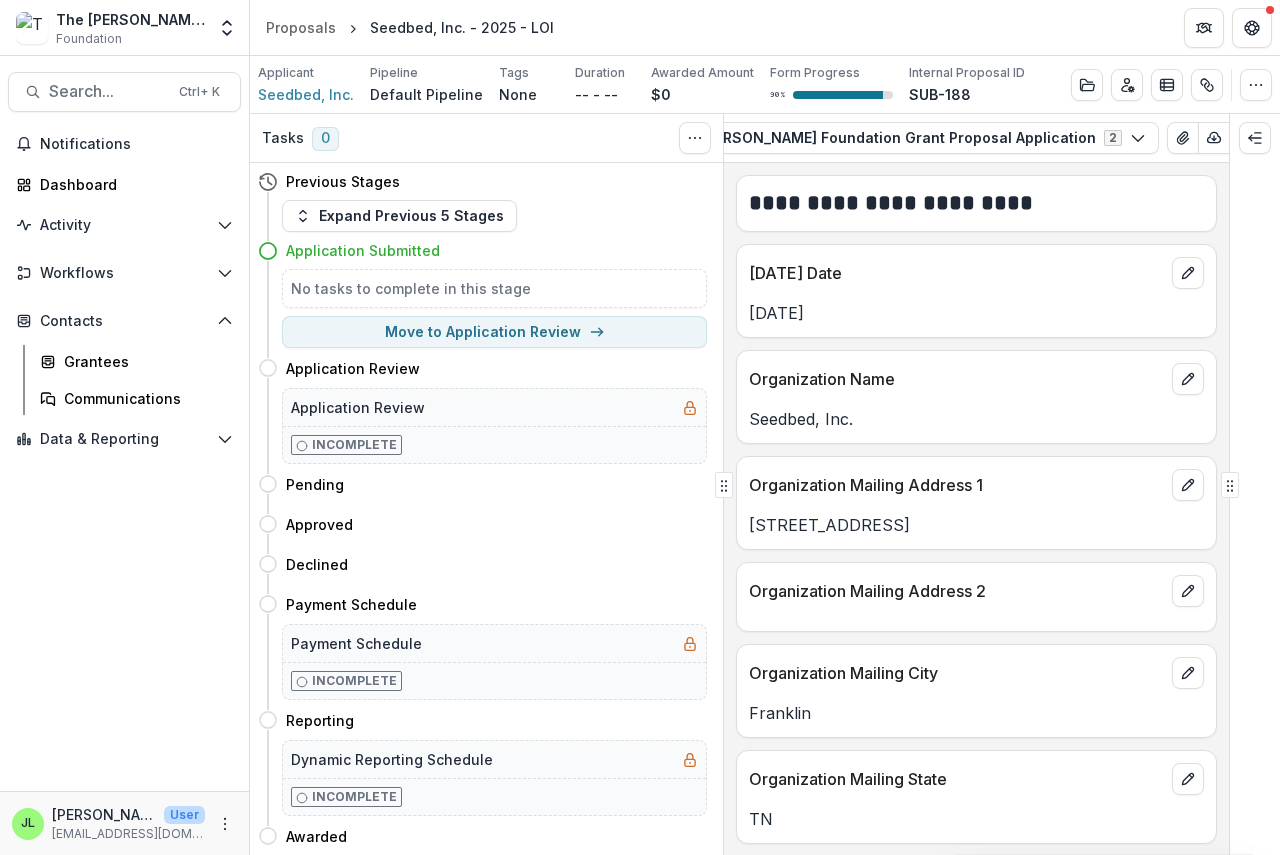 scroll, scrollTop: 0, scrollLeft: 245, axis: horizontal 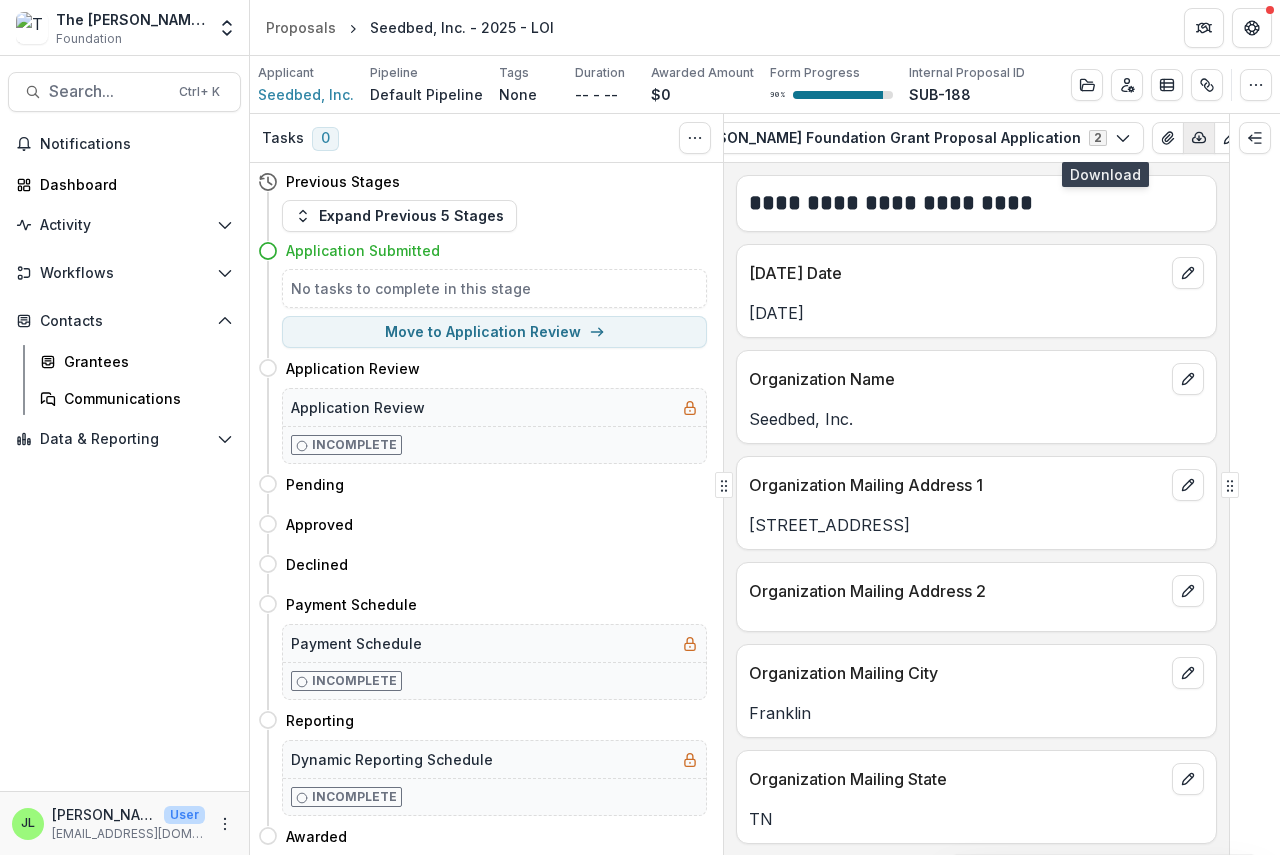 click 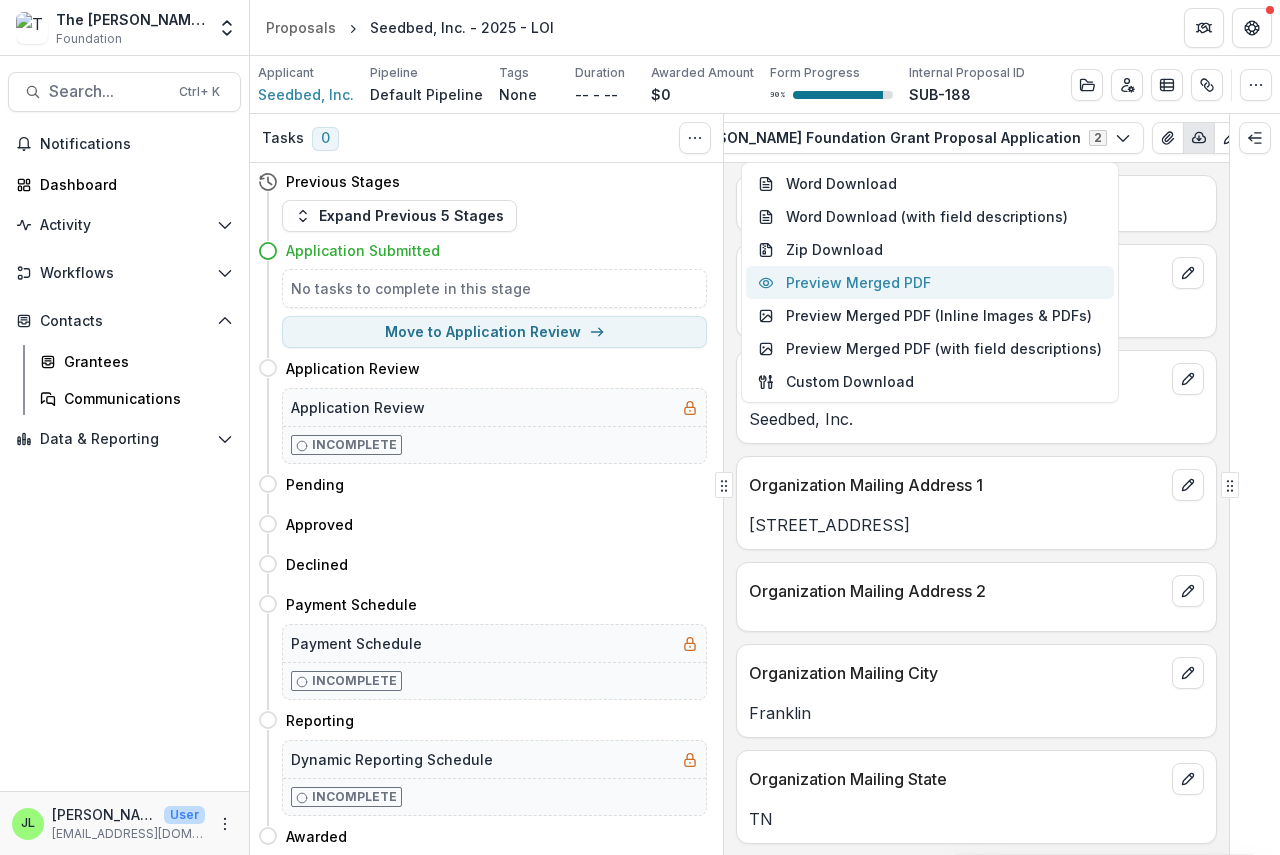 click on "Preview Merged PDF" at bounding box center [930, 282] 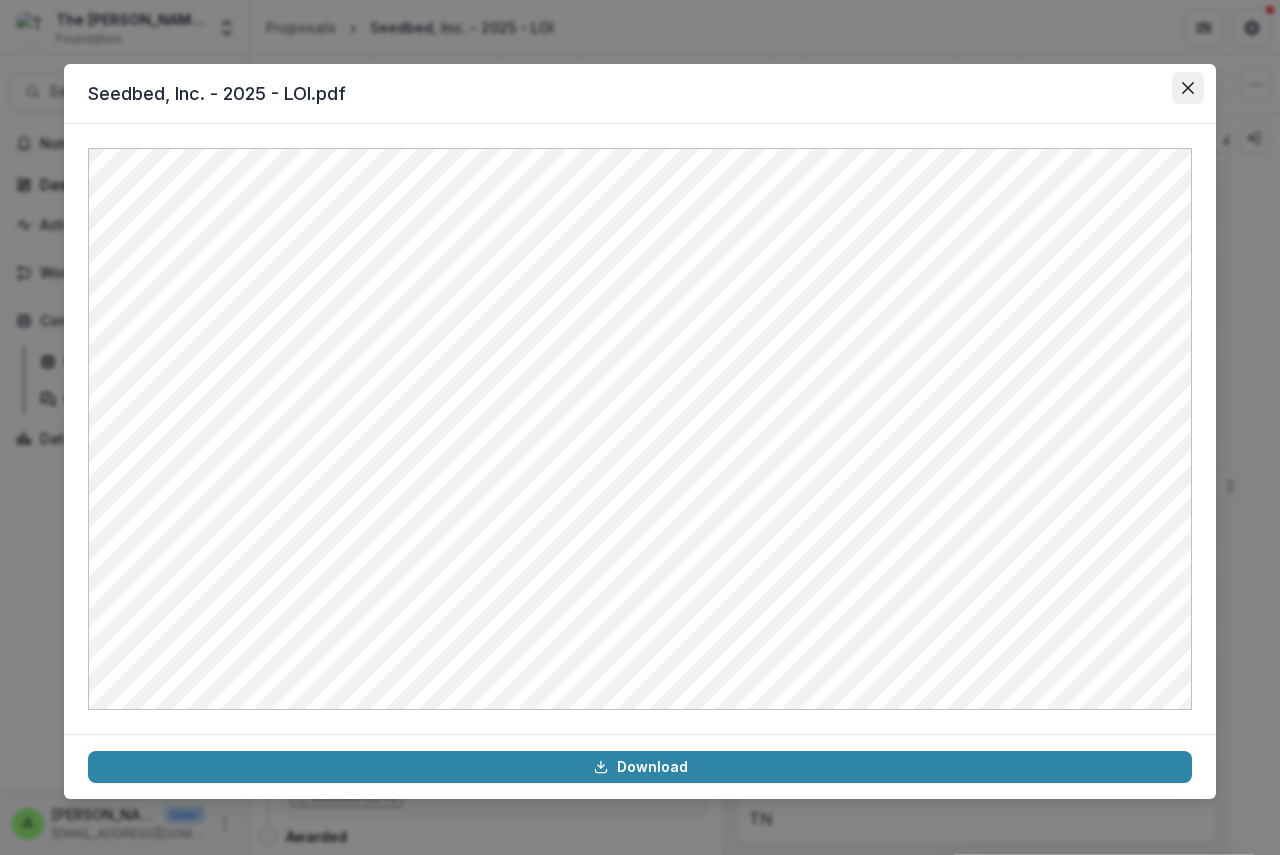 click at bounding box center (1188, 88) 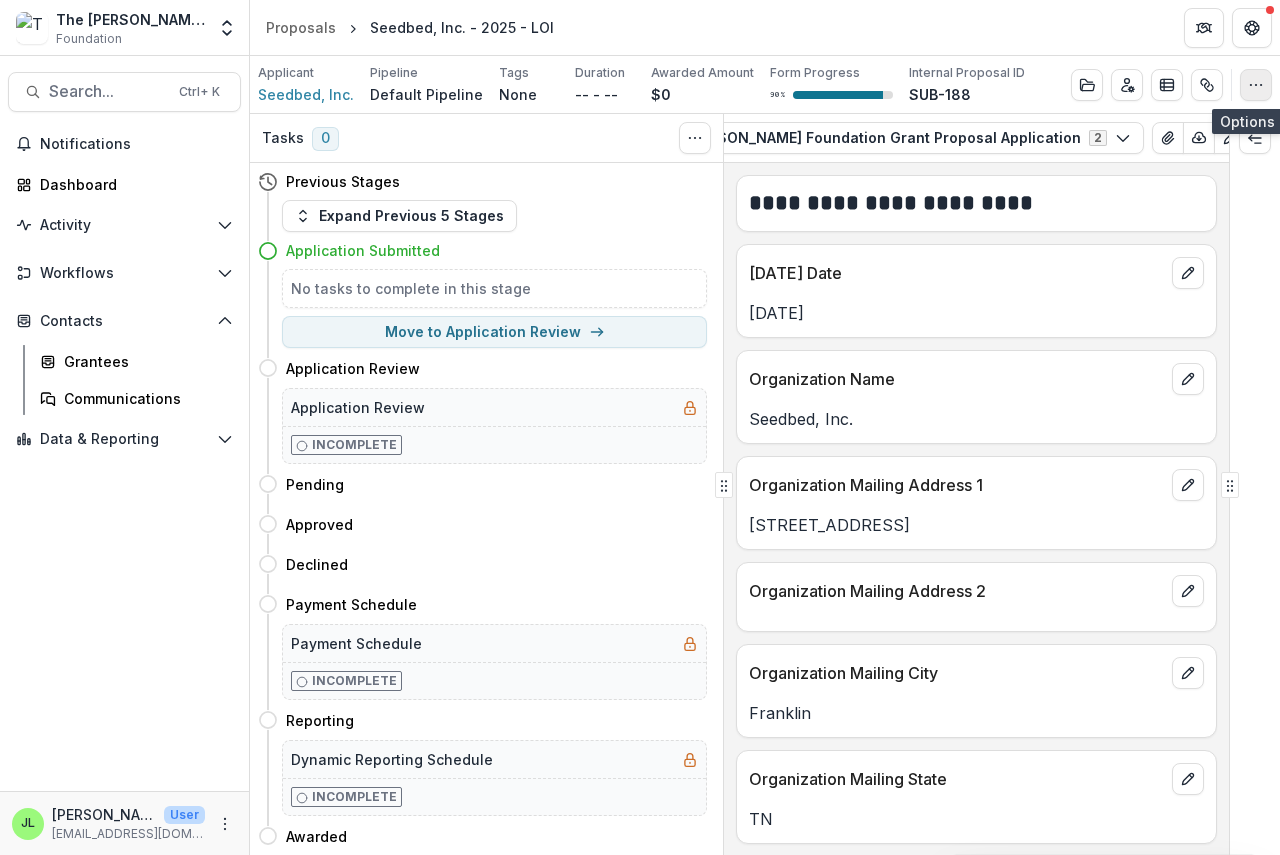 click 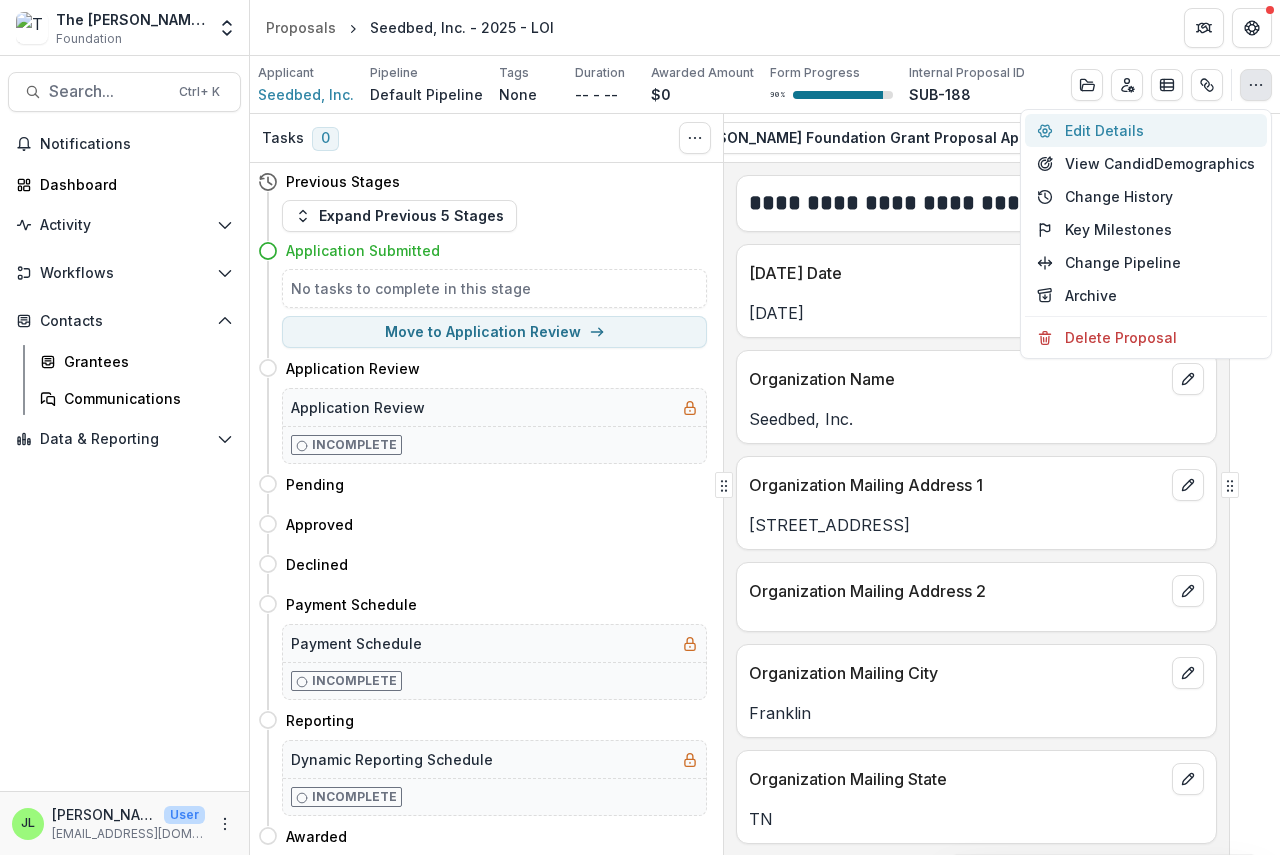 click on "Edit Details" at bounding box center (1146, 130) 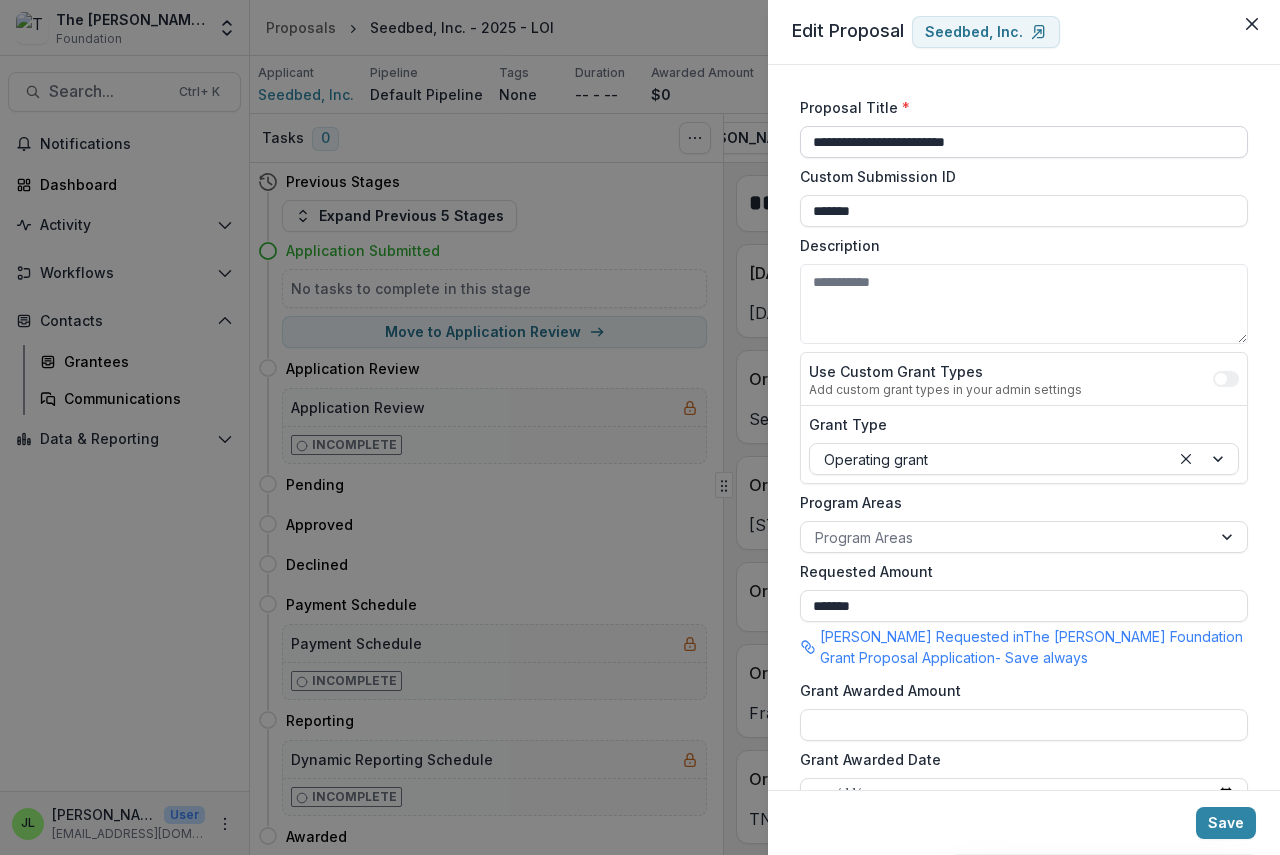 click on "**********" at bounding box center (1024, 142) 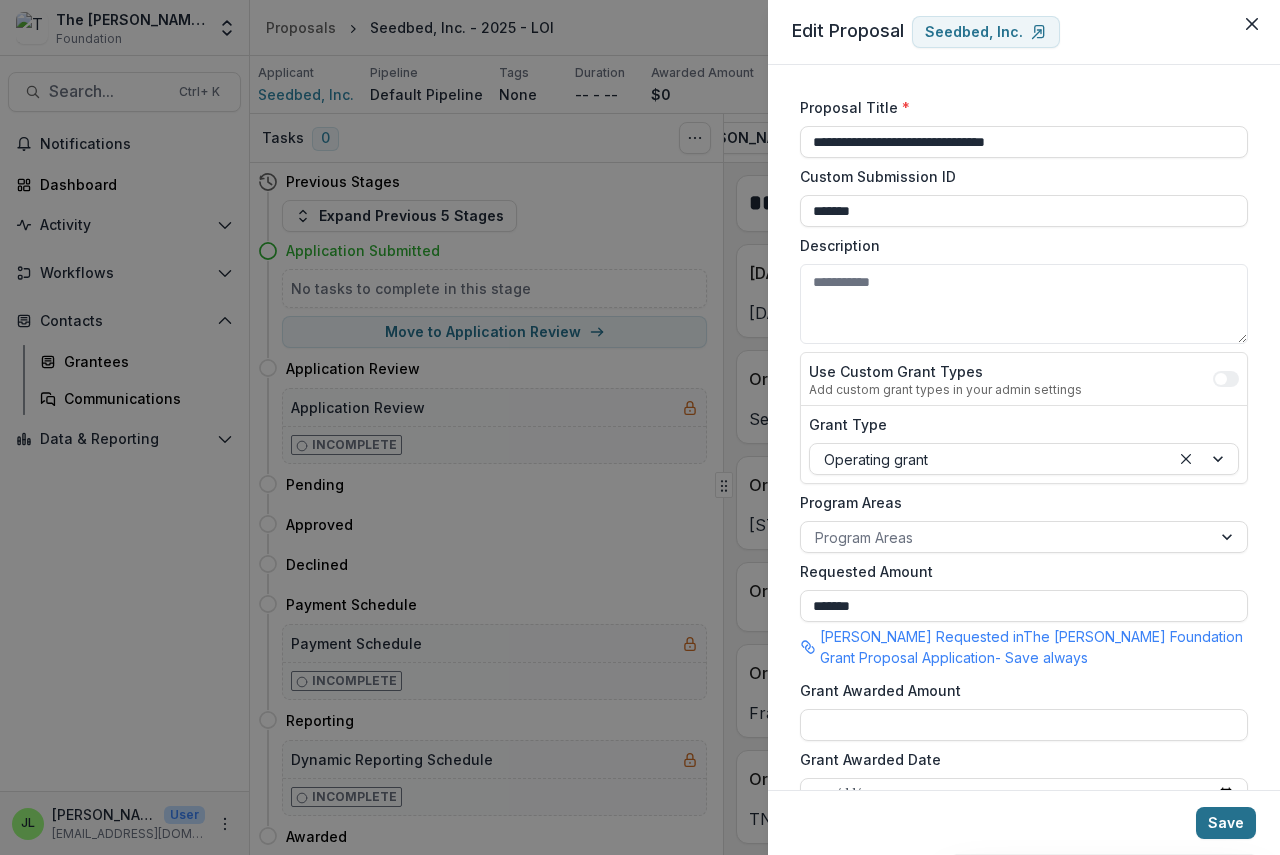 type on "**********" 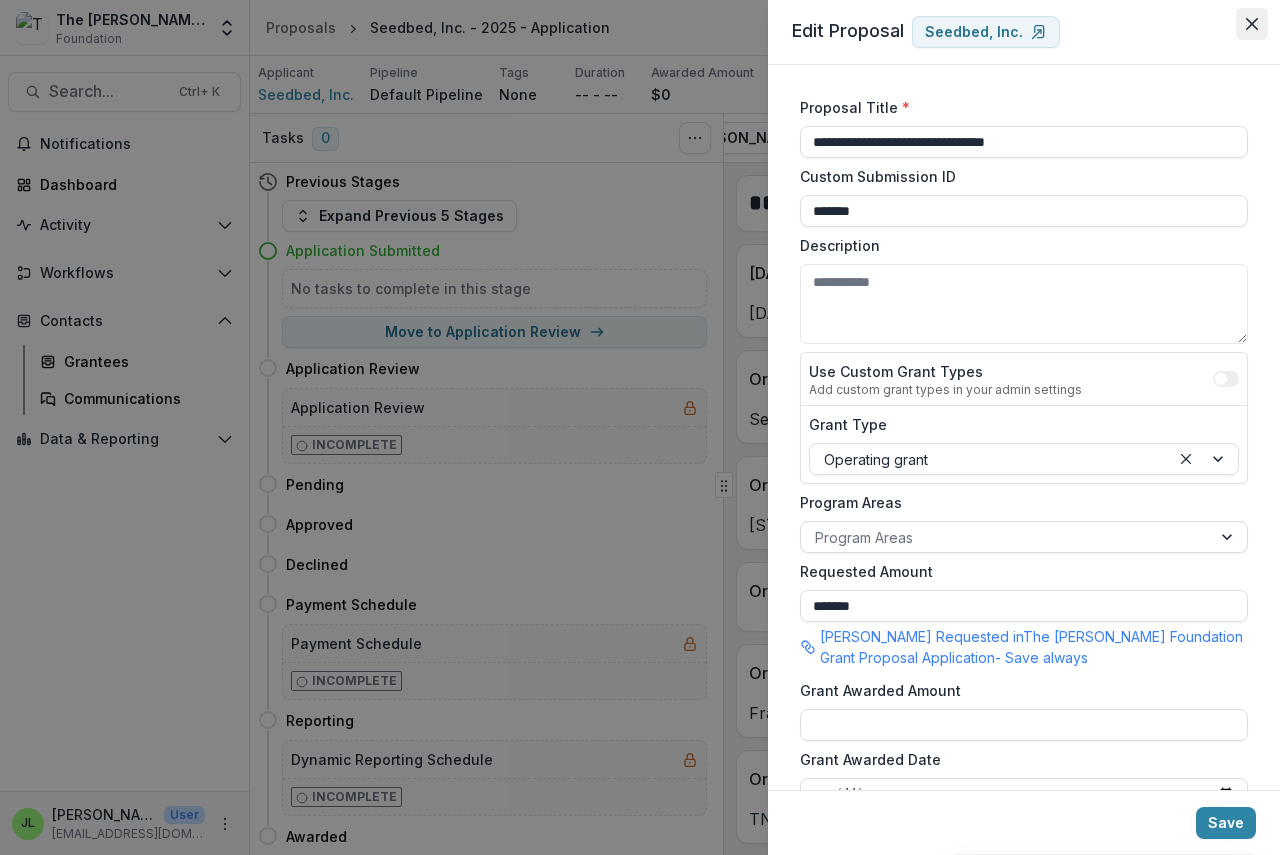 click 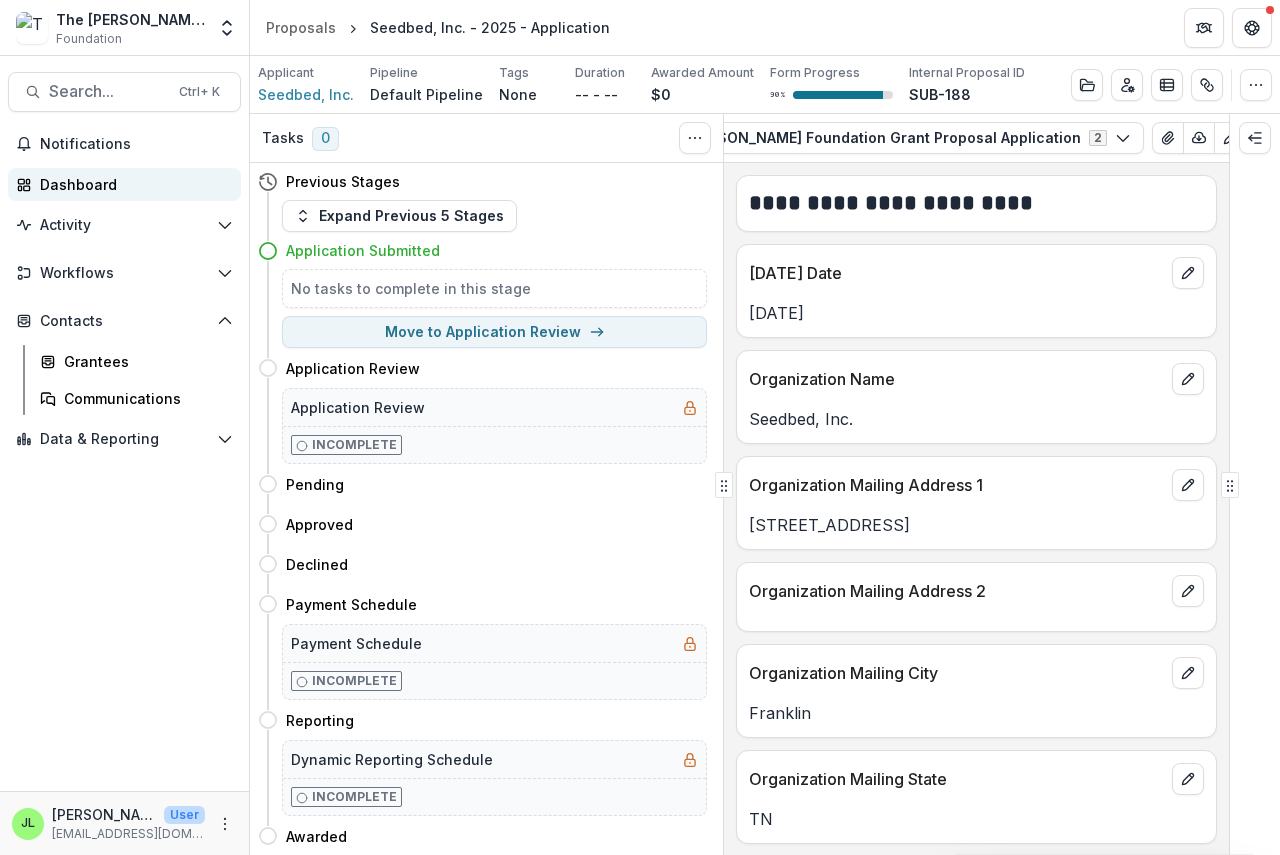 click on "Dashboard" at bounding box center (132, 184) 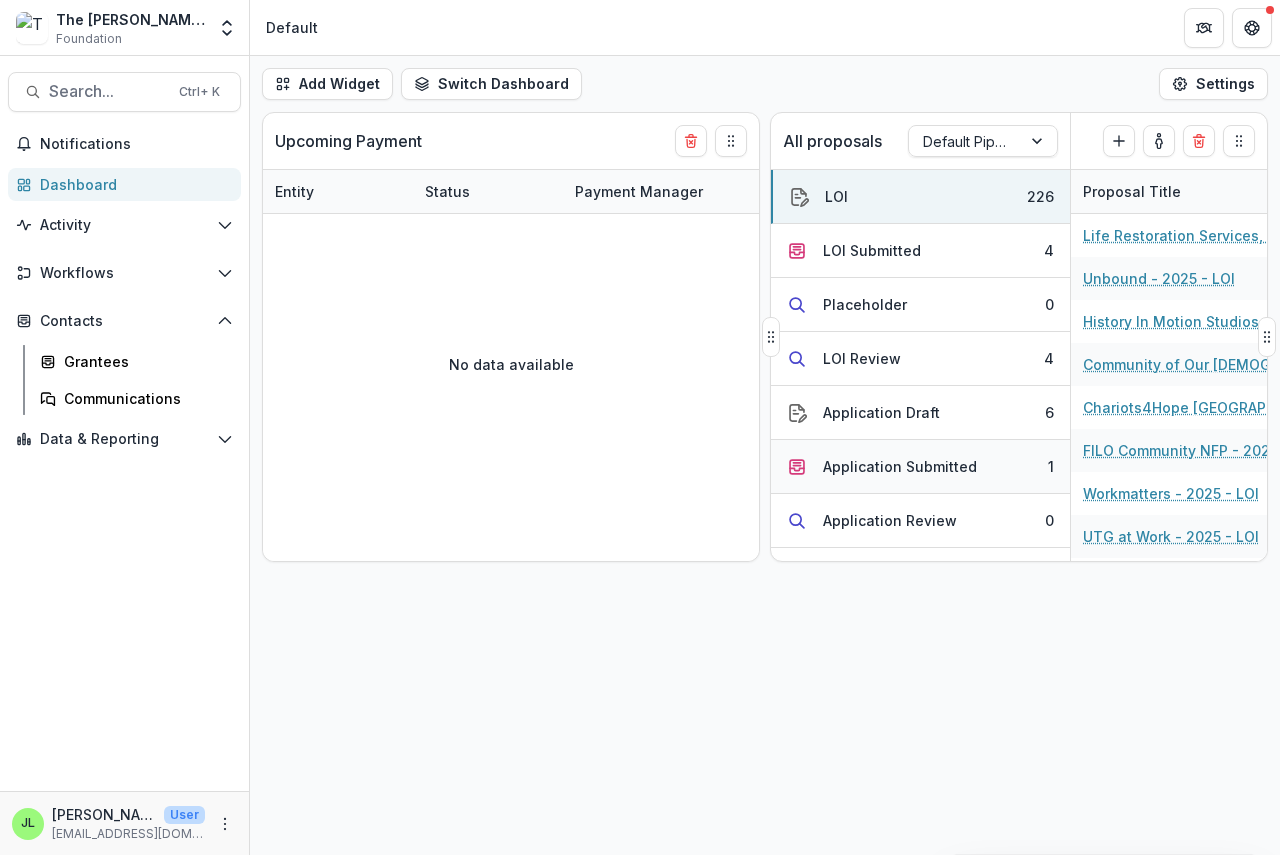 click on "Application Submitted" at bounding box center (900, 466) 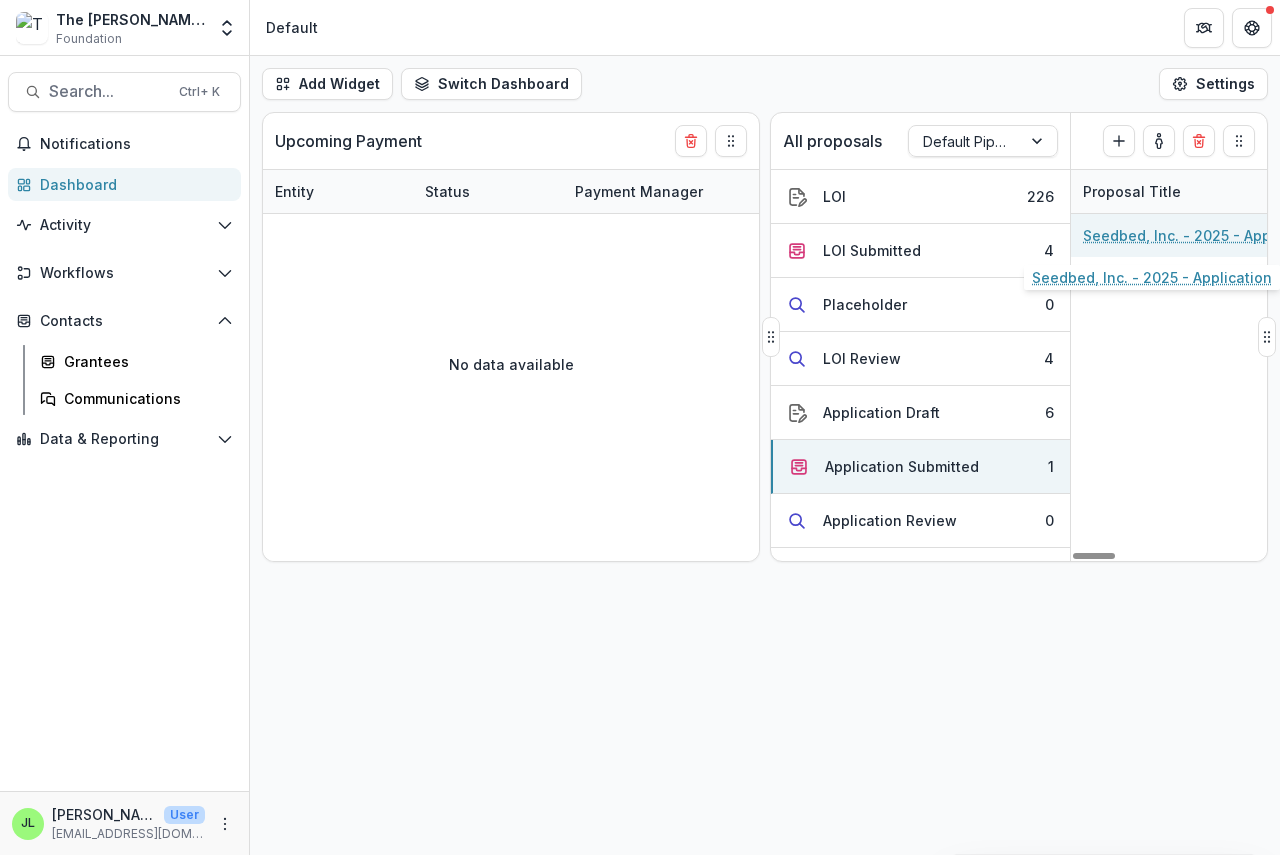 click on "Seedbed, Inc. - 2025 - Application" at bounding box center [1196, 235] 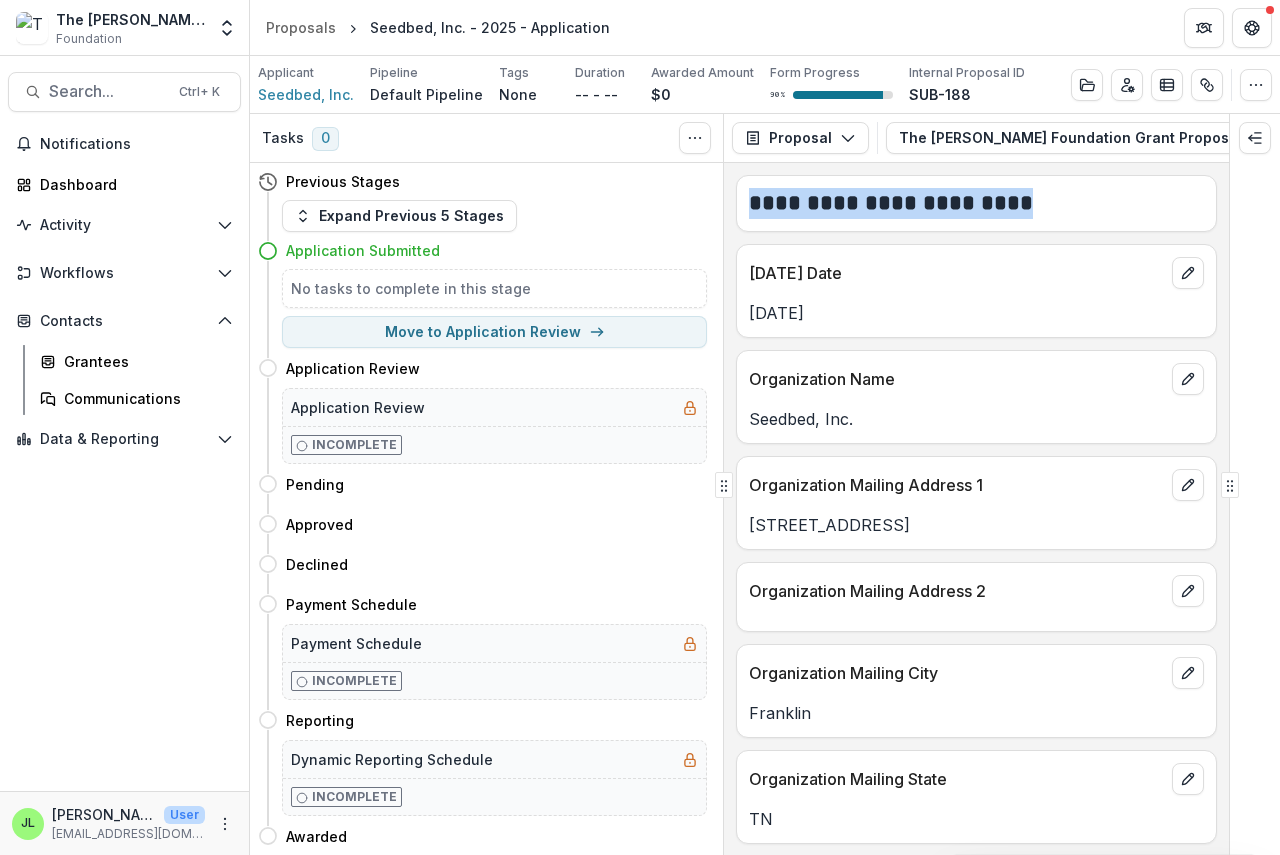 drag, startPoint x: 817, startPoint y: 160, endPoint x: 1050, endPoint y: 171, distance: 233.2595 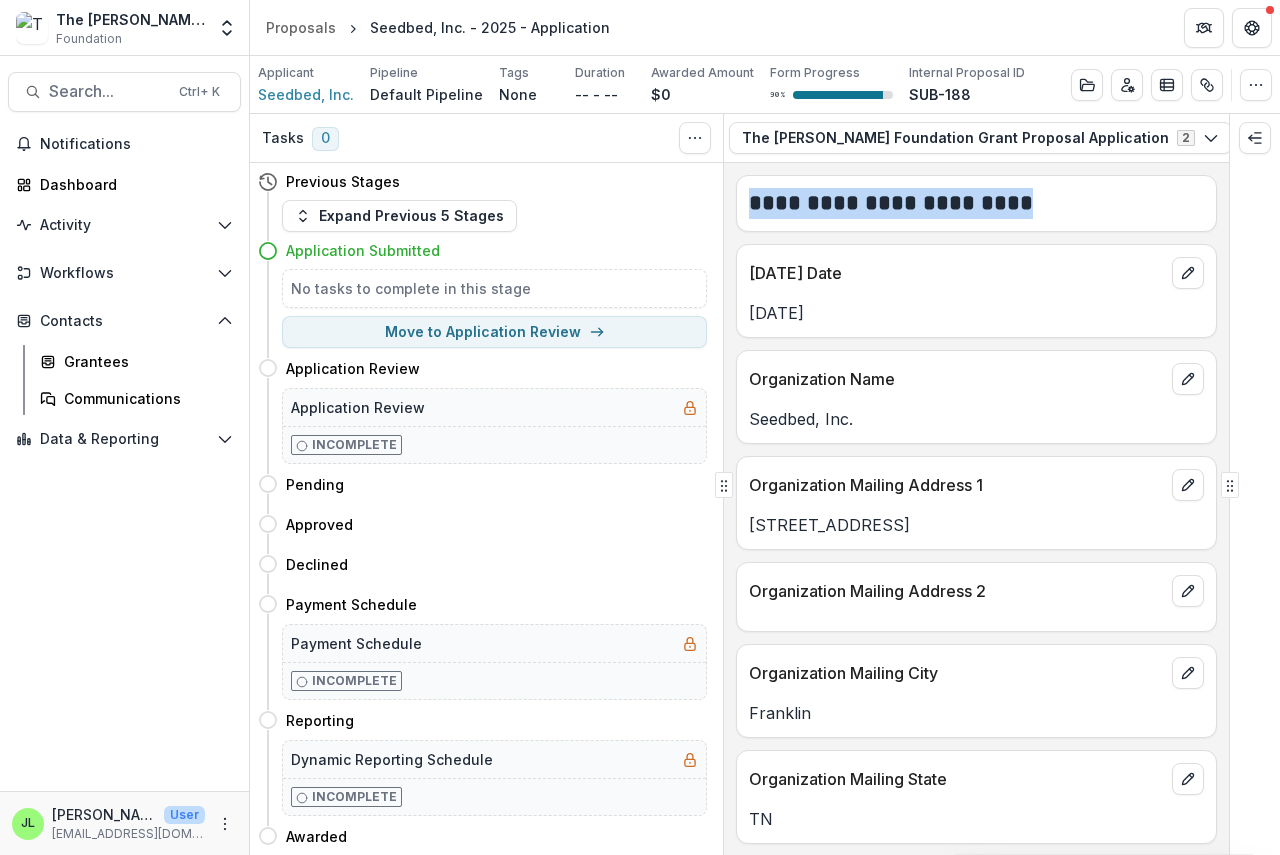 scroll, scrollTop: 0, scrollLeft: 183, axis: horizontal 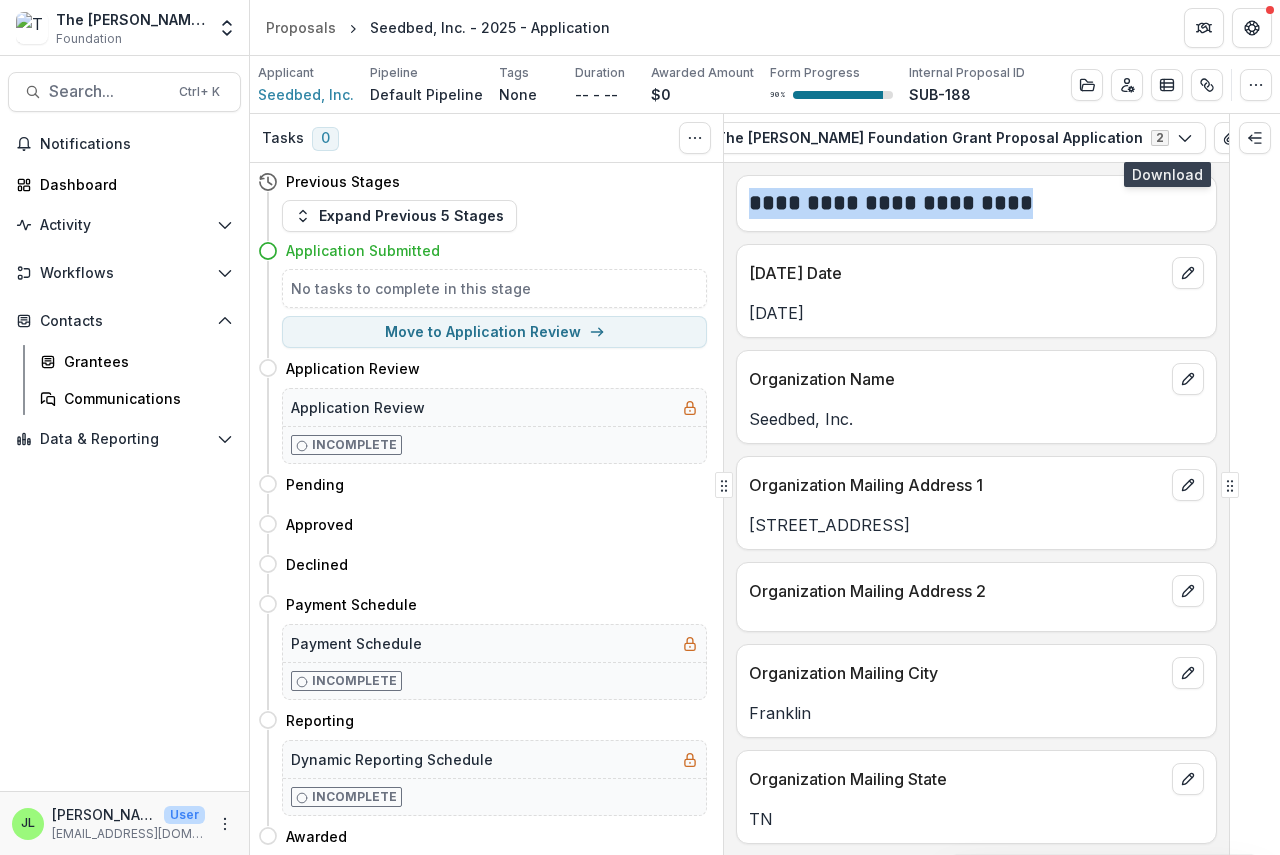 click 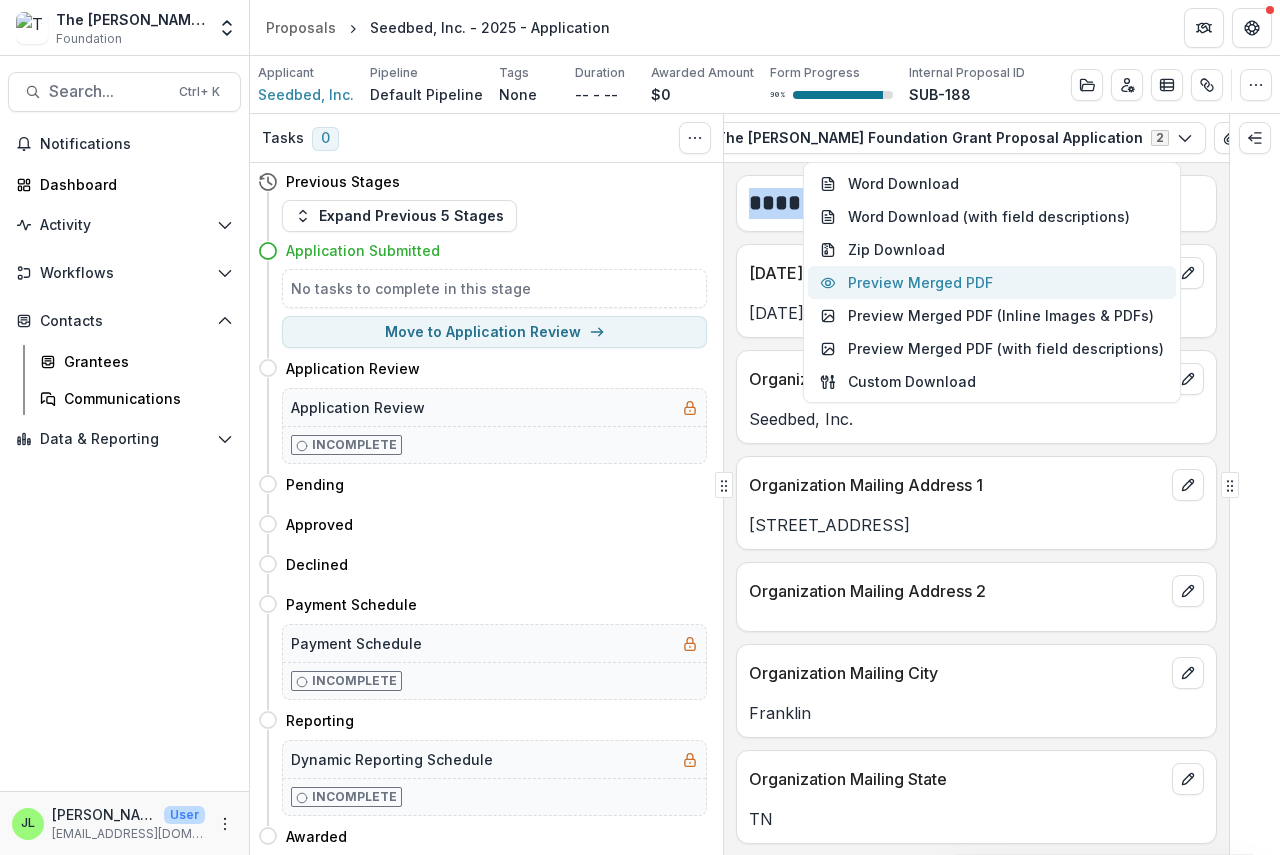 click on "Preview Merged PDF" at bounding box center (992, 282) 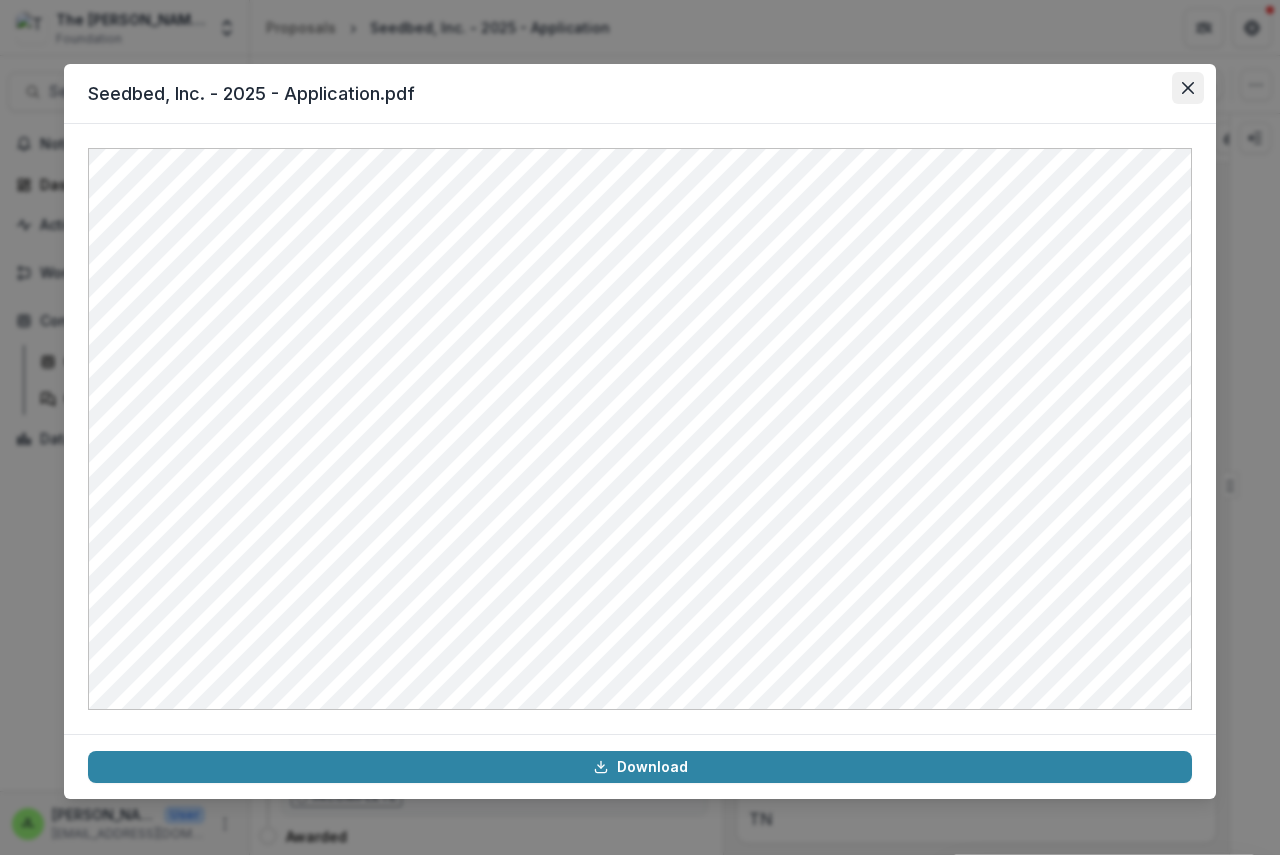 click 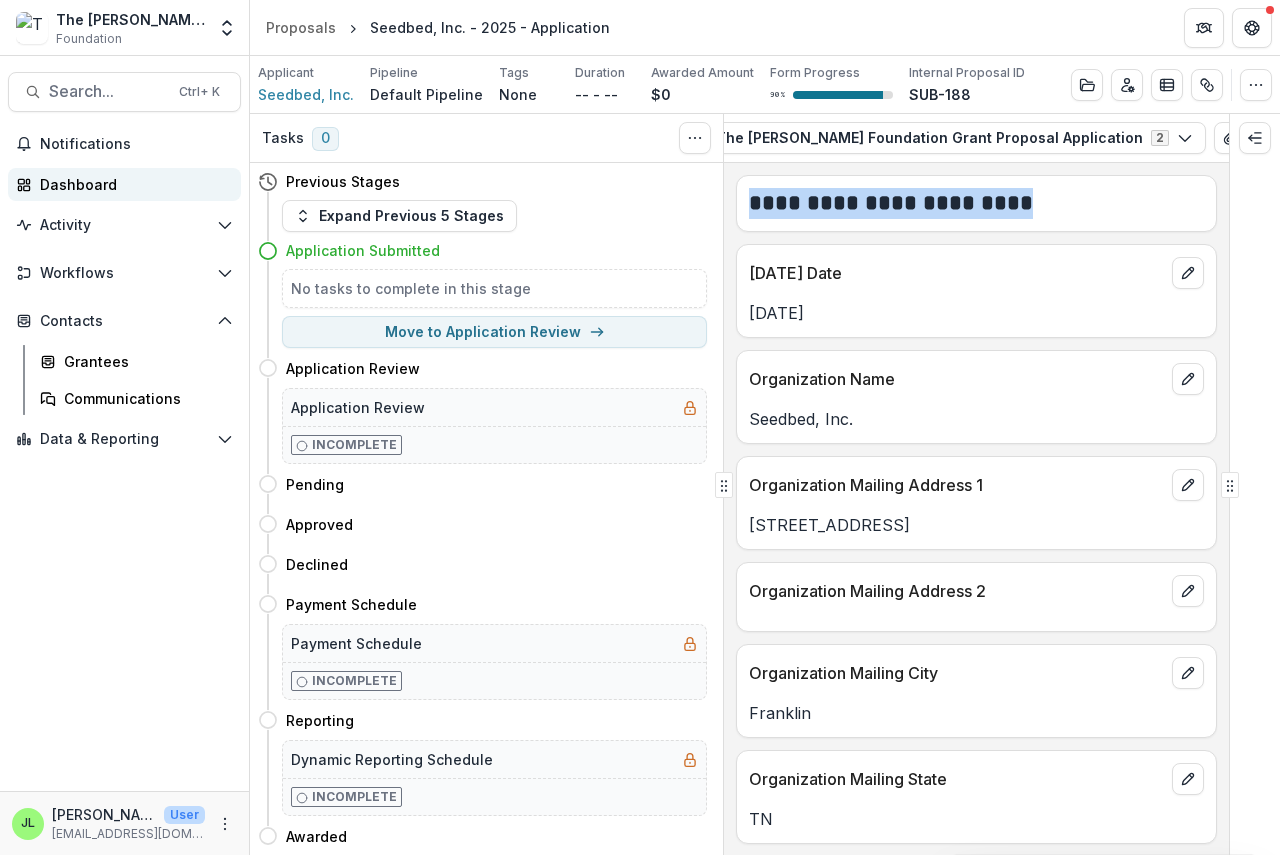 click on "Dashboard" at bounding box center (132, 184) 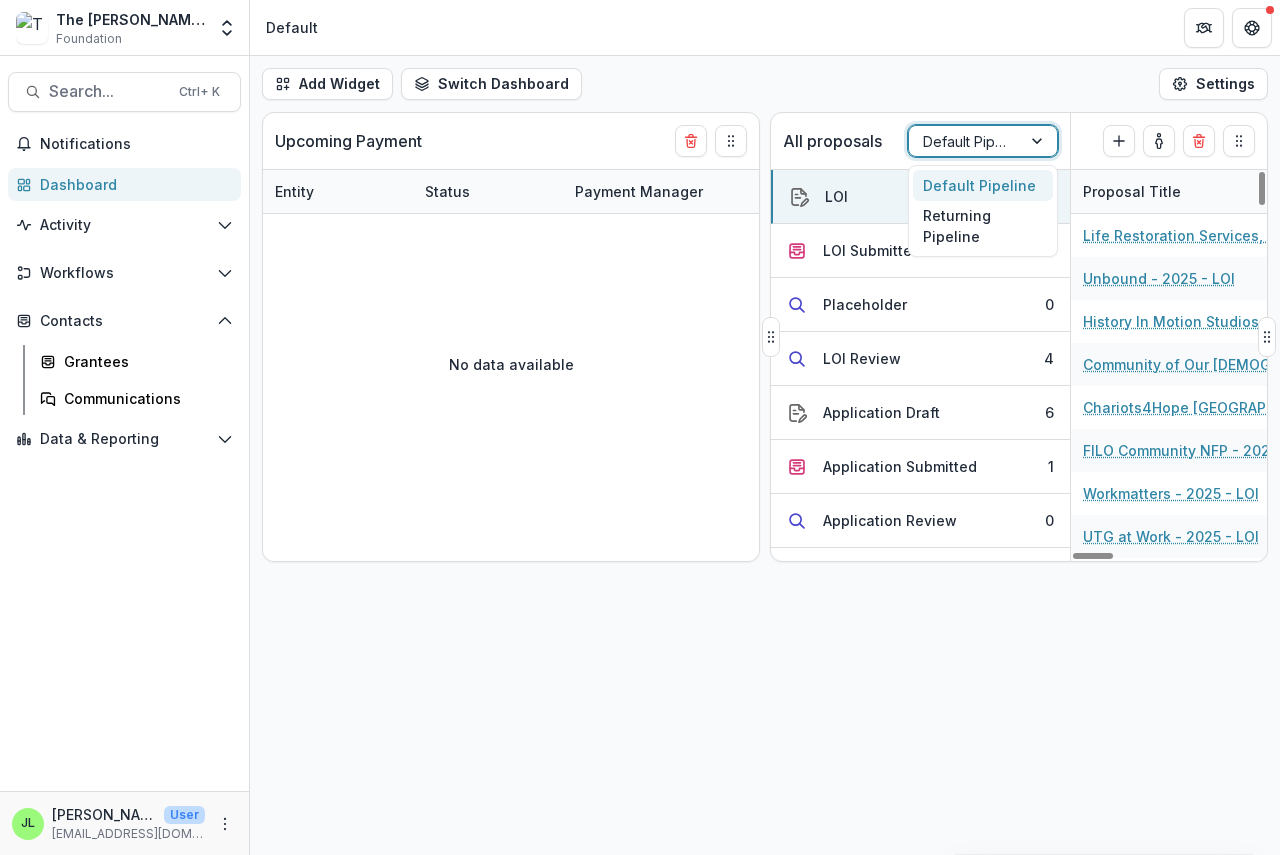 click at bounding box center (965, 141) 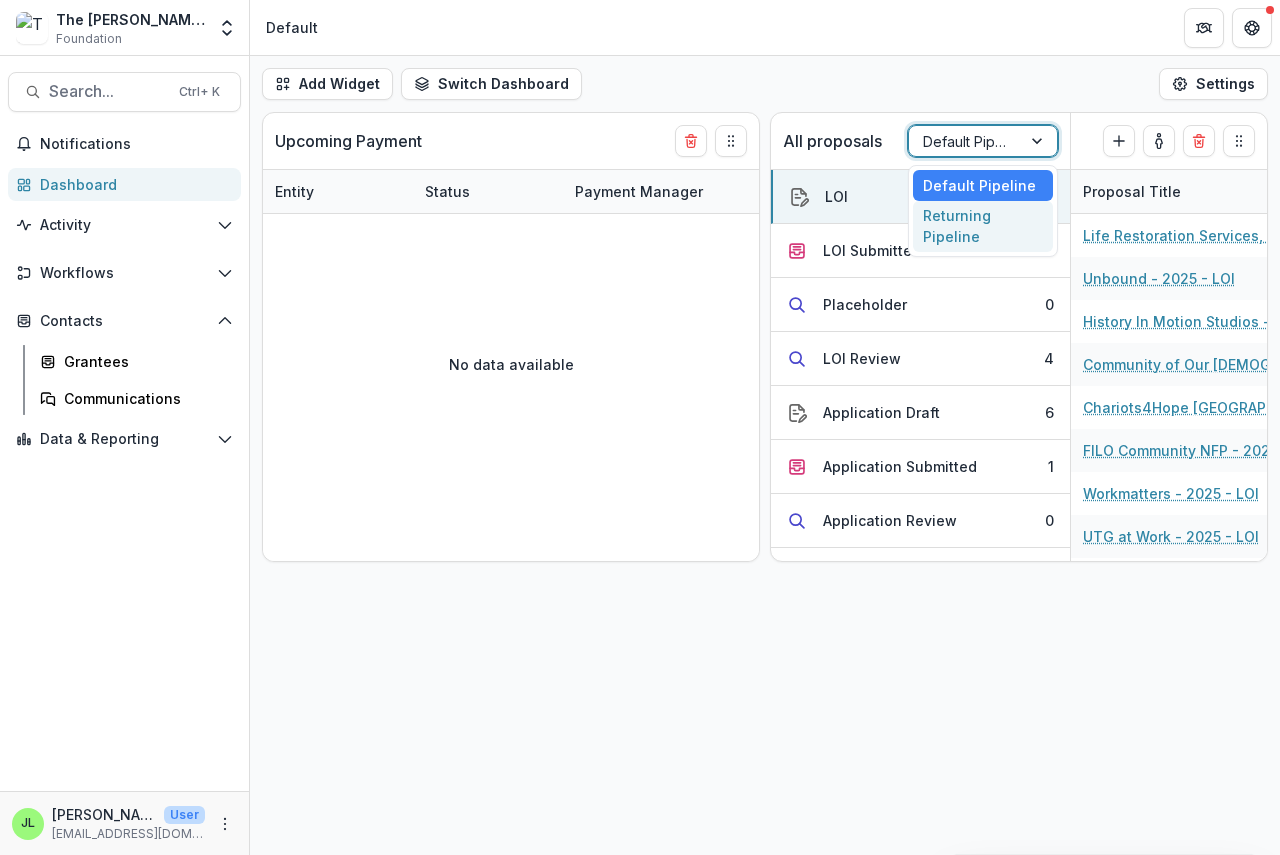 click on "Returning Pipeline" at bounding box center [983, 227] 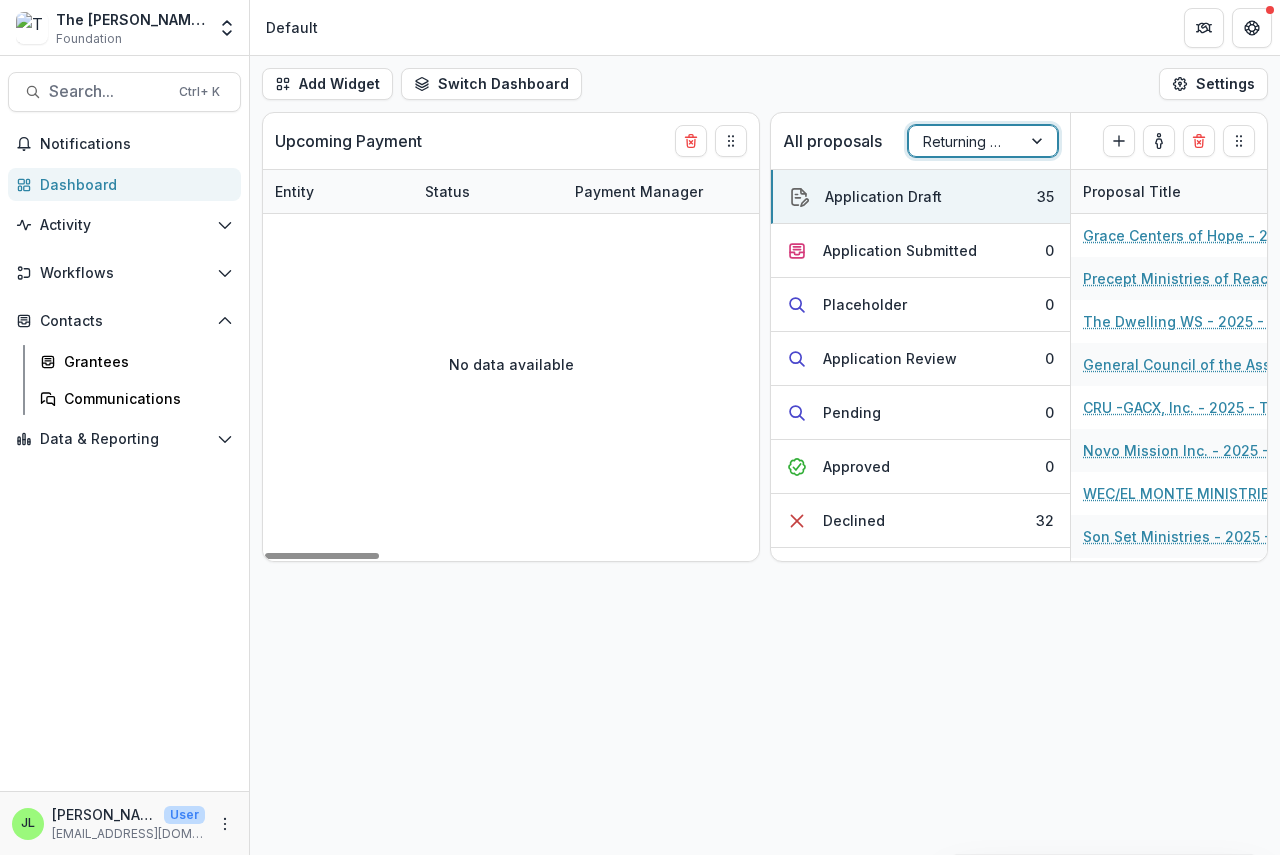 click on "Dashboard" at bounding box center [132, 184] 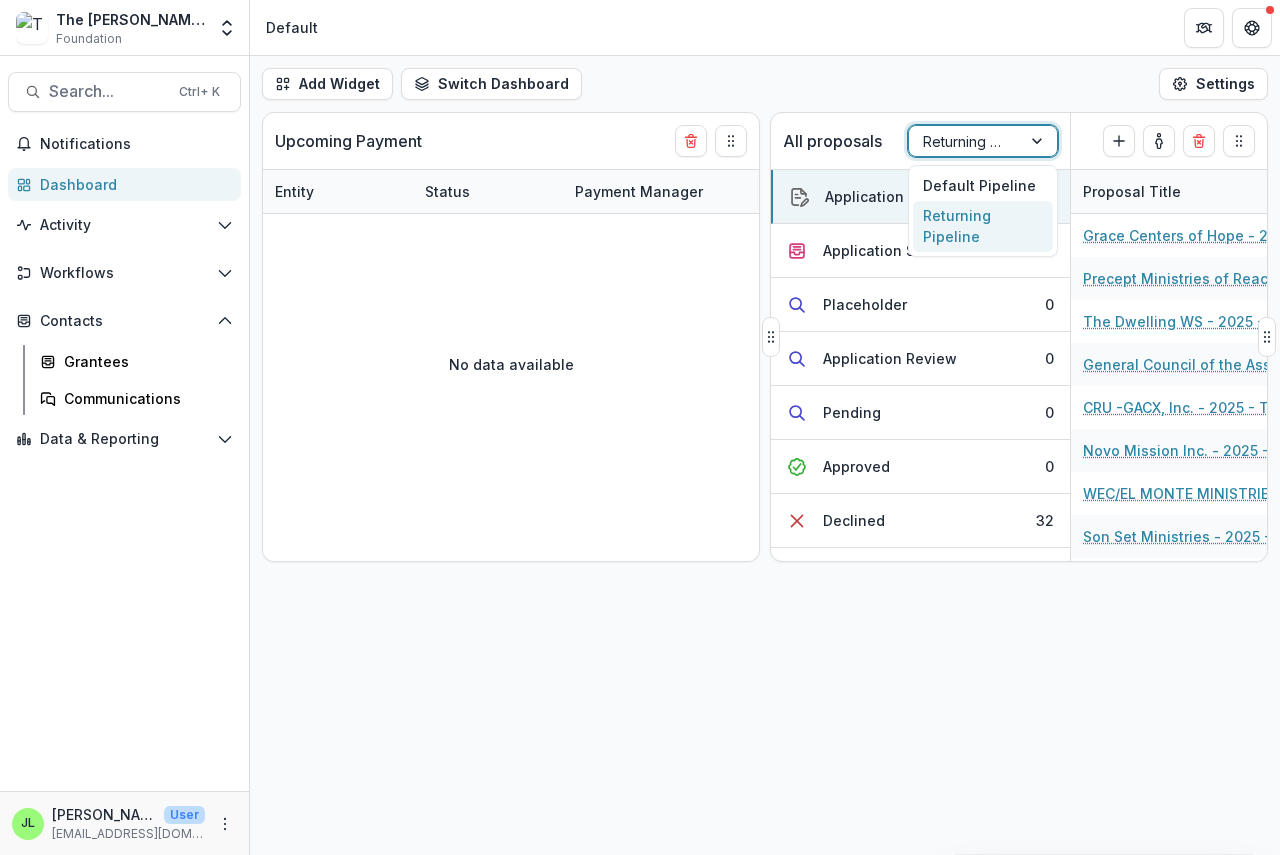 click at bounding box center [965, 141] 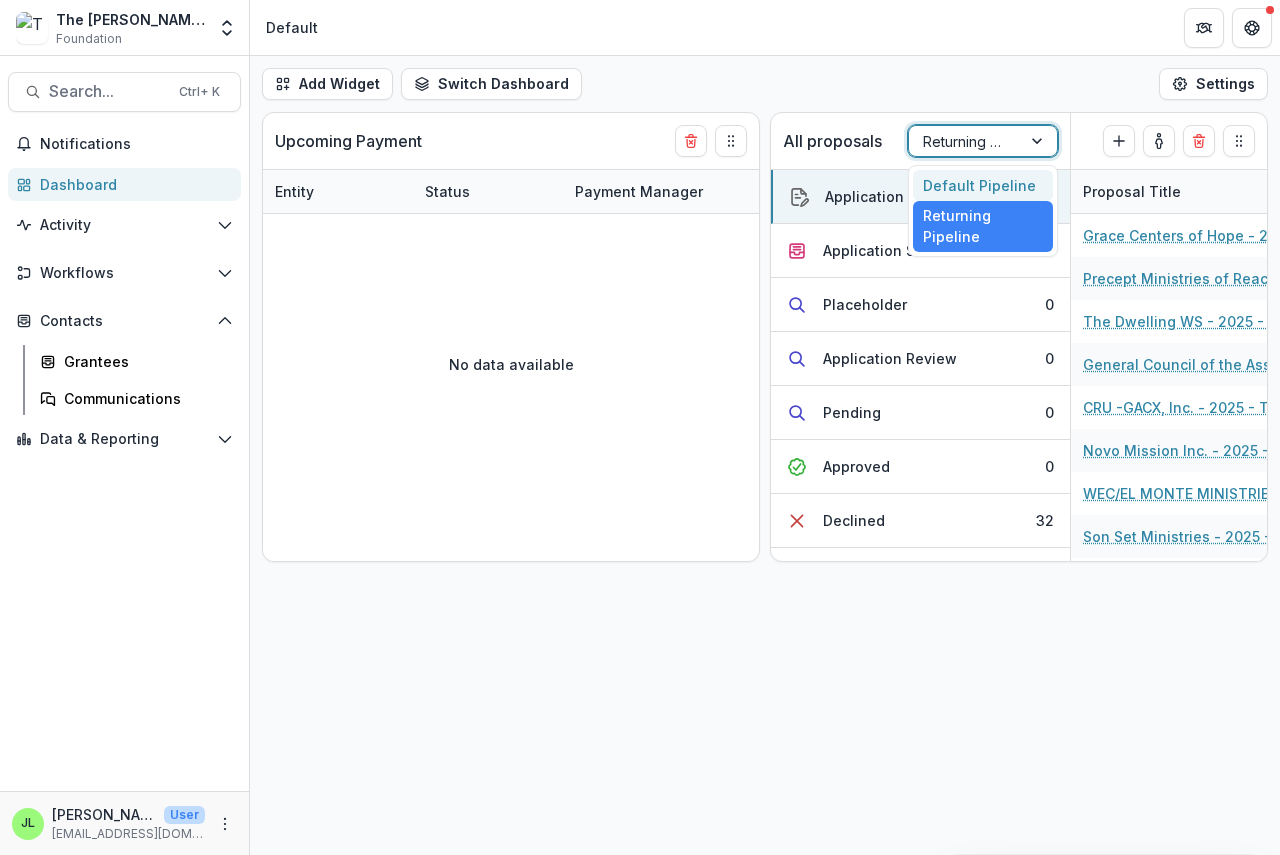 click on "Default Pipeline" at bounding box center [983, 185] 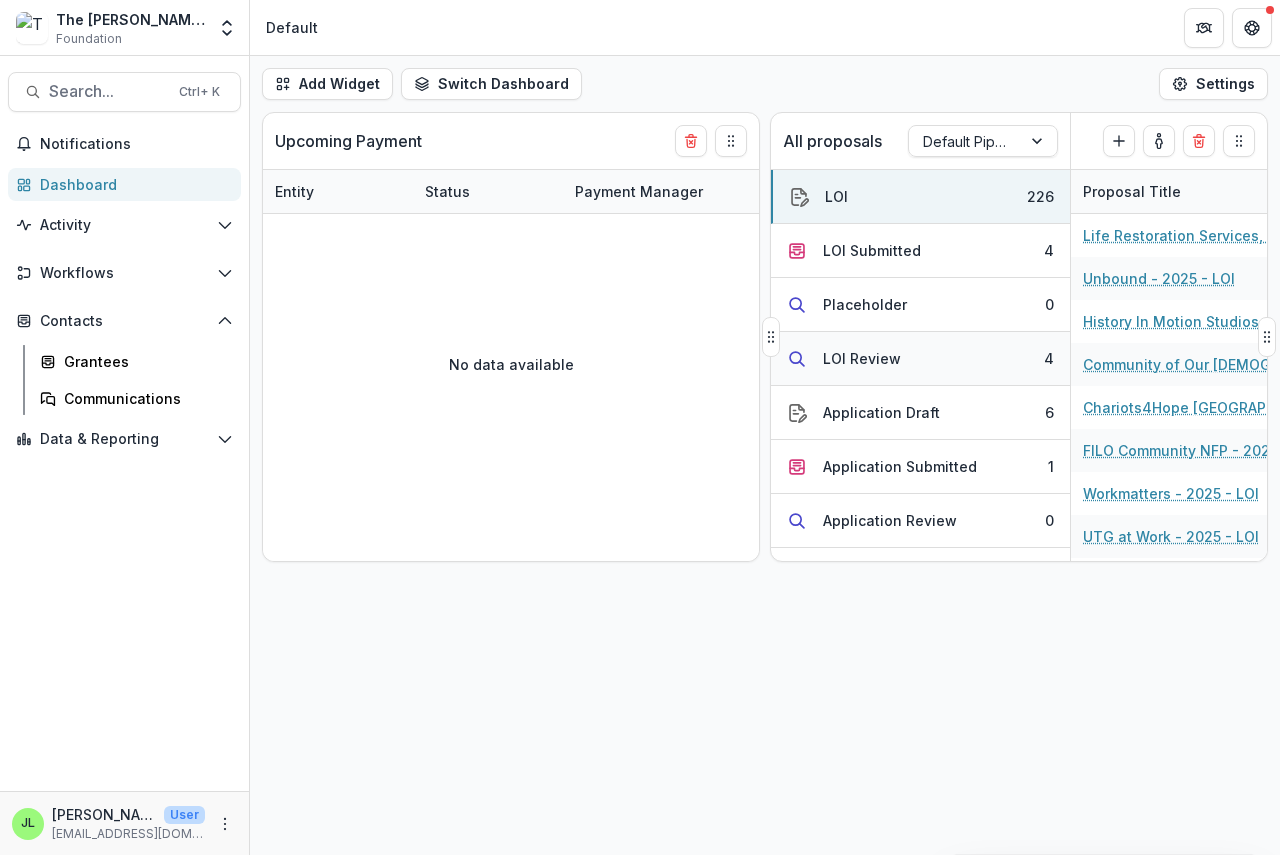 click on "LOI Review" at bounding box center [862, 358] 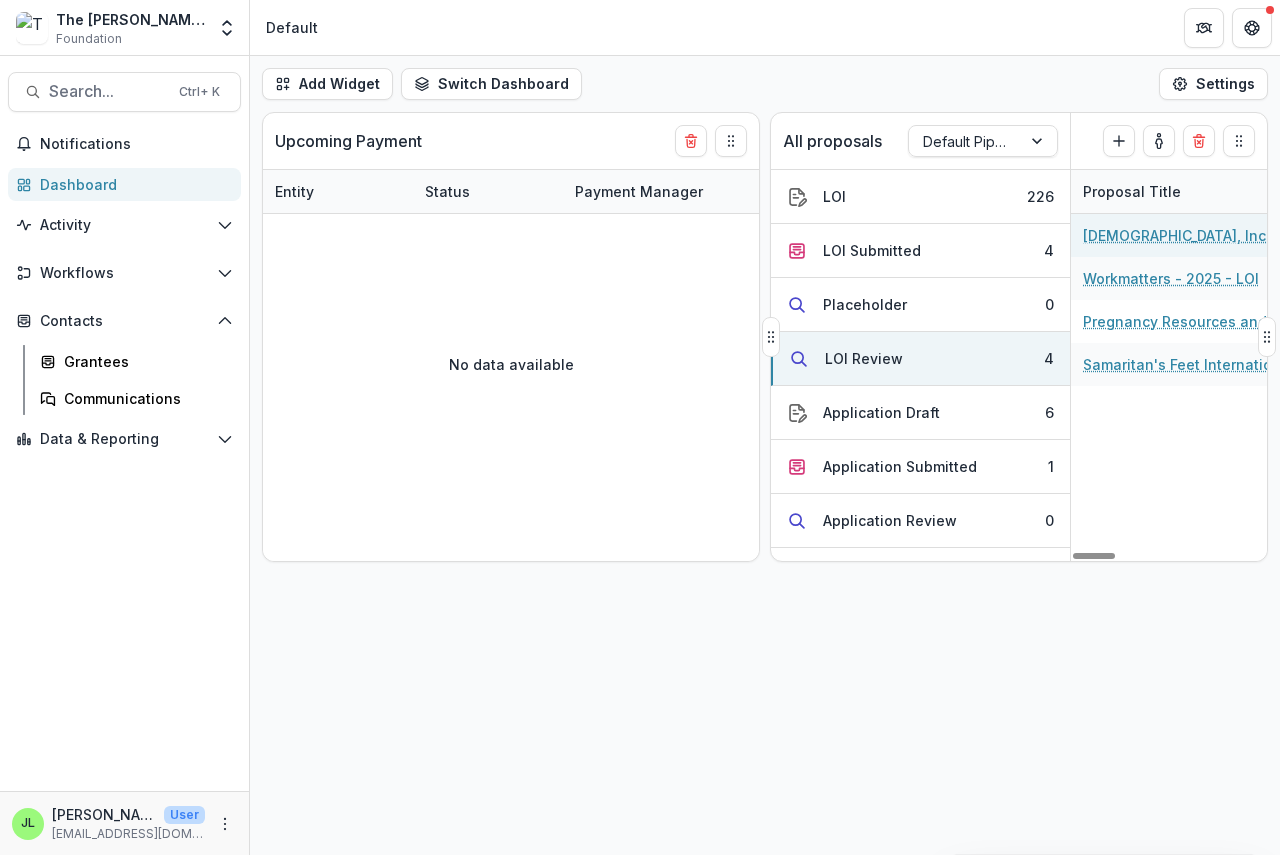 click on "[DEMOGRAPHIC_DATA], Inc. - 2025 - LOI" at bounding box center (1196, 235) 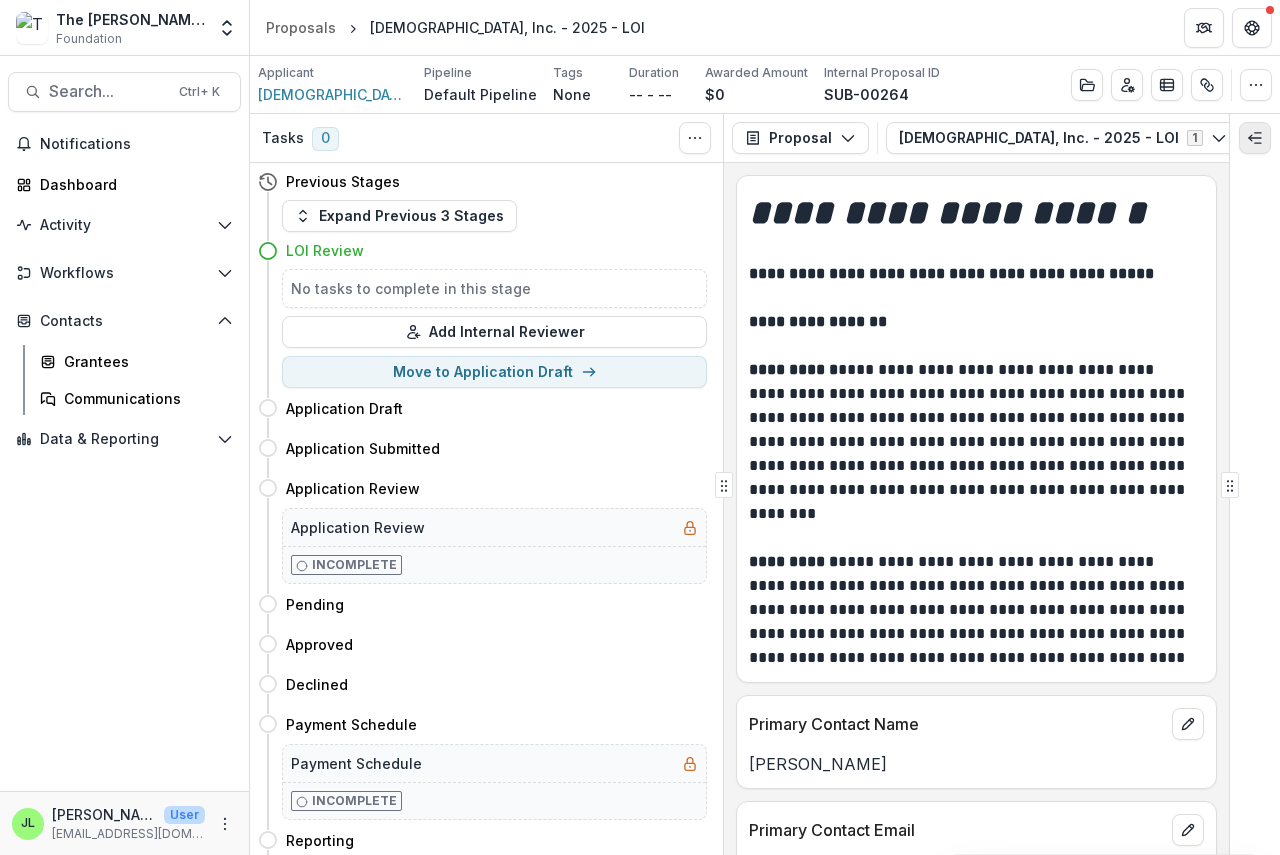 click 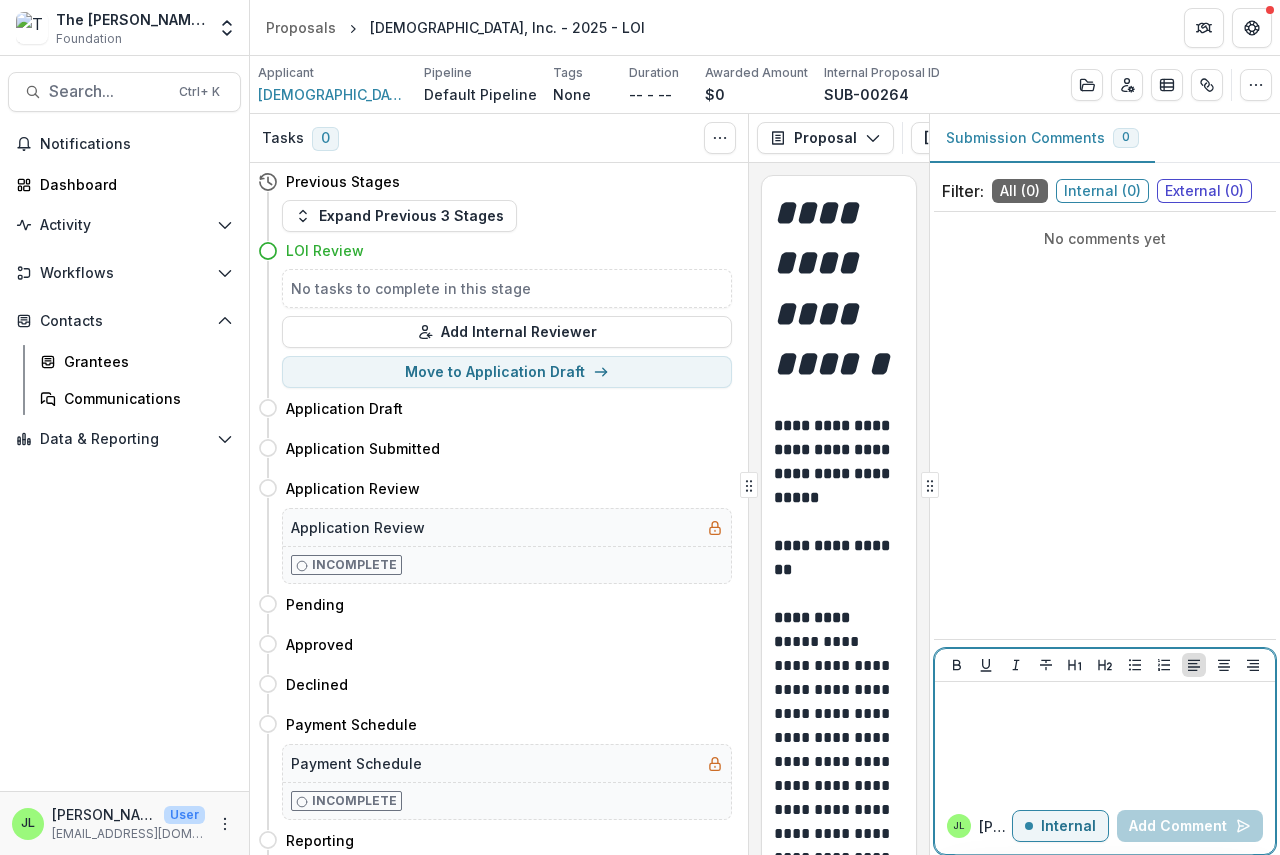 click at bounding box center [1105, 740] 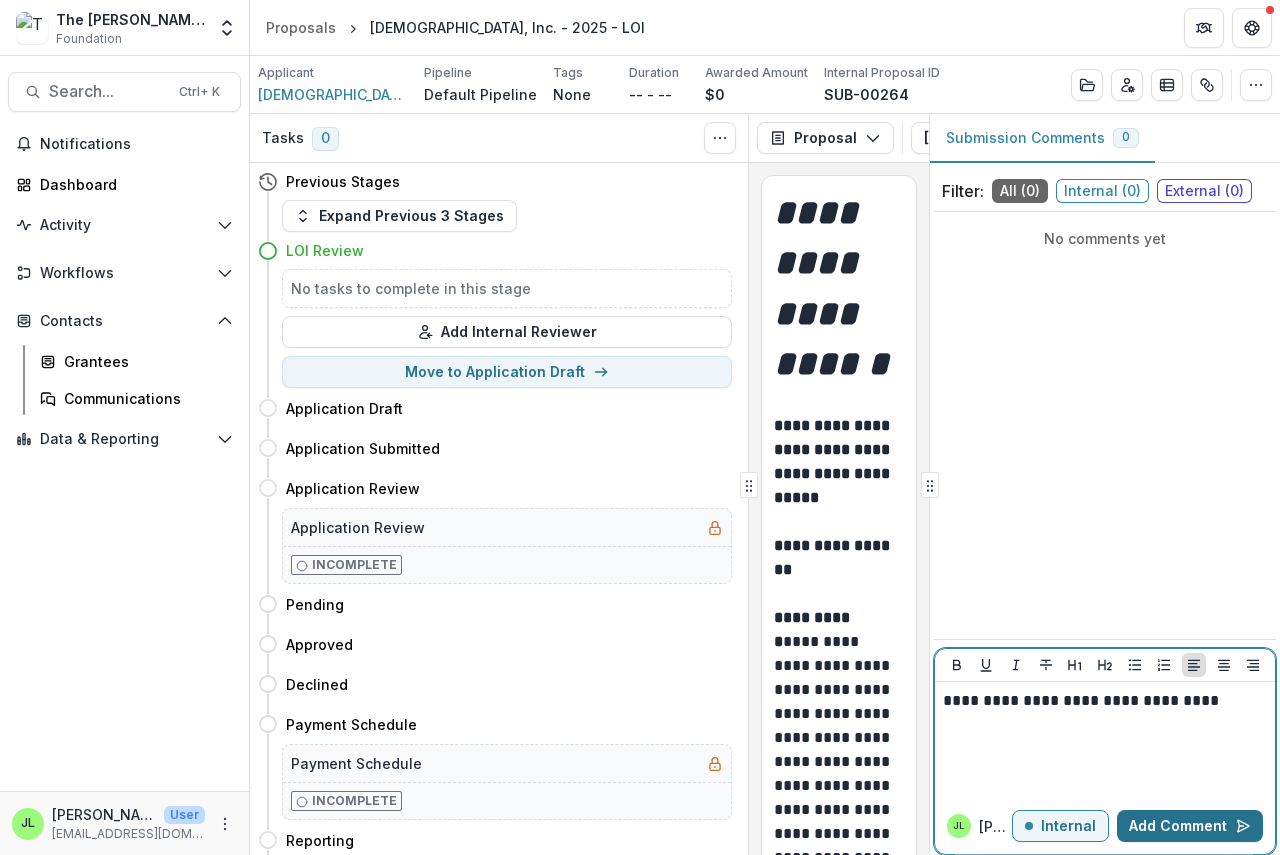 click on "Add Comment" at bounding box center (1190, 826) 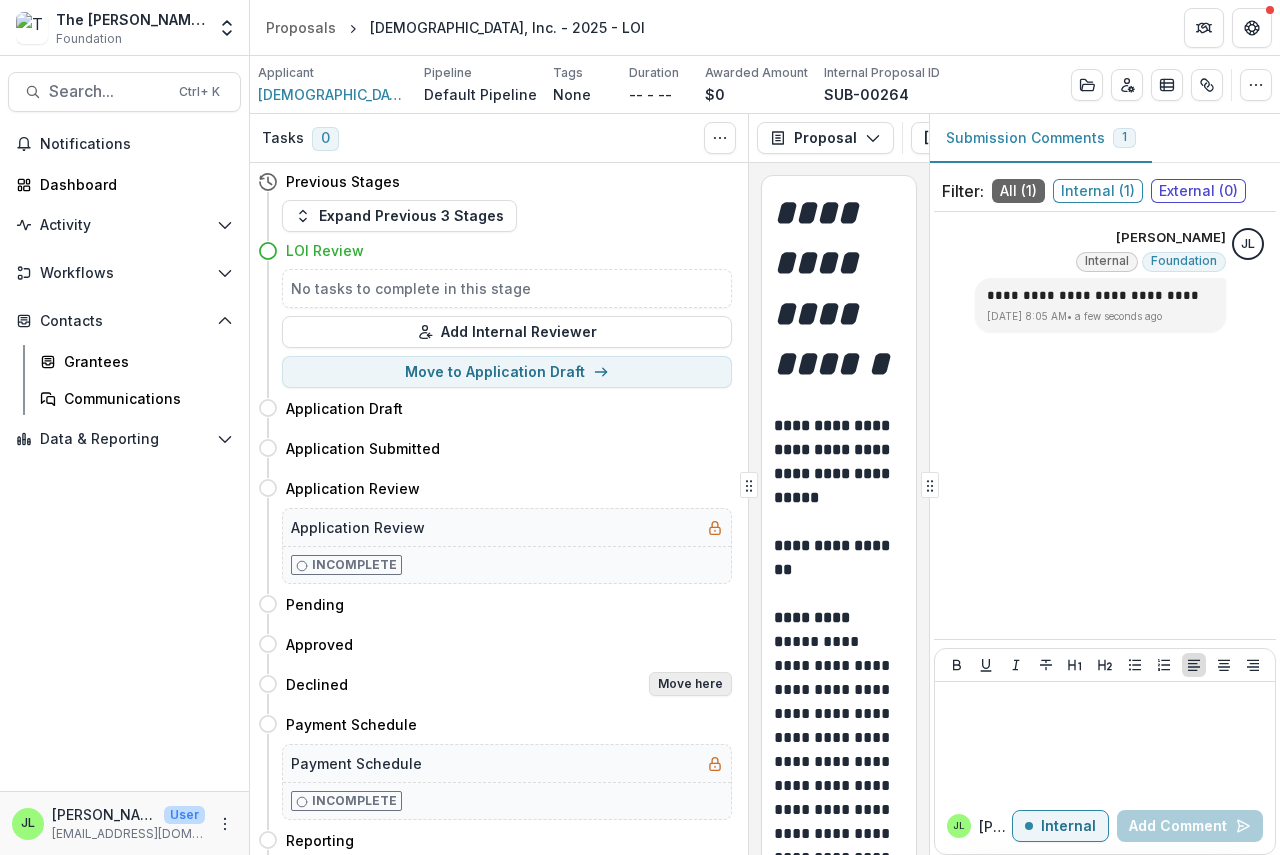 click on "Move here" at bounding box center [690, 684] 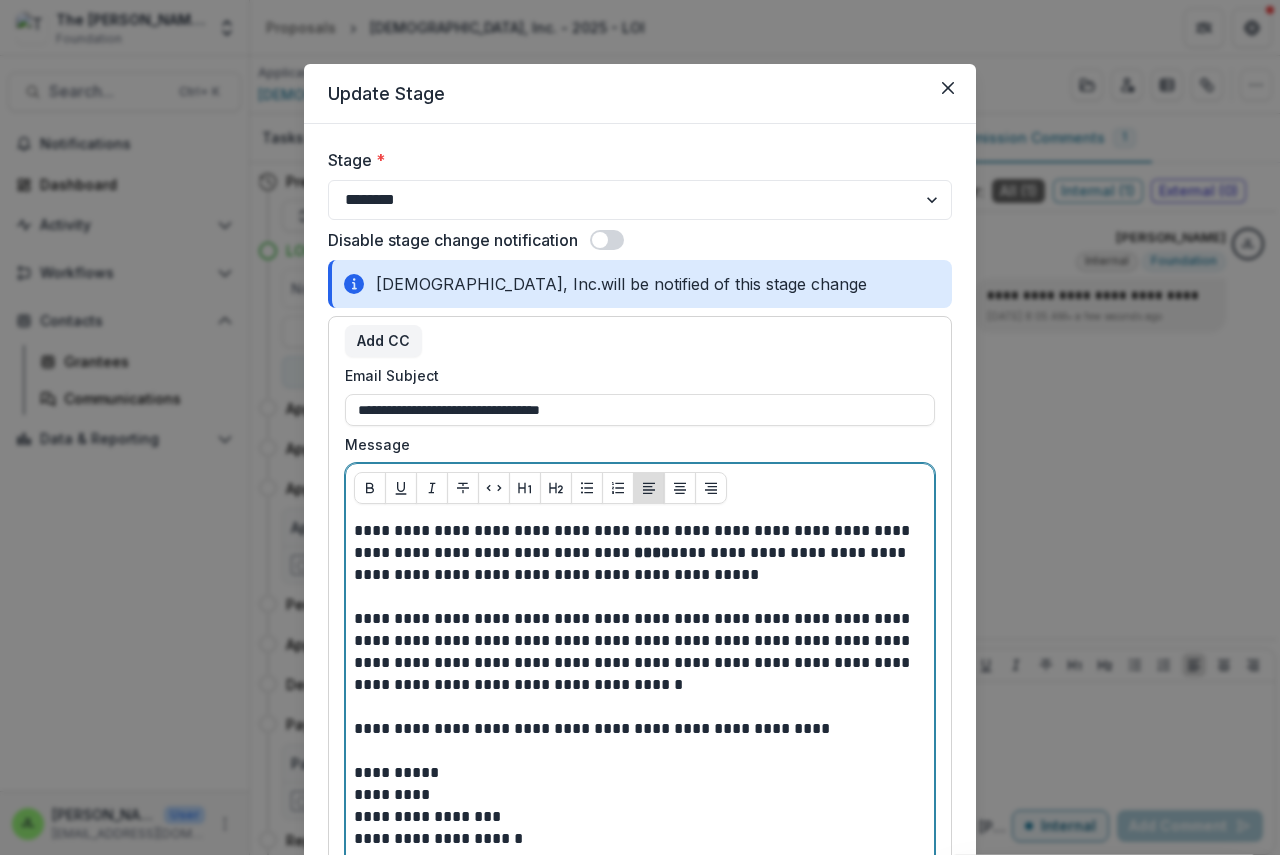 click on "**********" at bounding box center [640, 553] 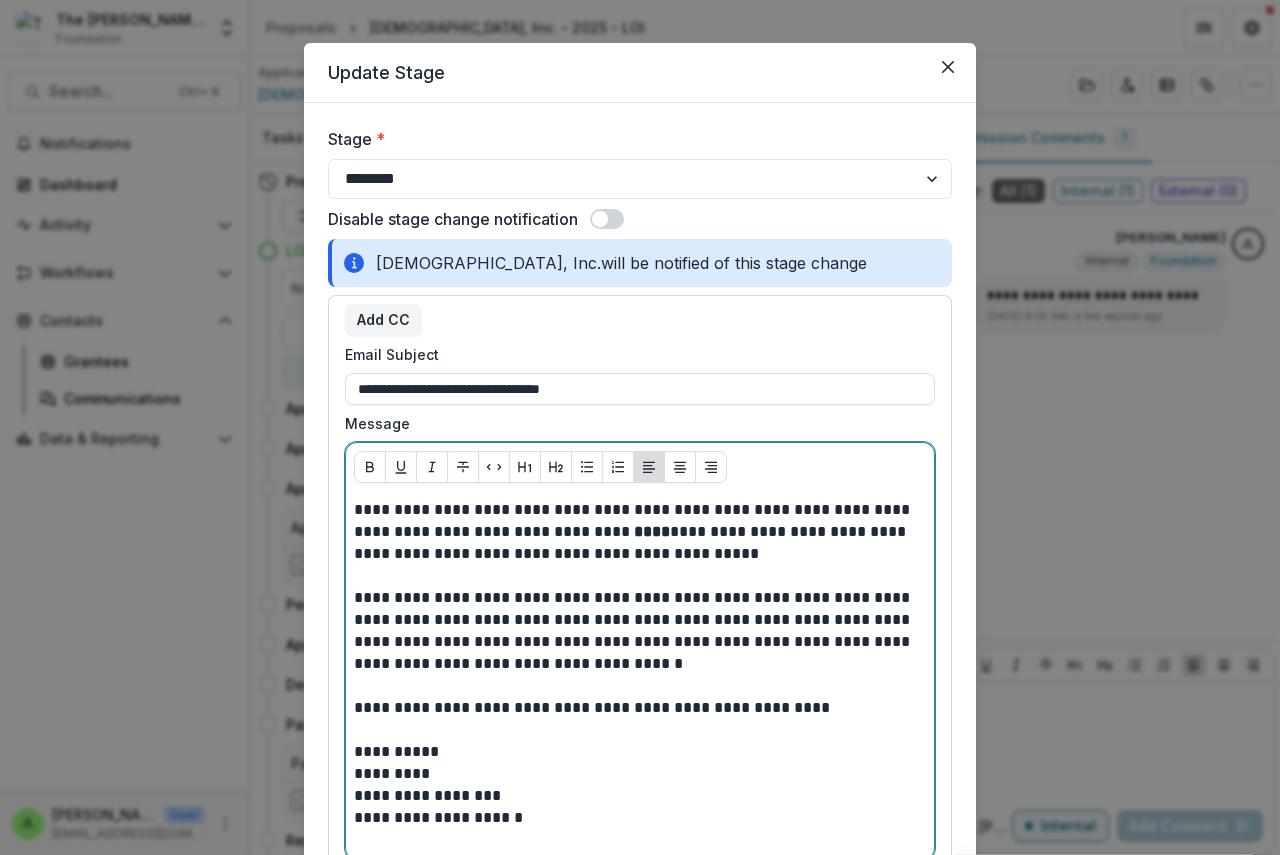 click on "**********" at bounding box center [640, 532] 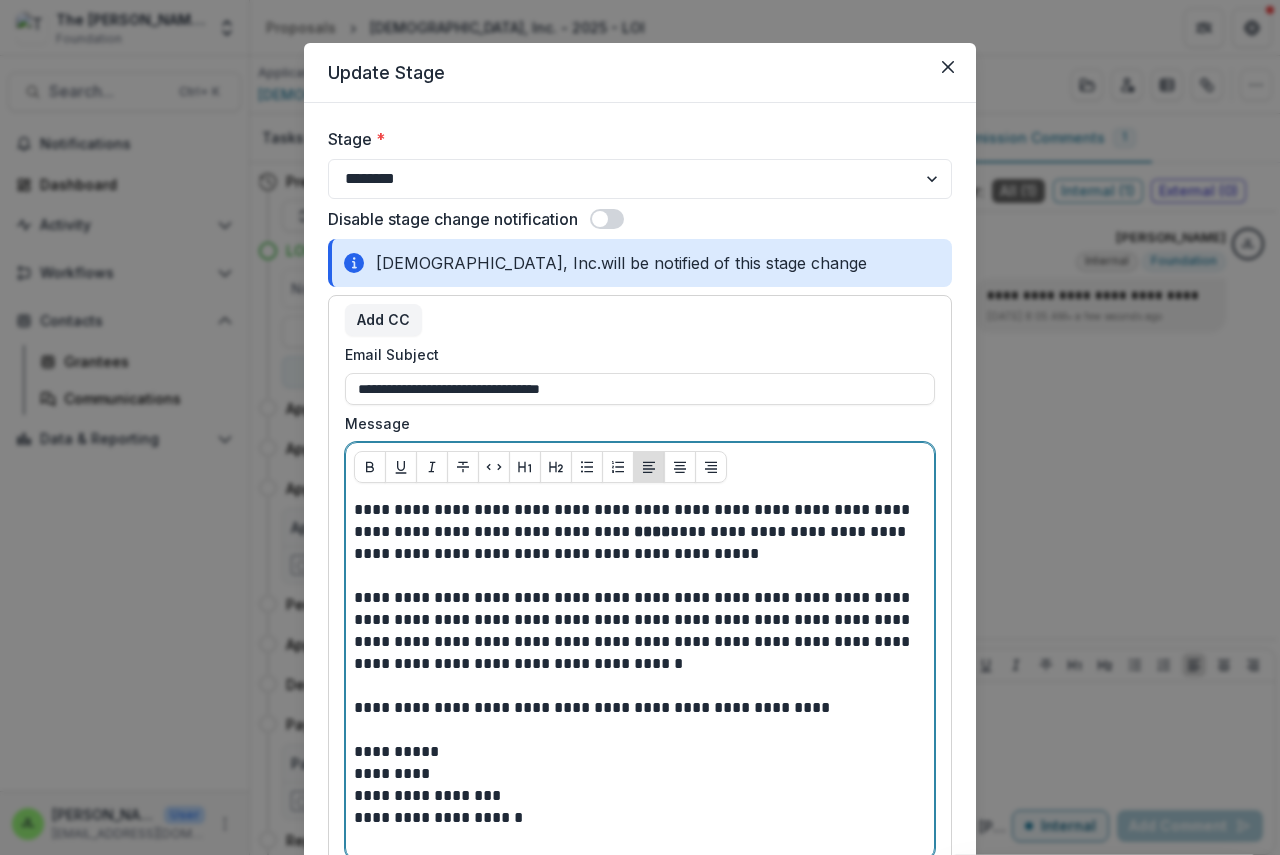 type 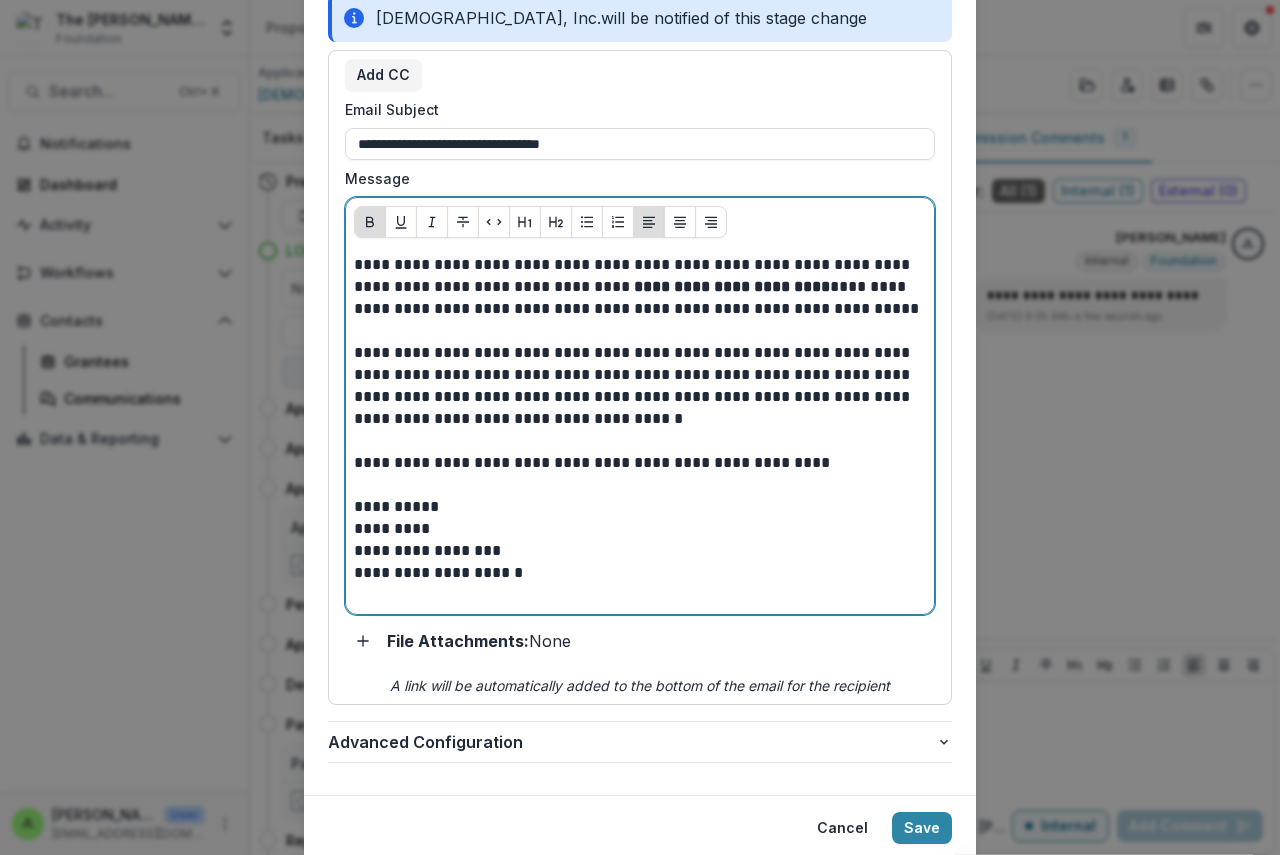 scroll, scrollTop: 335, scrollLeft: 0, axis: vertical 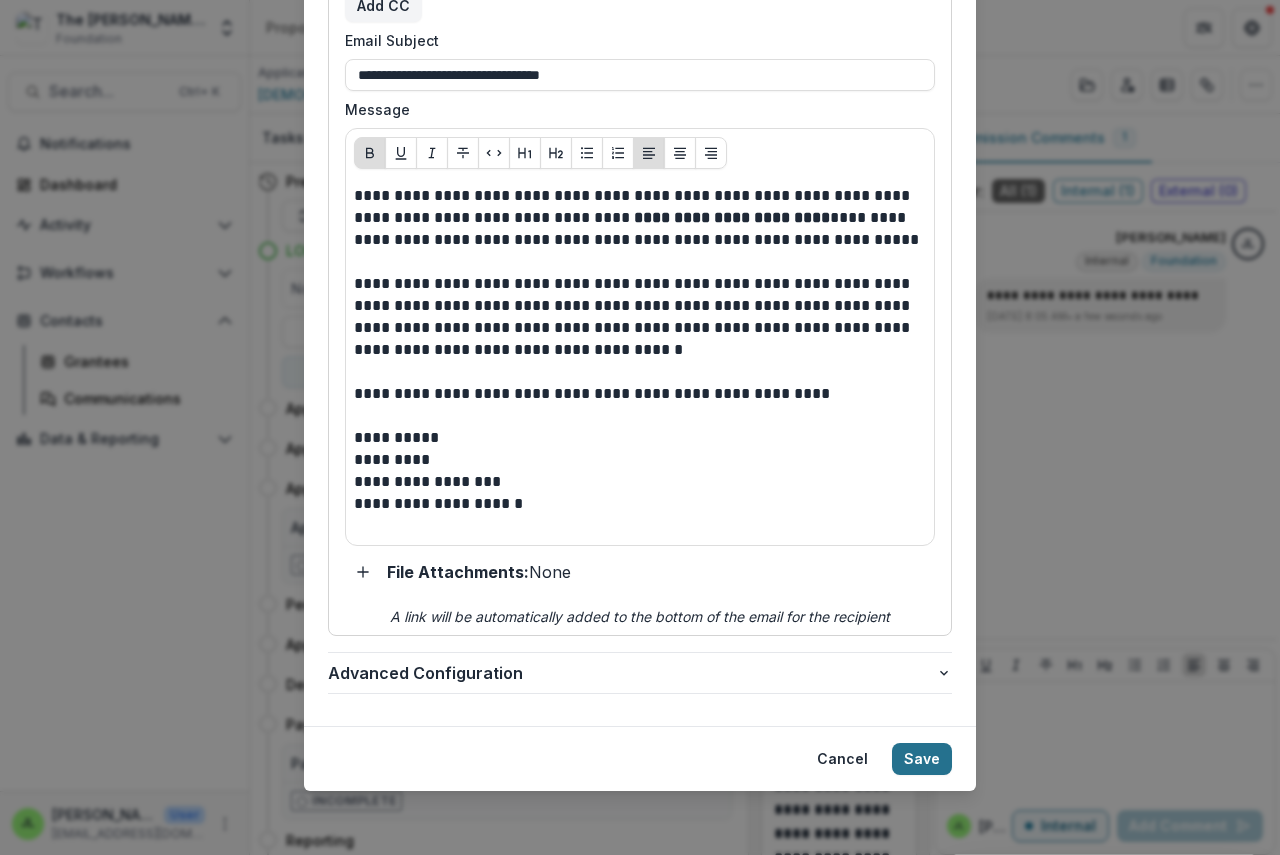 click on "Save" at bounding box center [922, 759] 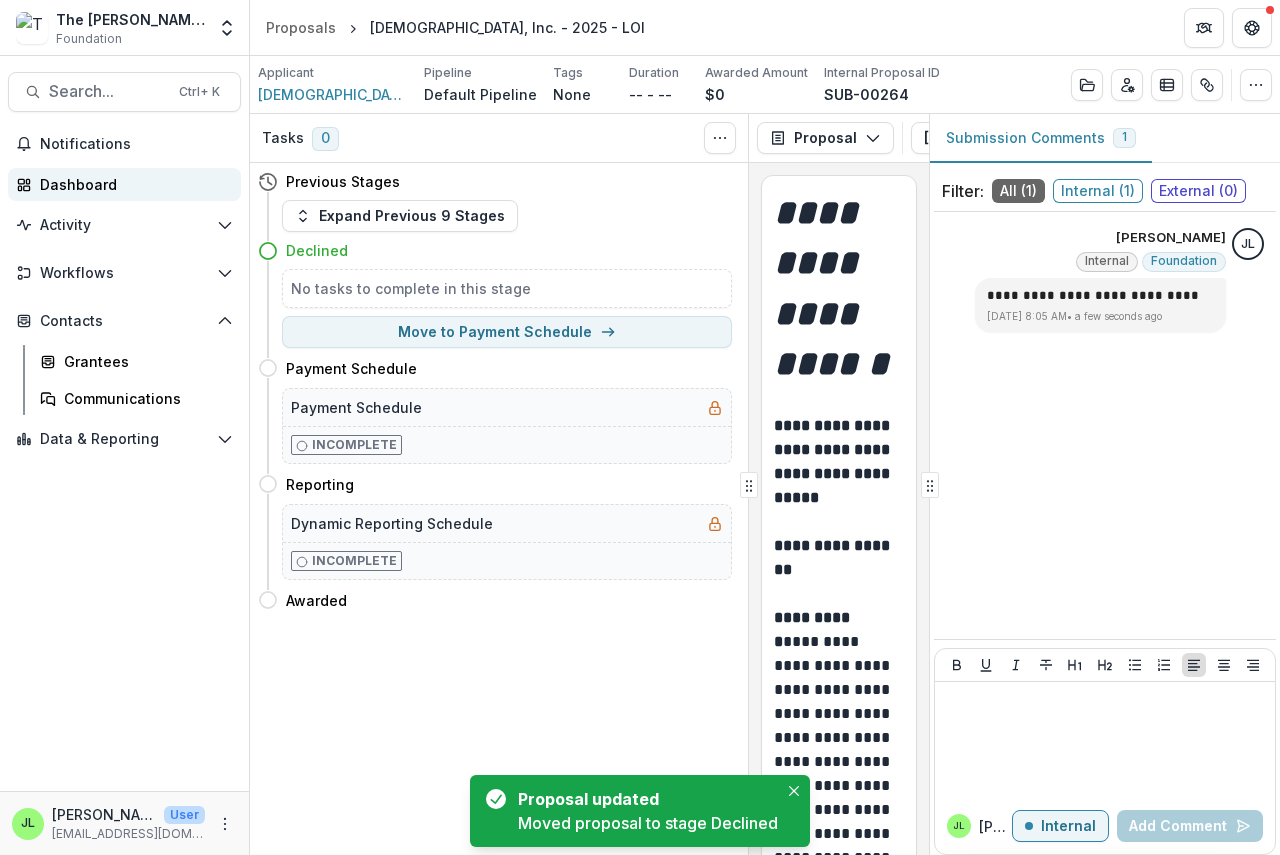 click on "Dashboard" at bounding box center [132, 184] 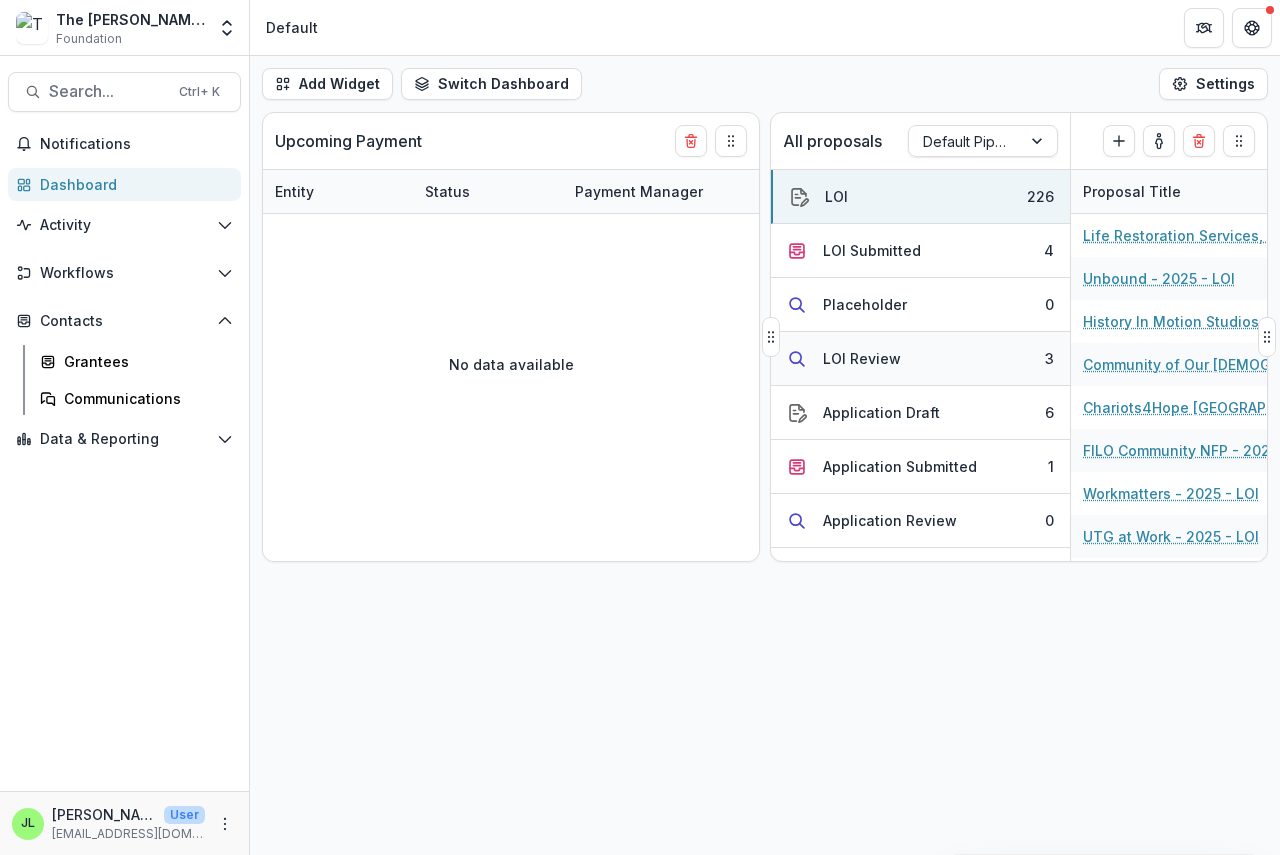 click on "LOI Review" at bounding box center [862, 358] 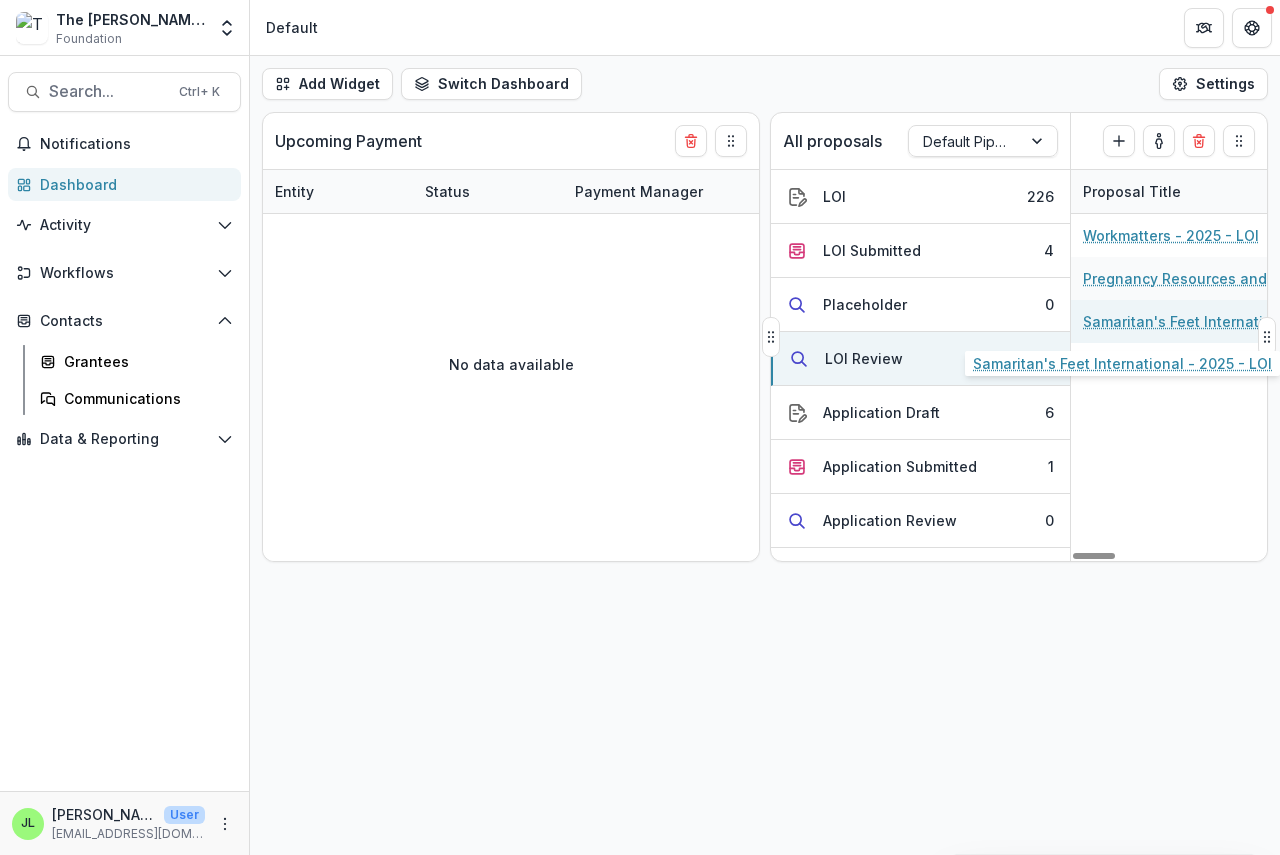 click on "Samaritan's Feet International - 2025 - LOI" at bounding box center (1196, 321) 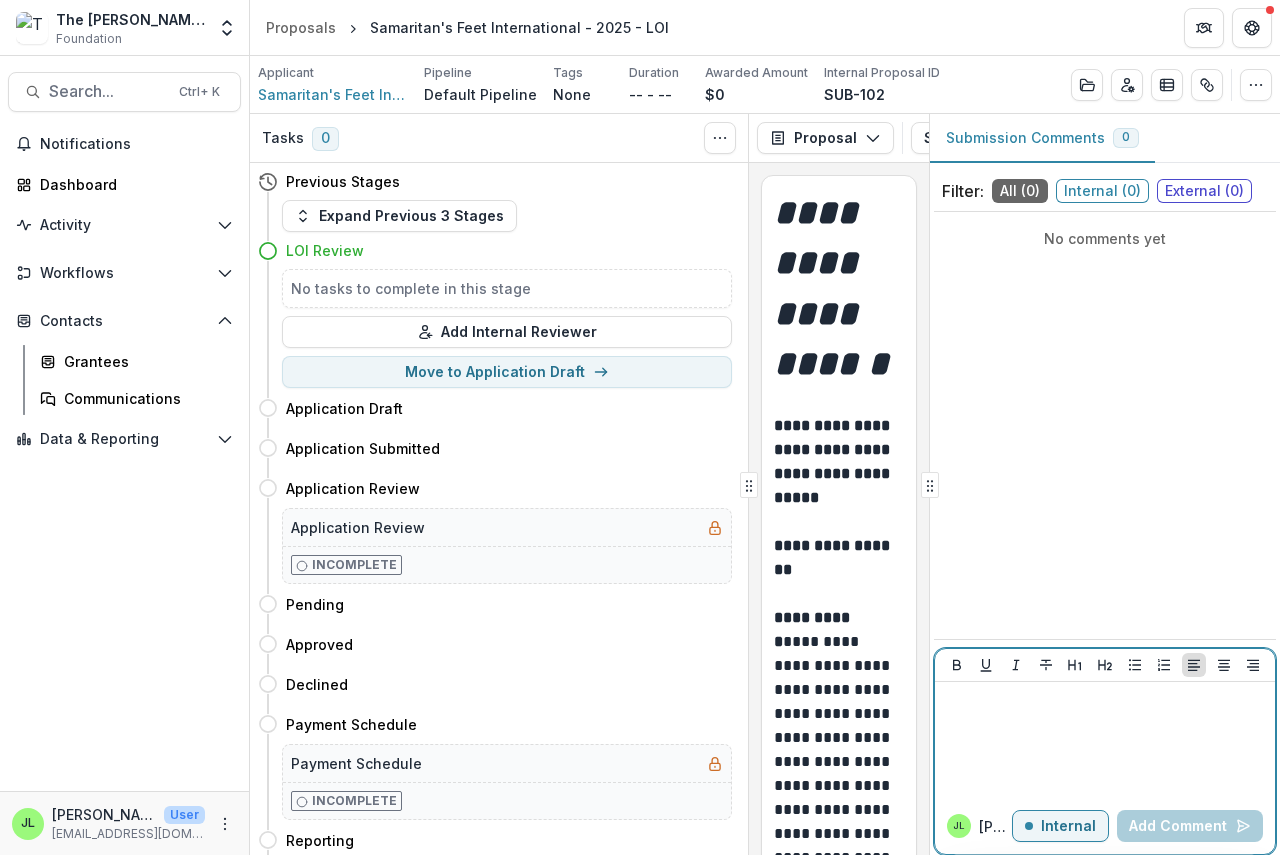 click at bounding box center (1105, 701) 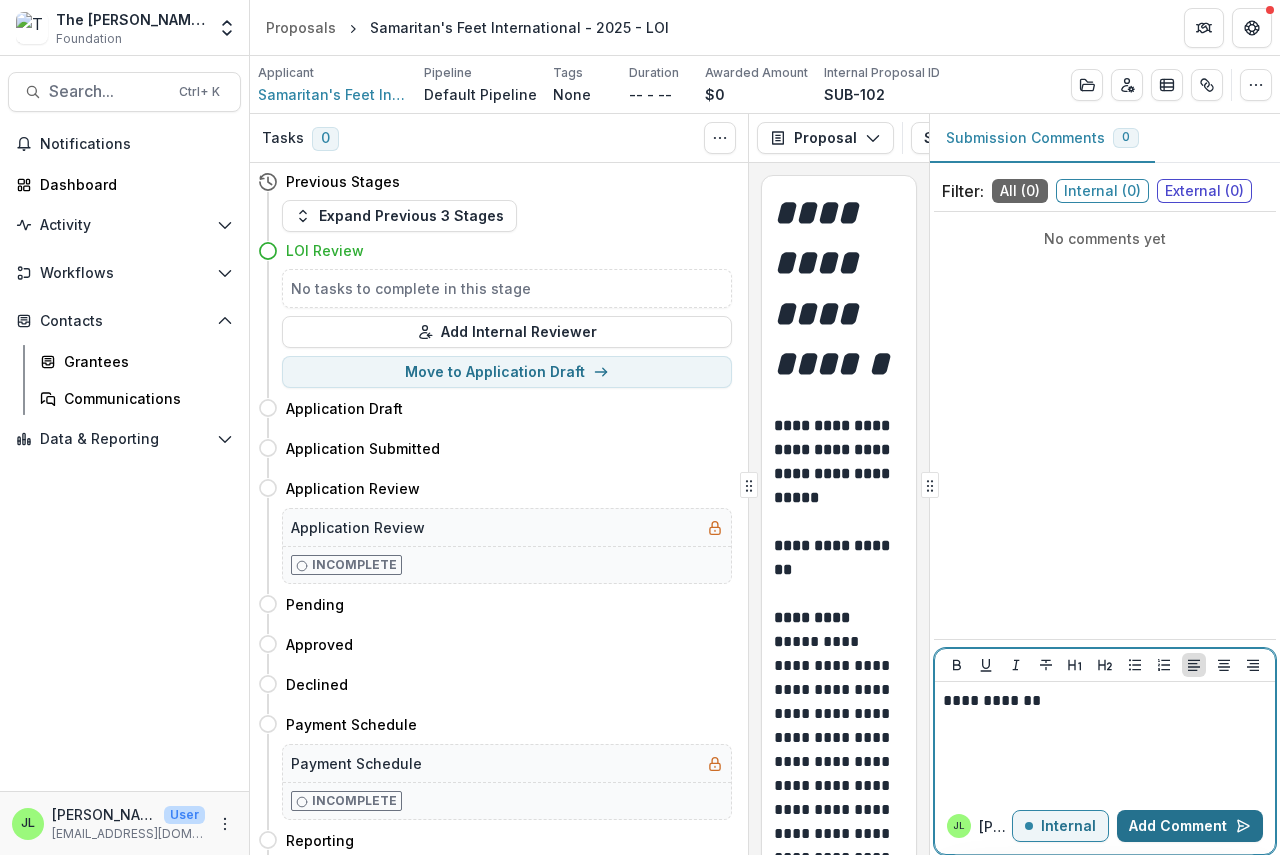 click on "Add Comment" at bounding box center (1190, 826) 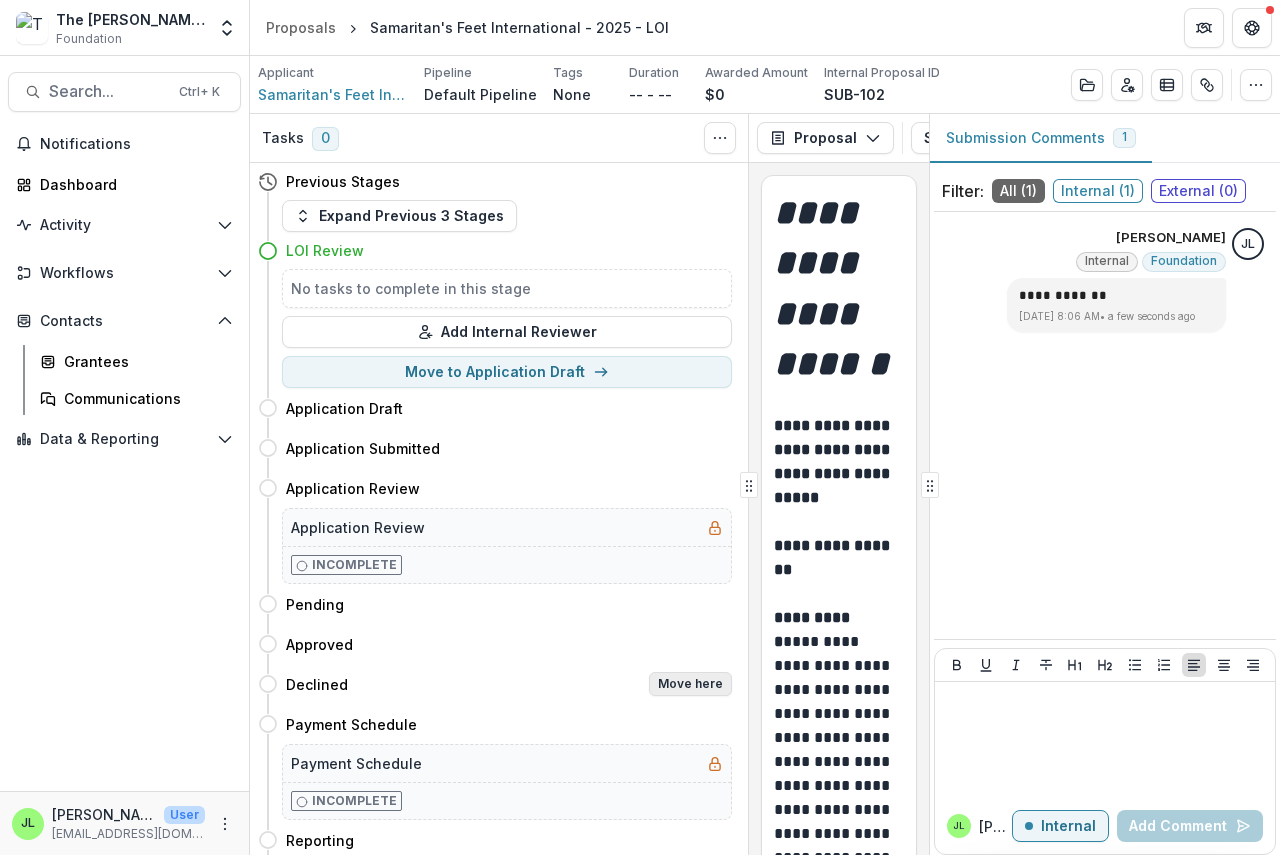 click on "Move here" at bounding box center [690, 684] 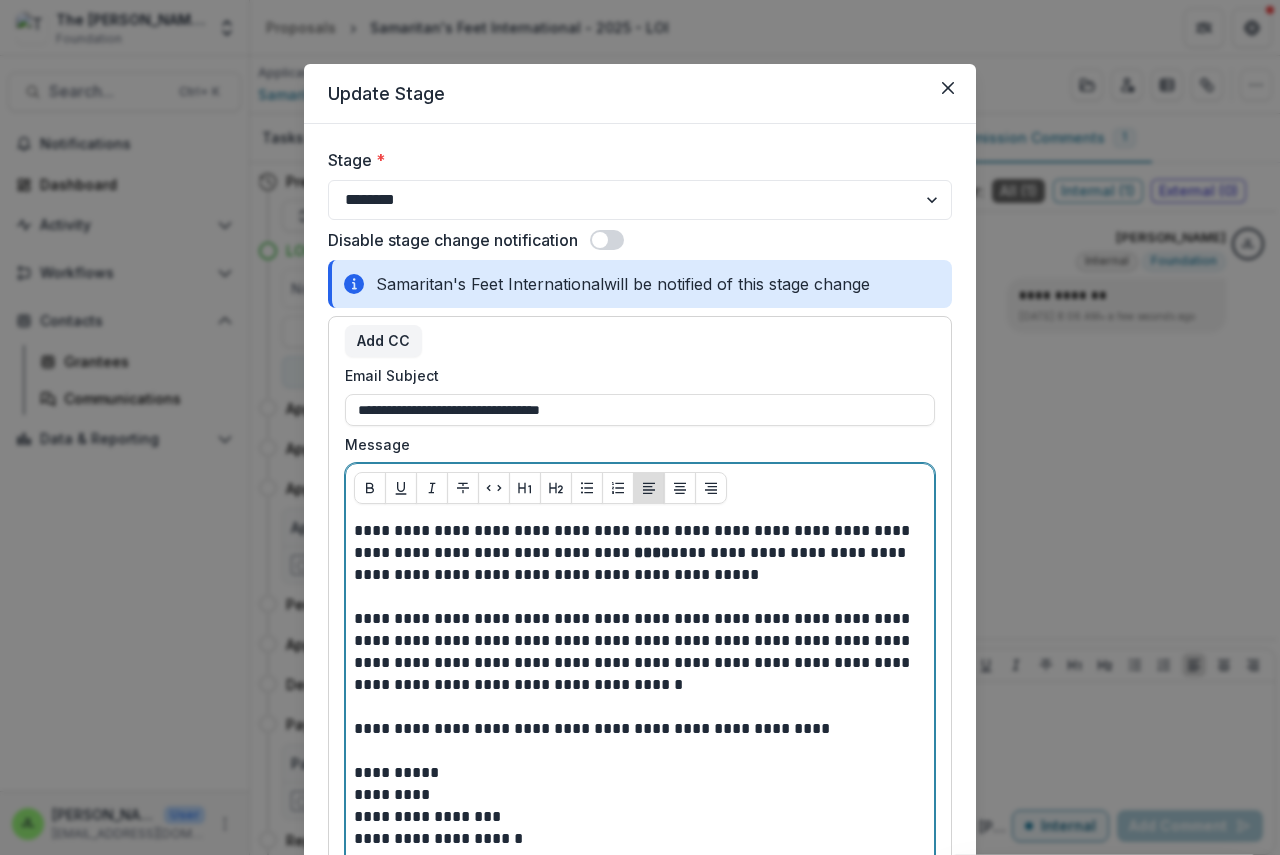 scroll, scrollTop: 21, scrollLeft: 0, axis: vertical 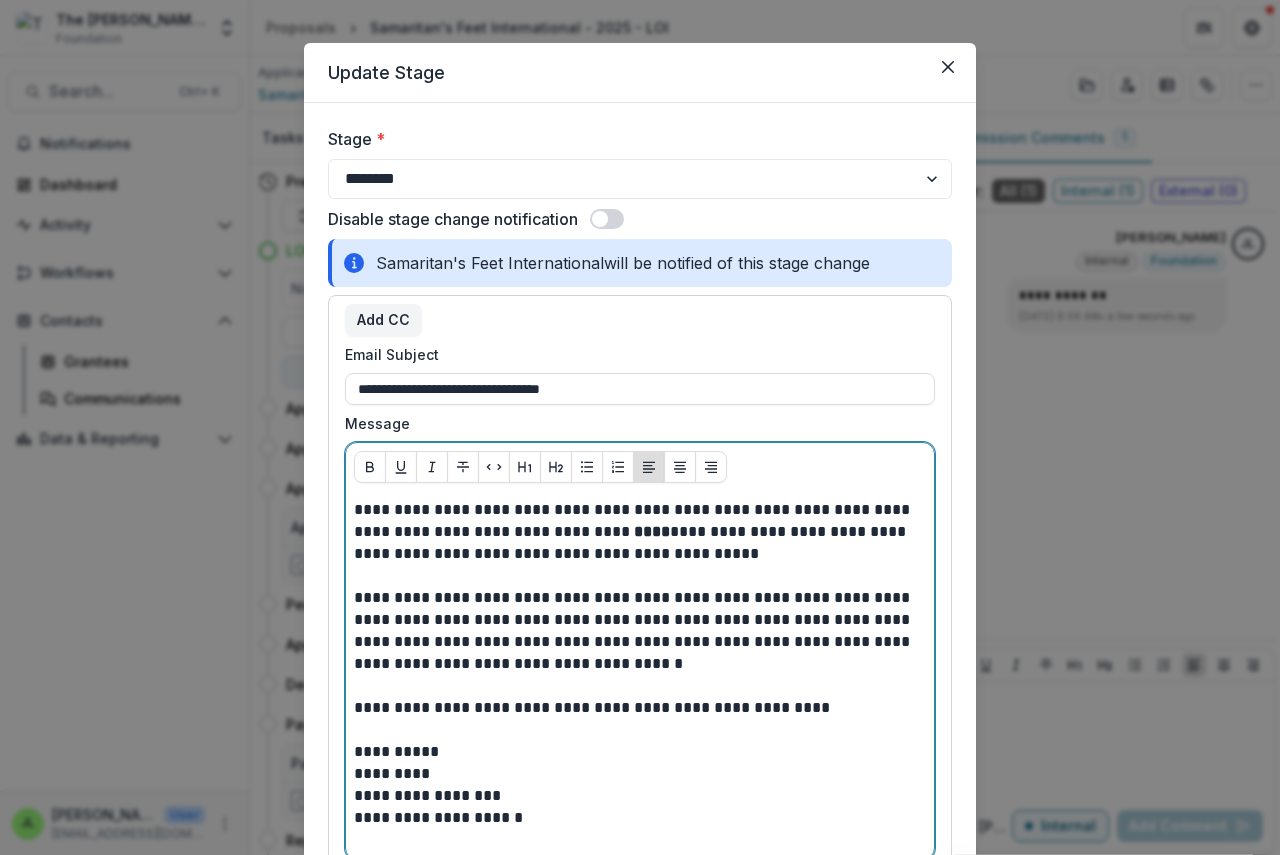 click on "**********" at bounding box center (640, 532) 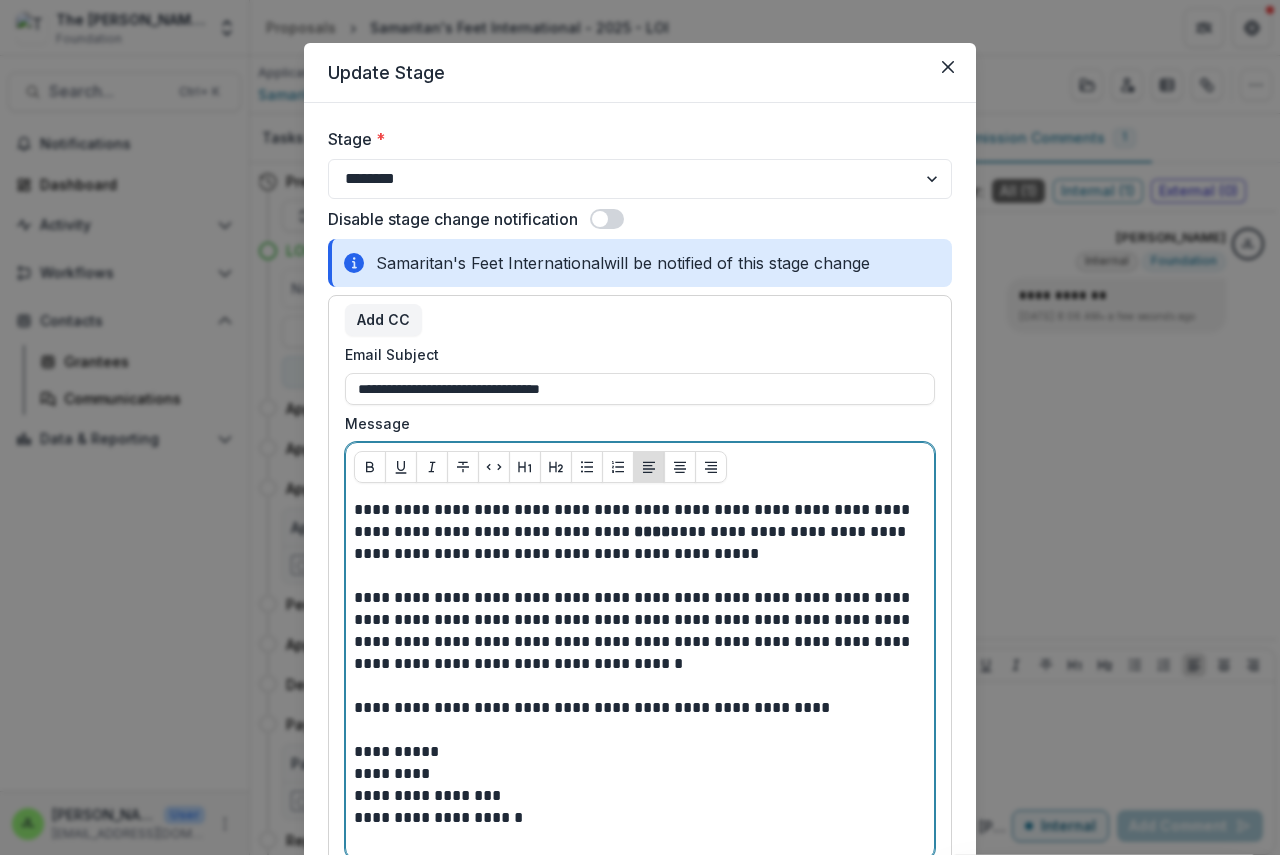type 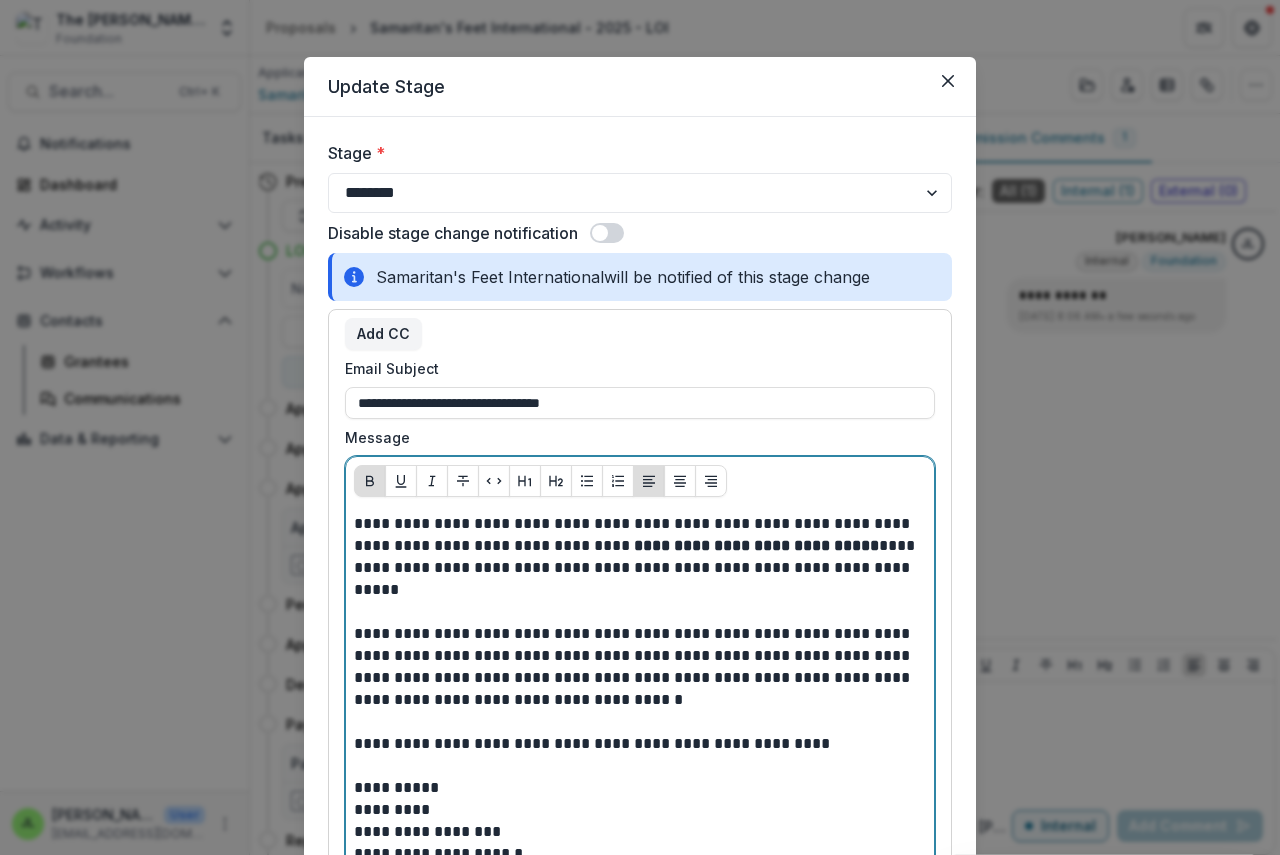 scroll, scrollTop: 0, scrollLeft: 0, axis: both 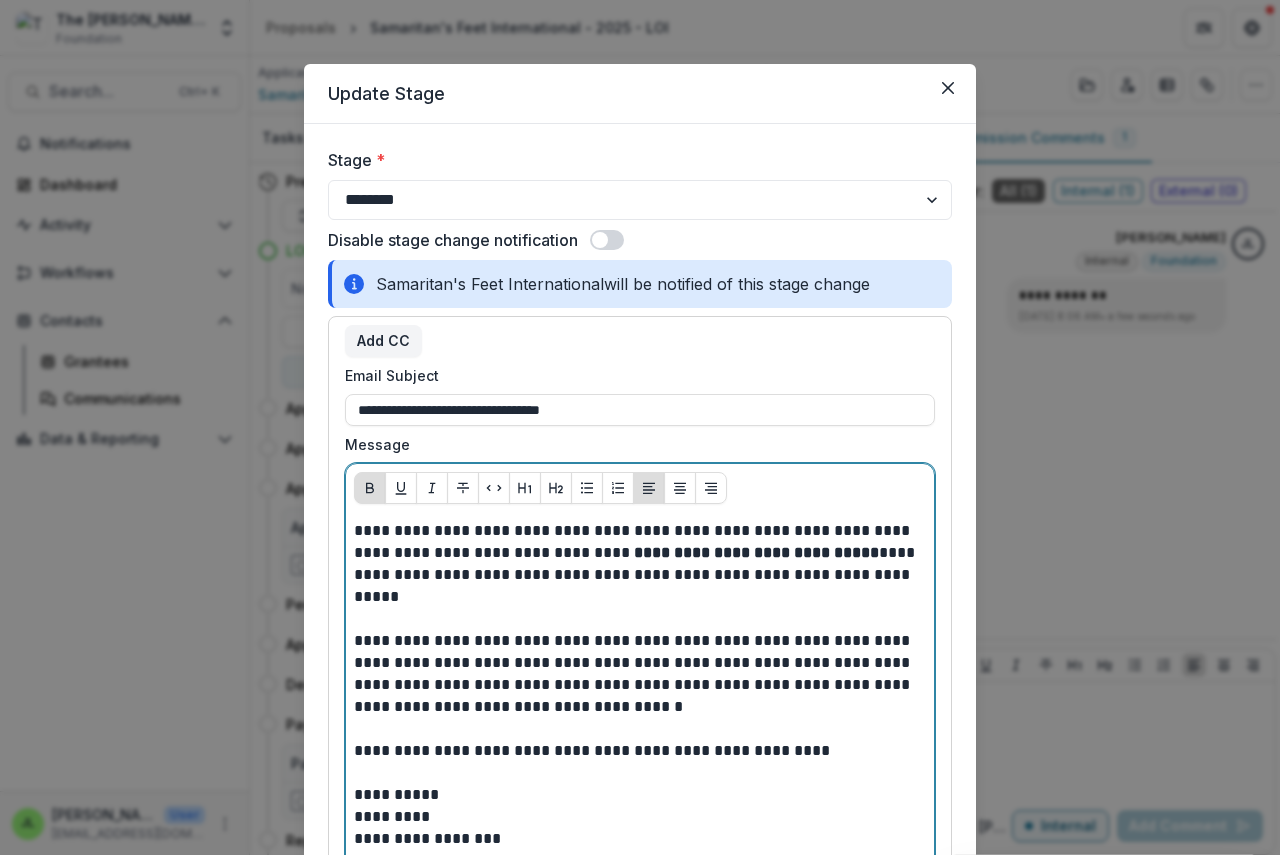 click on "**********" at bounding box center (756, 552) 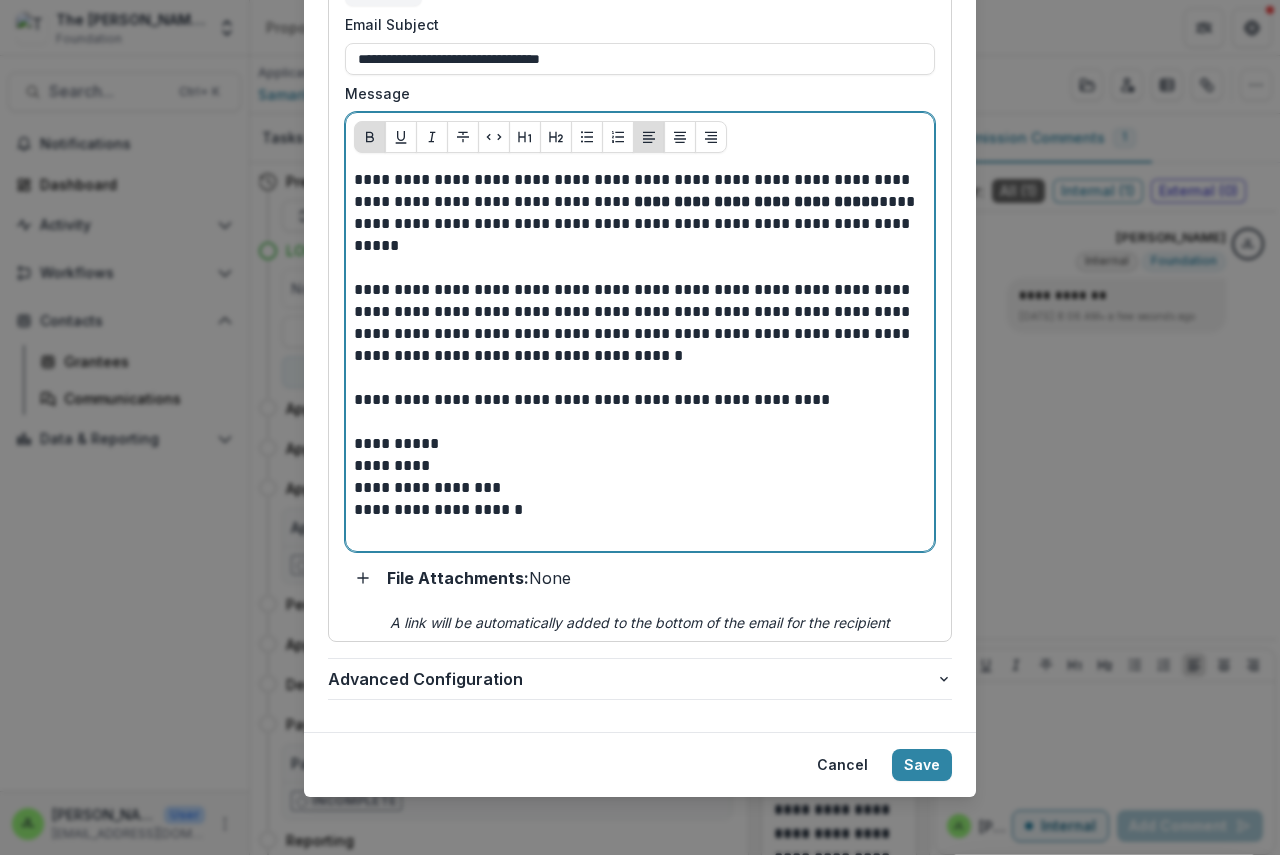 scroll, scrollTop: 357, scrollLeft: 0, axis: vertical 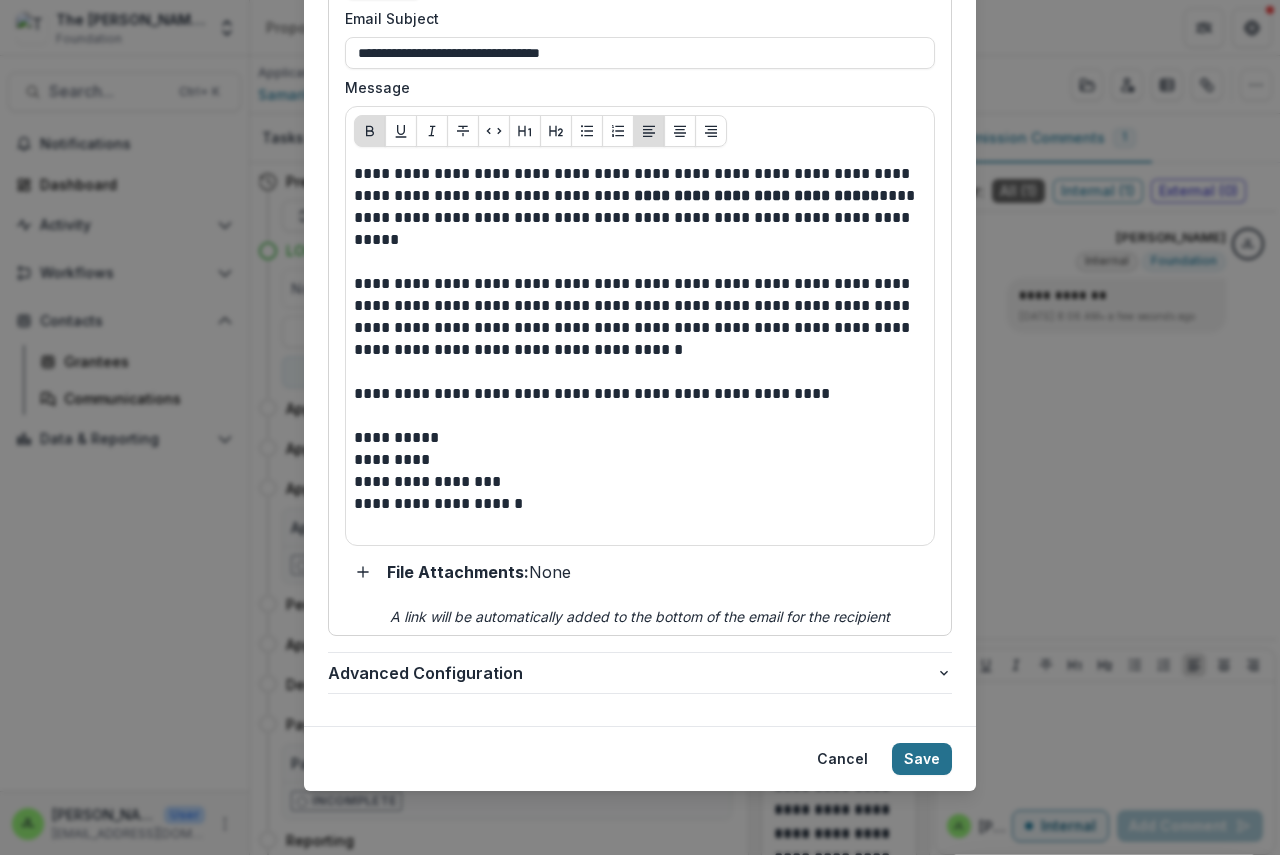 click on "Save" at bounding box center [922, 759] 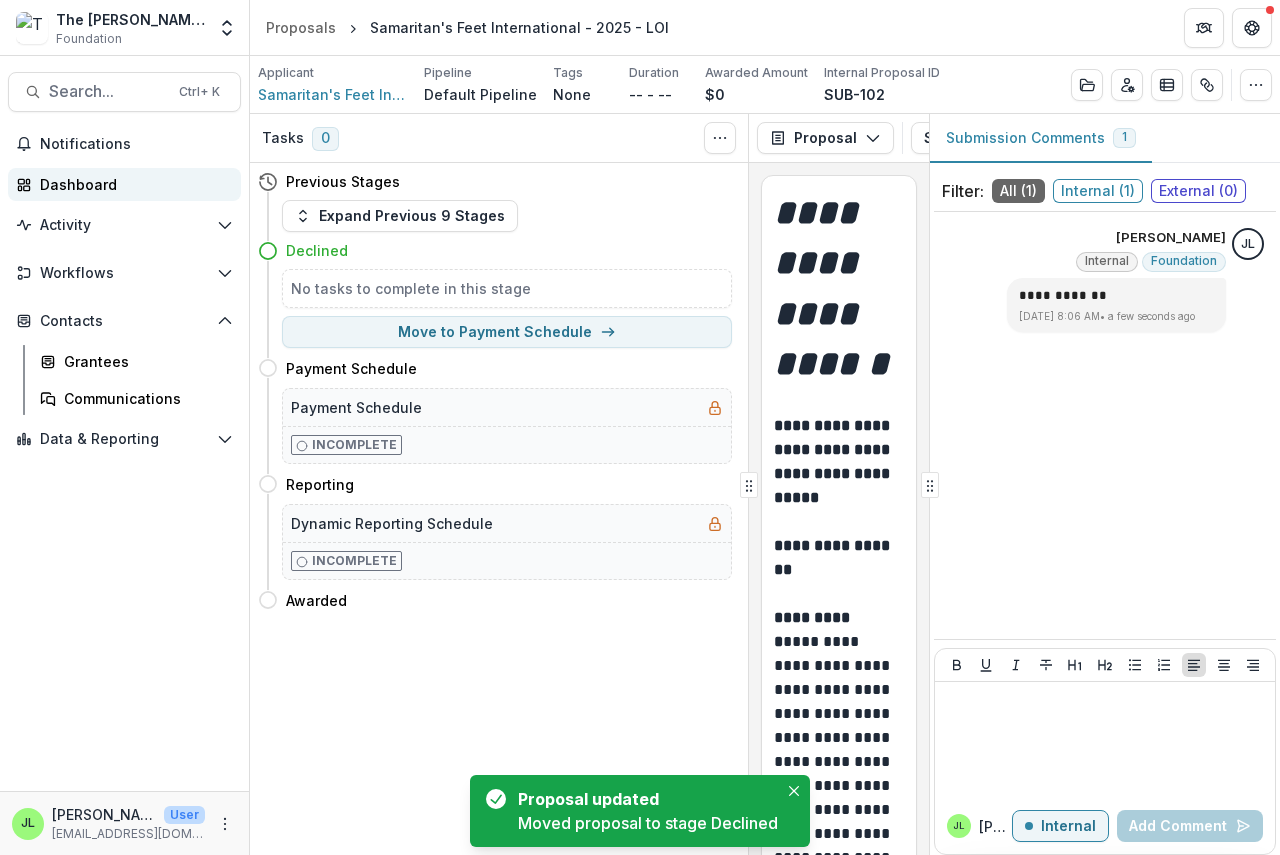 click on "Dashboard" at bounding box center [132, 184] 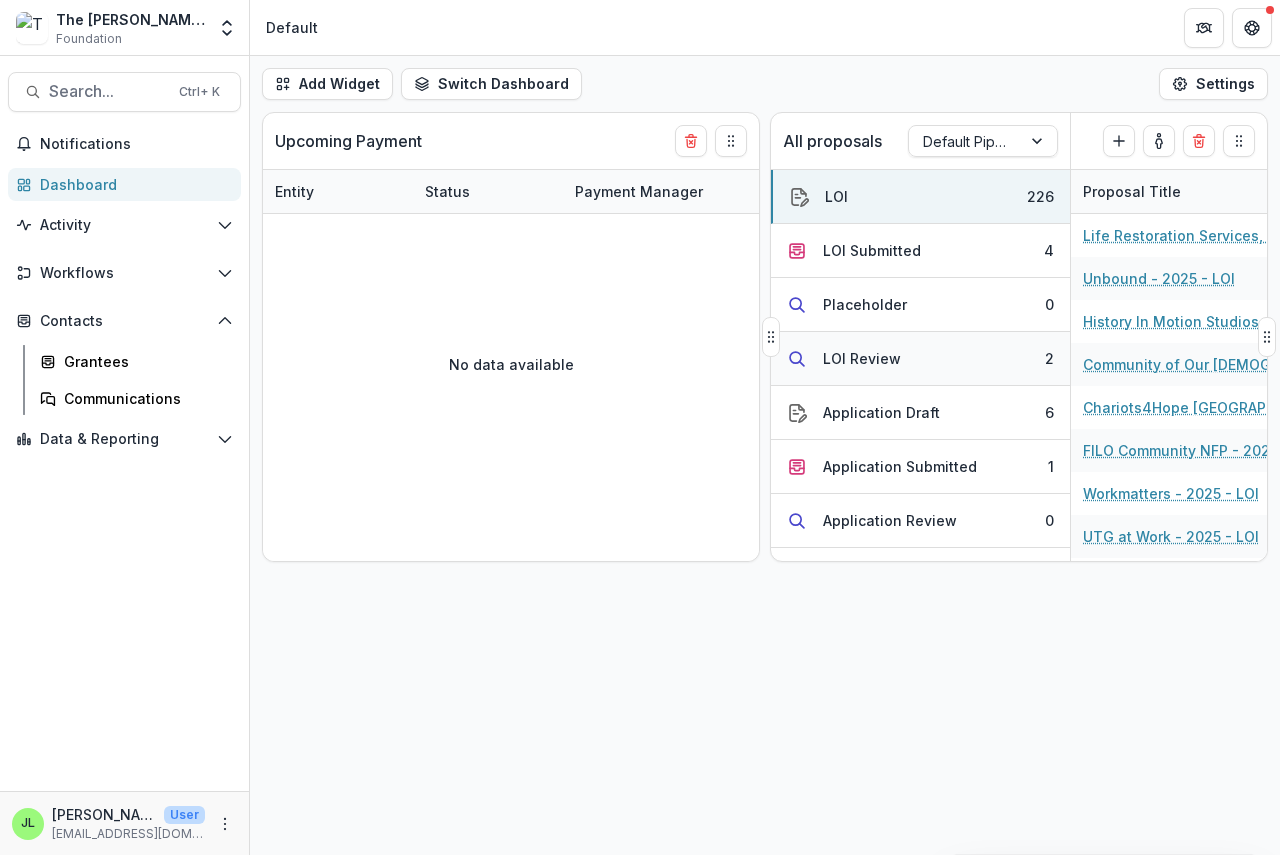 click on "LOI Review" at bounding box center (862, 358) 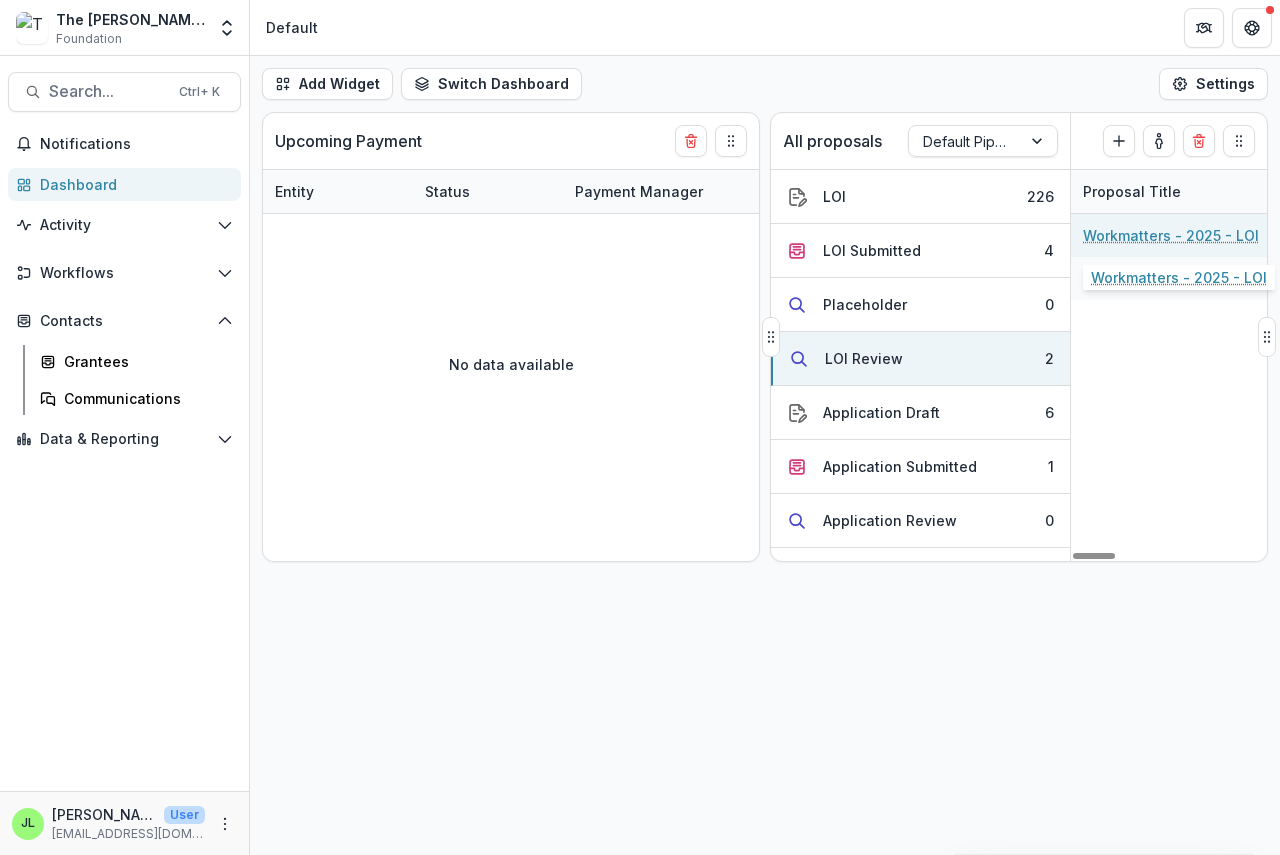 click on "Workmatters - 2025 - LOI" at bounding box center (1171, 235) 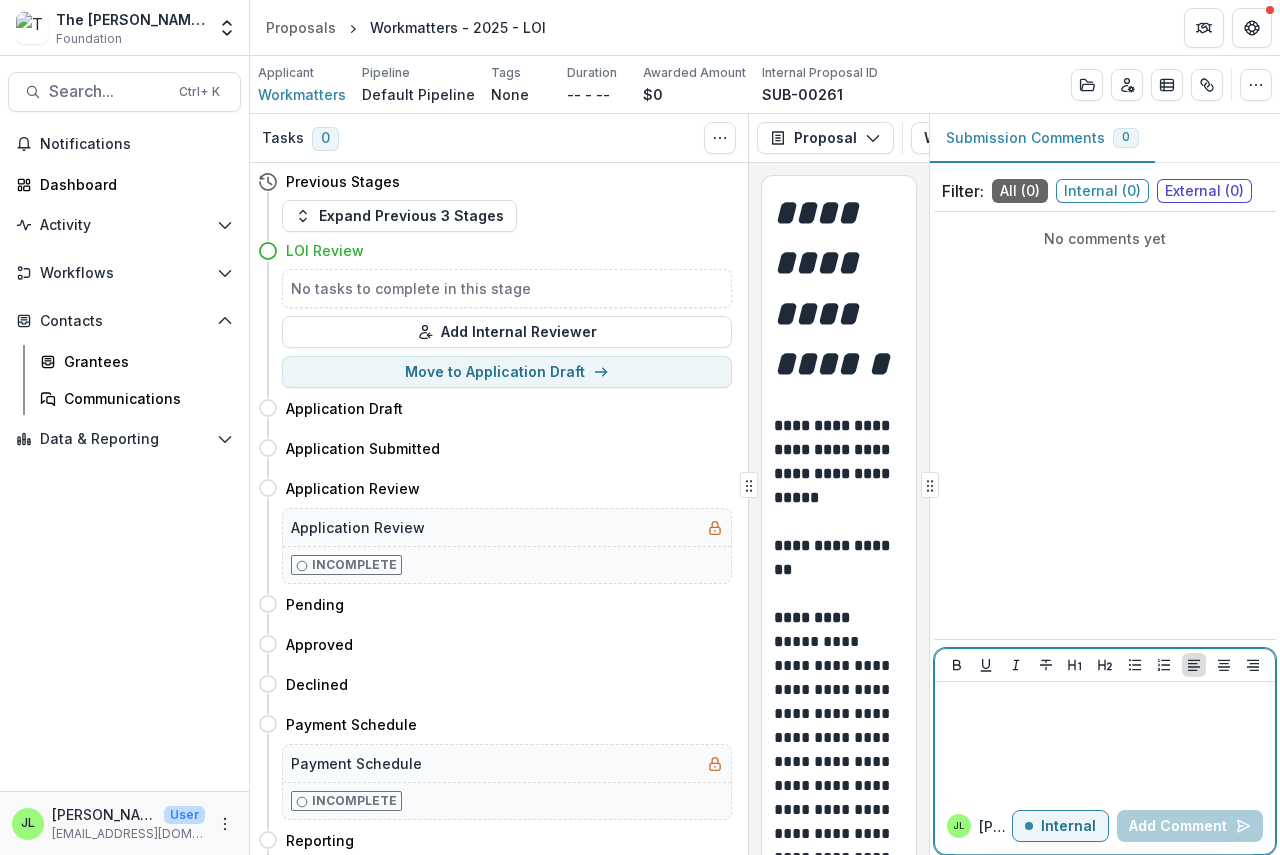 click at bounding box center [1105, 740] 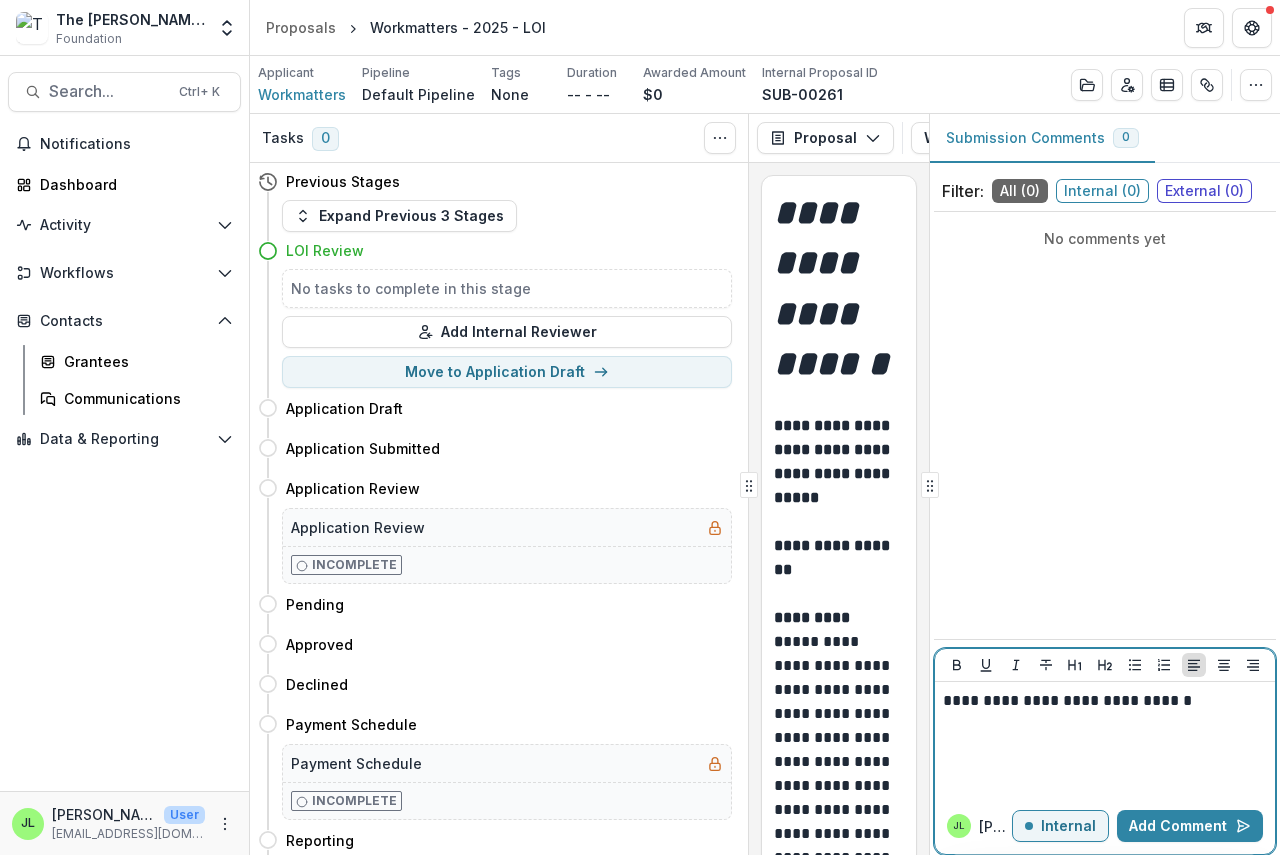 drag, startPoint x: 1053, startPoint y: 701, endPoint x: 1110, endPoint y: 709, distance: 57.558666 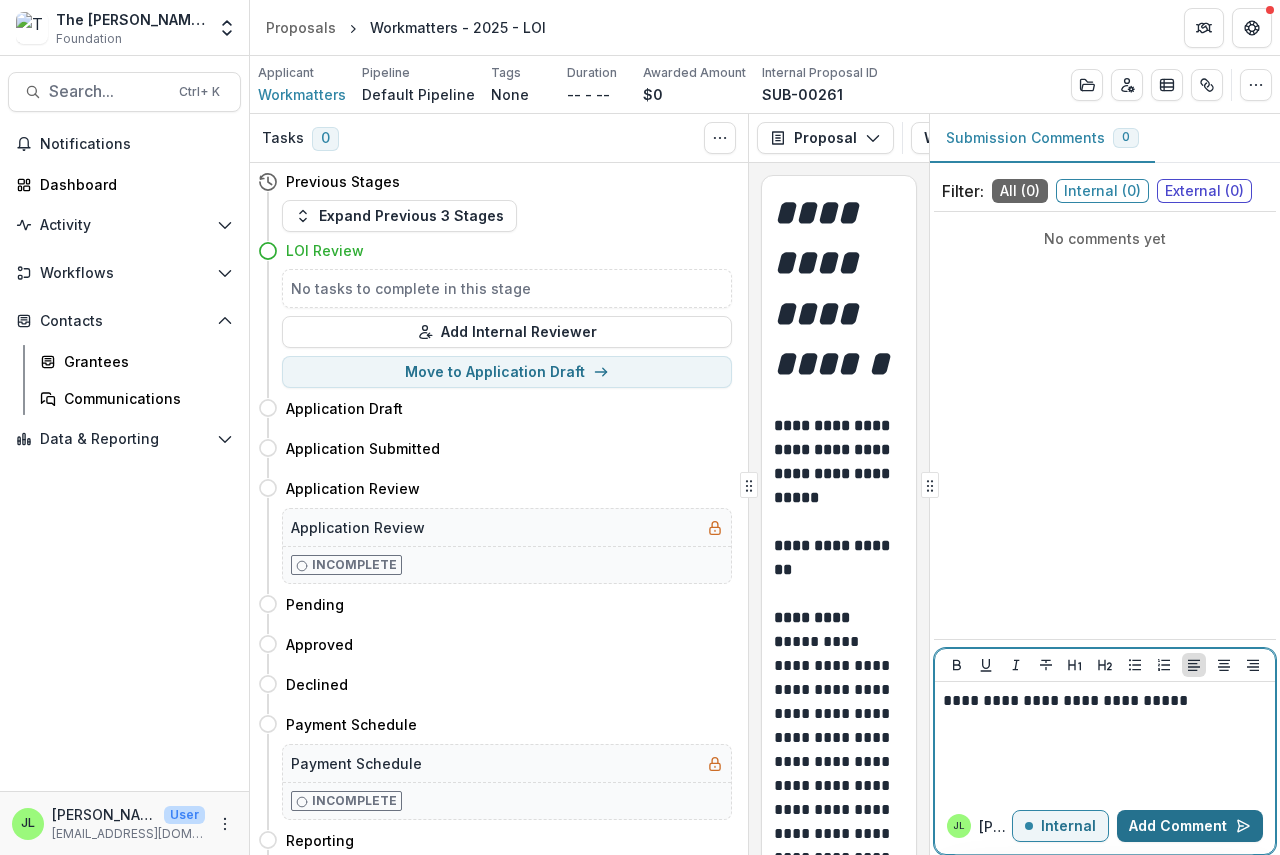 click on "Add Comment" at bounding box center [1190, 826] 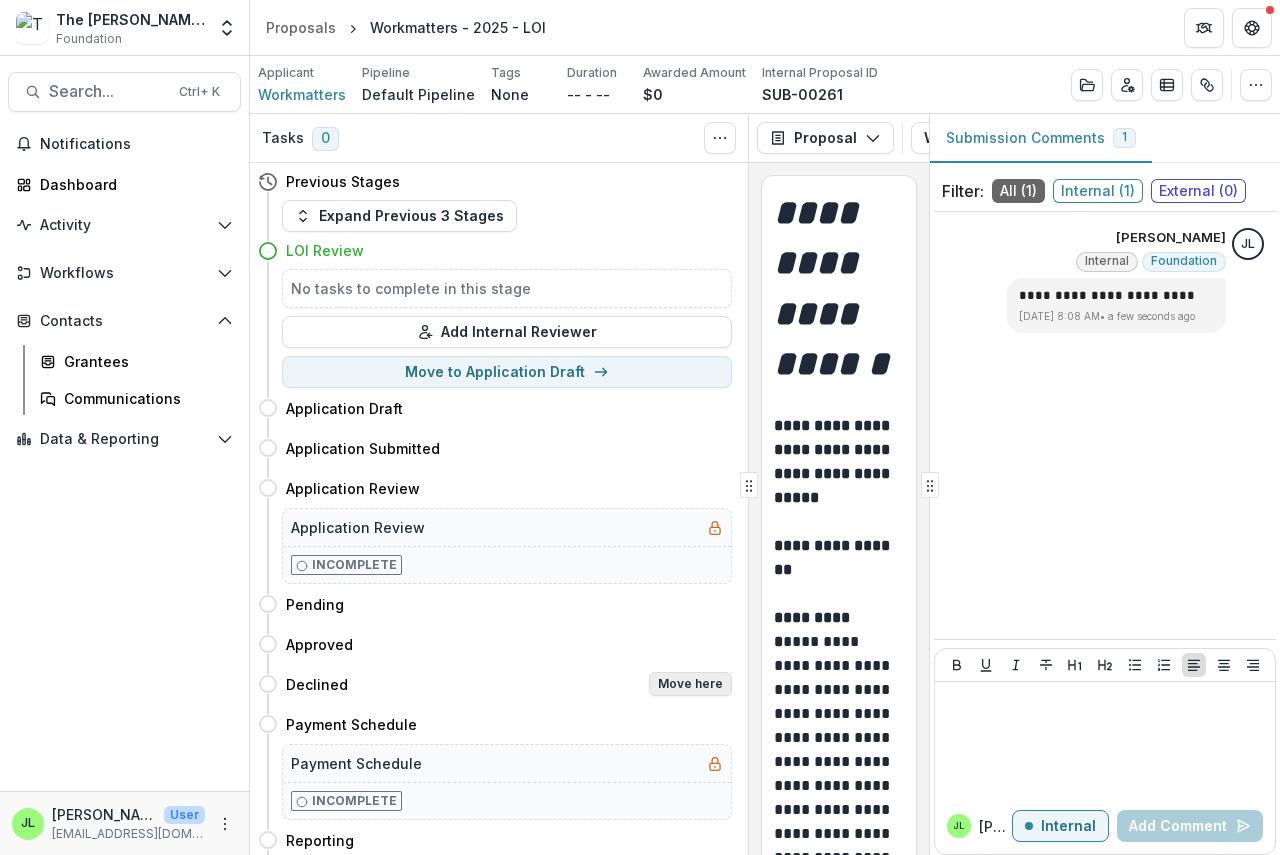 click on "Move here" at bounding box center (690, 684) 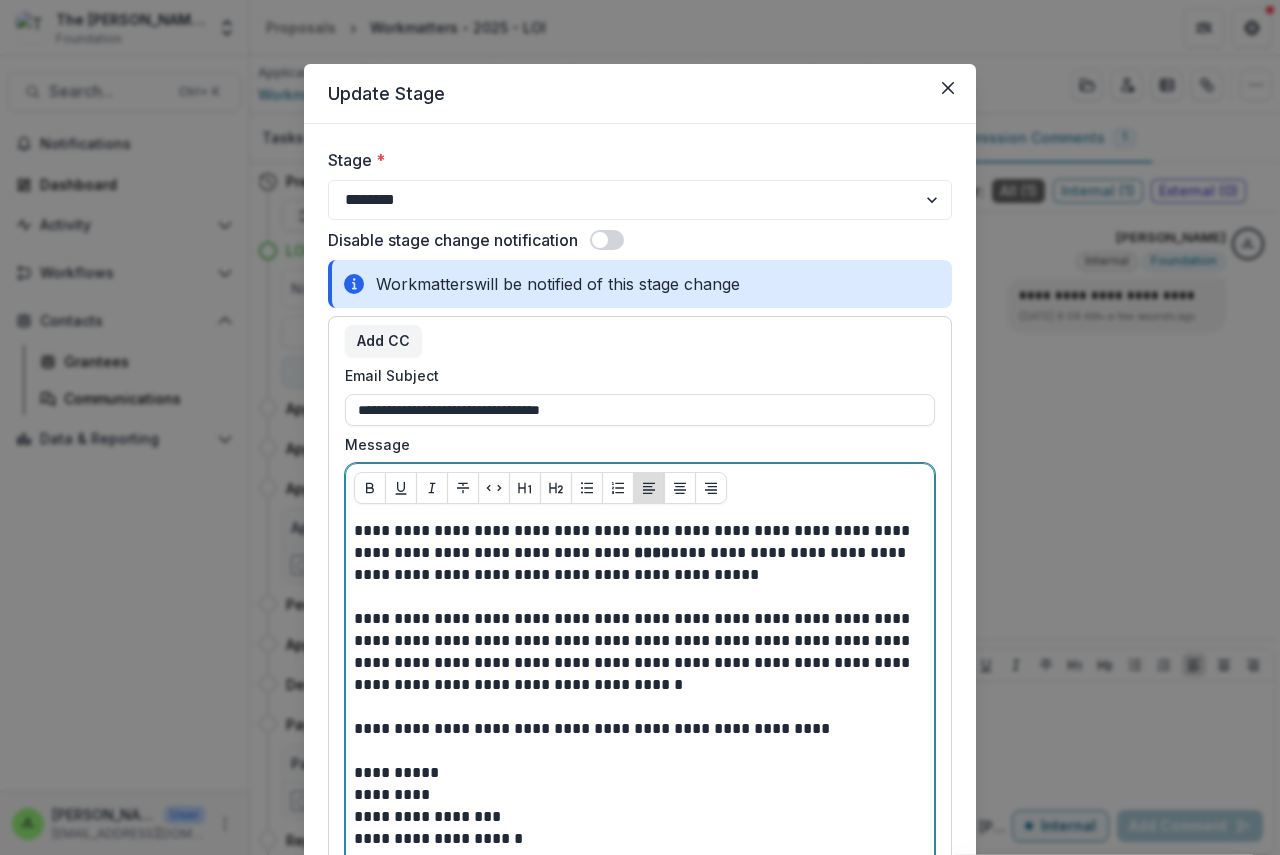 scroll, scrollTop: 21, scrollLeft: 0, axis: vertical 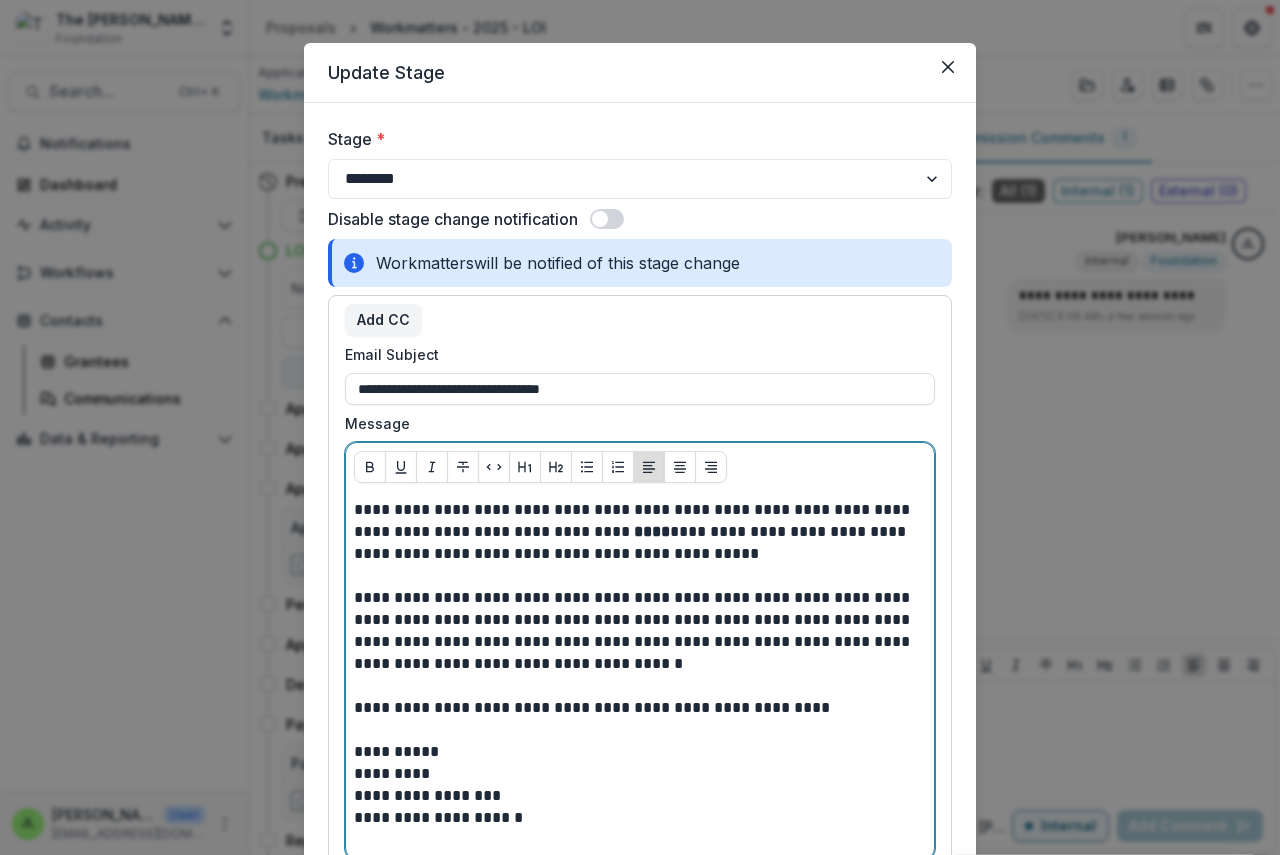 click on "**********" at bounding box center (640, 532) 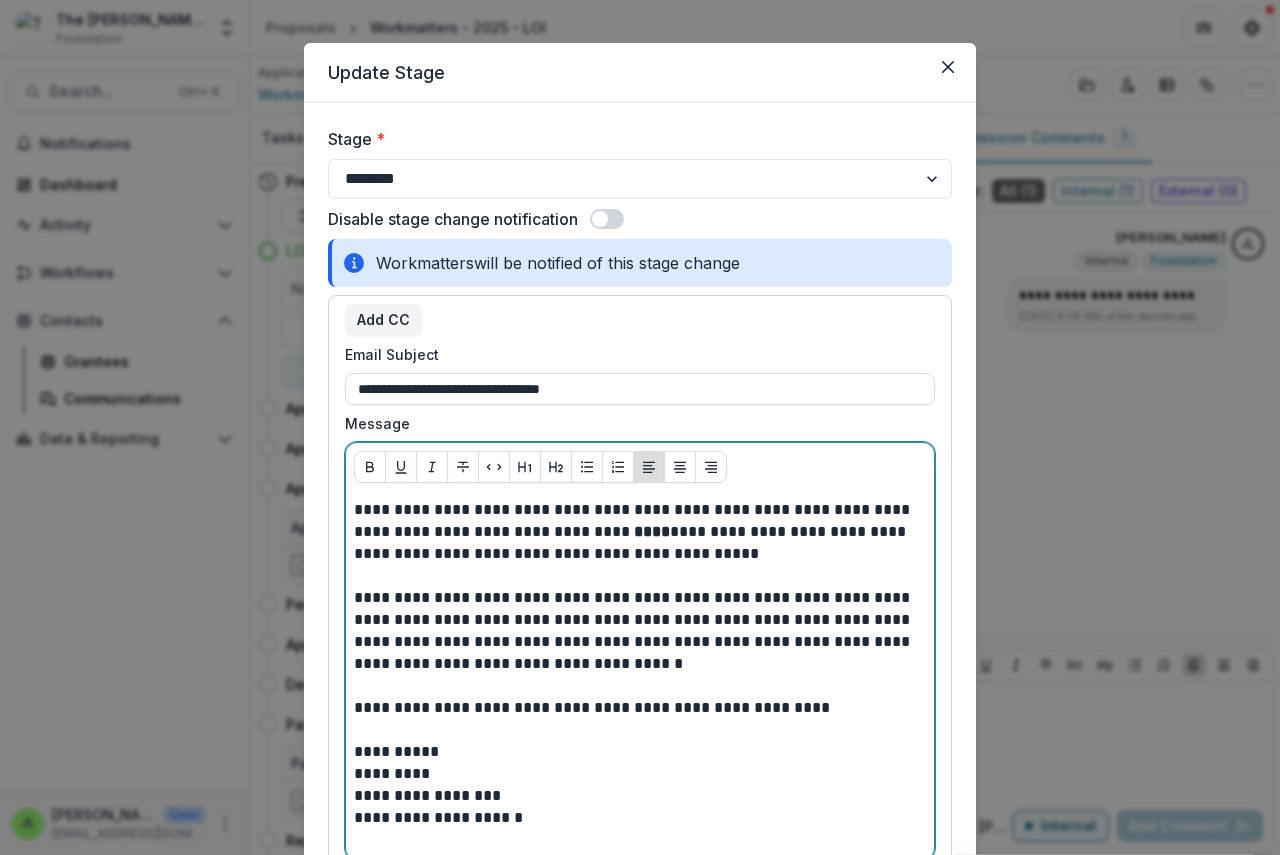 type 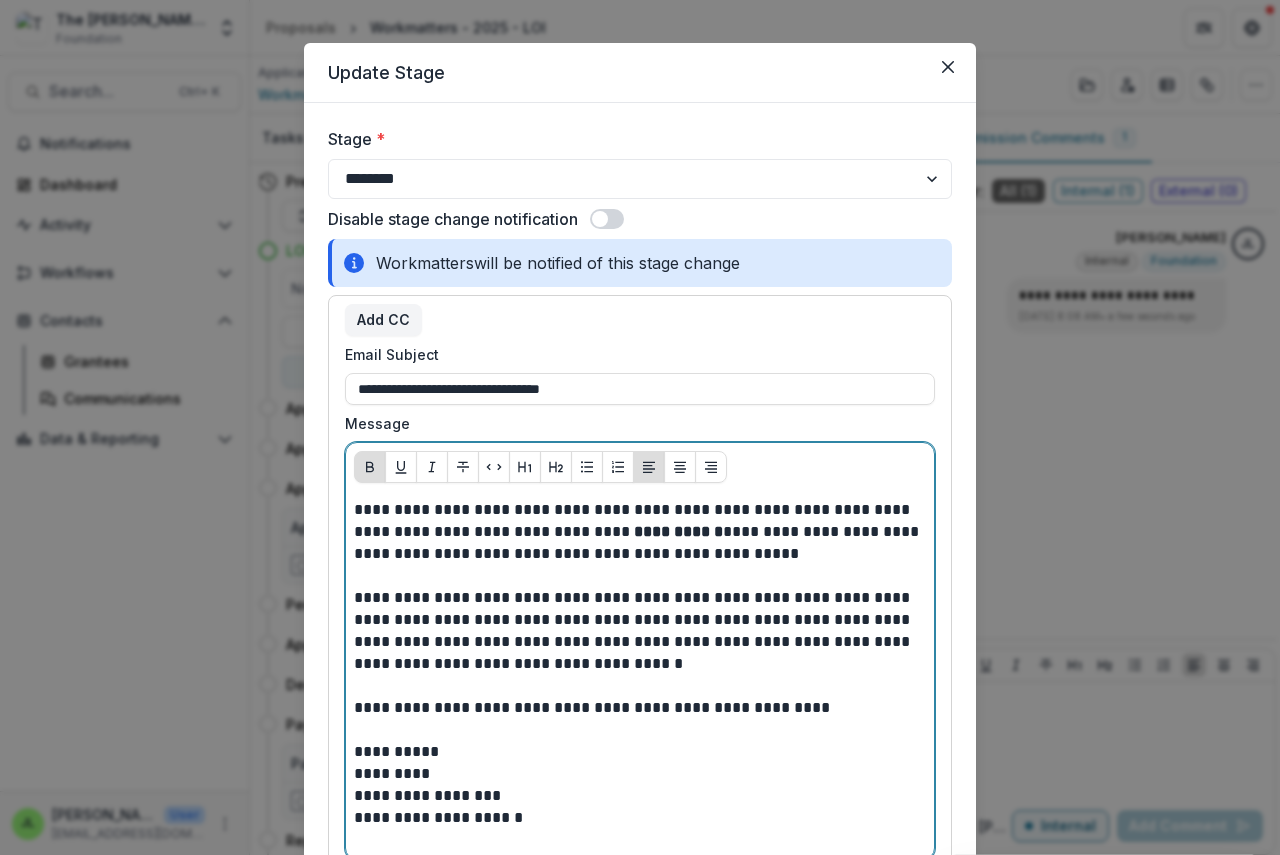 scroll, scrollTop: 335, scrollLeft: 0, axis: vertical 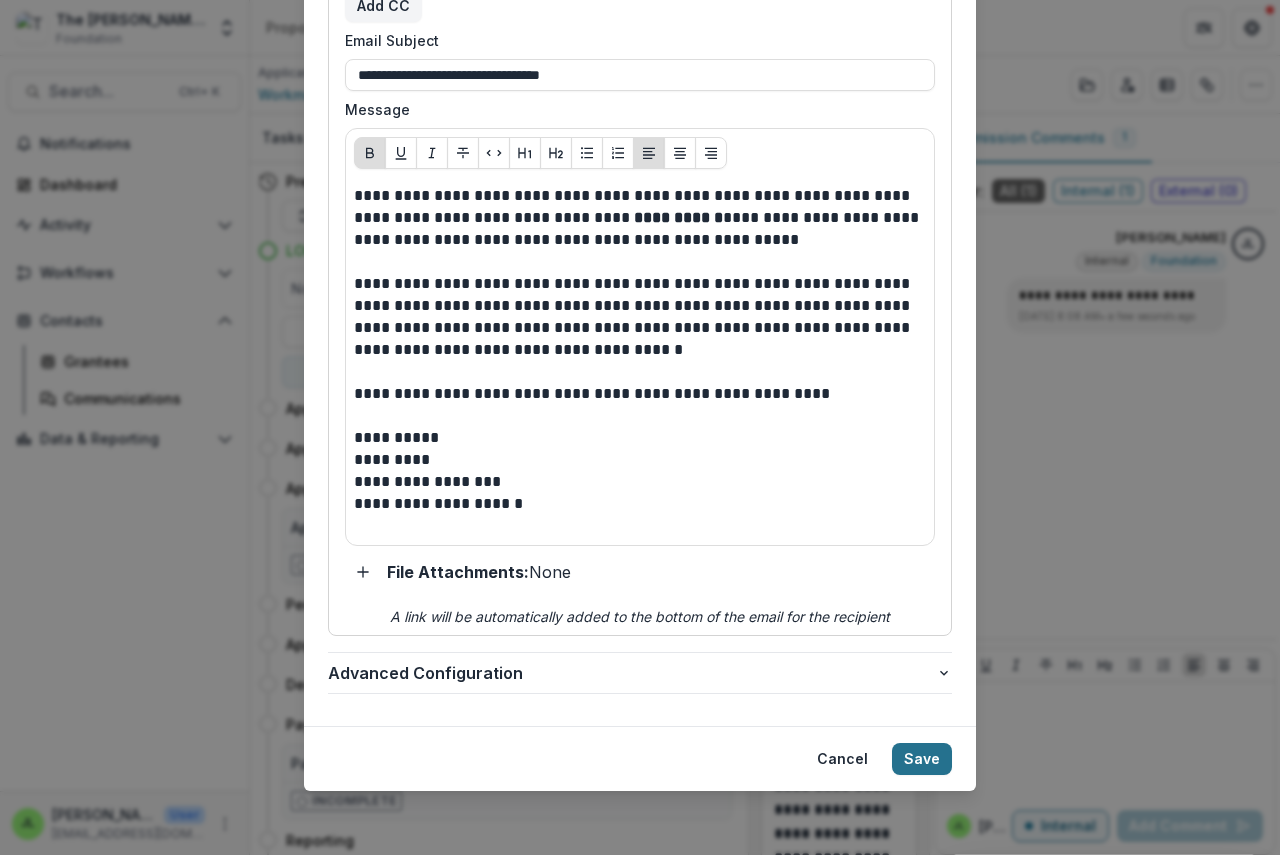 click on "Save" at bounding box center (922, 759) 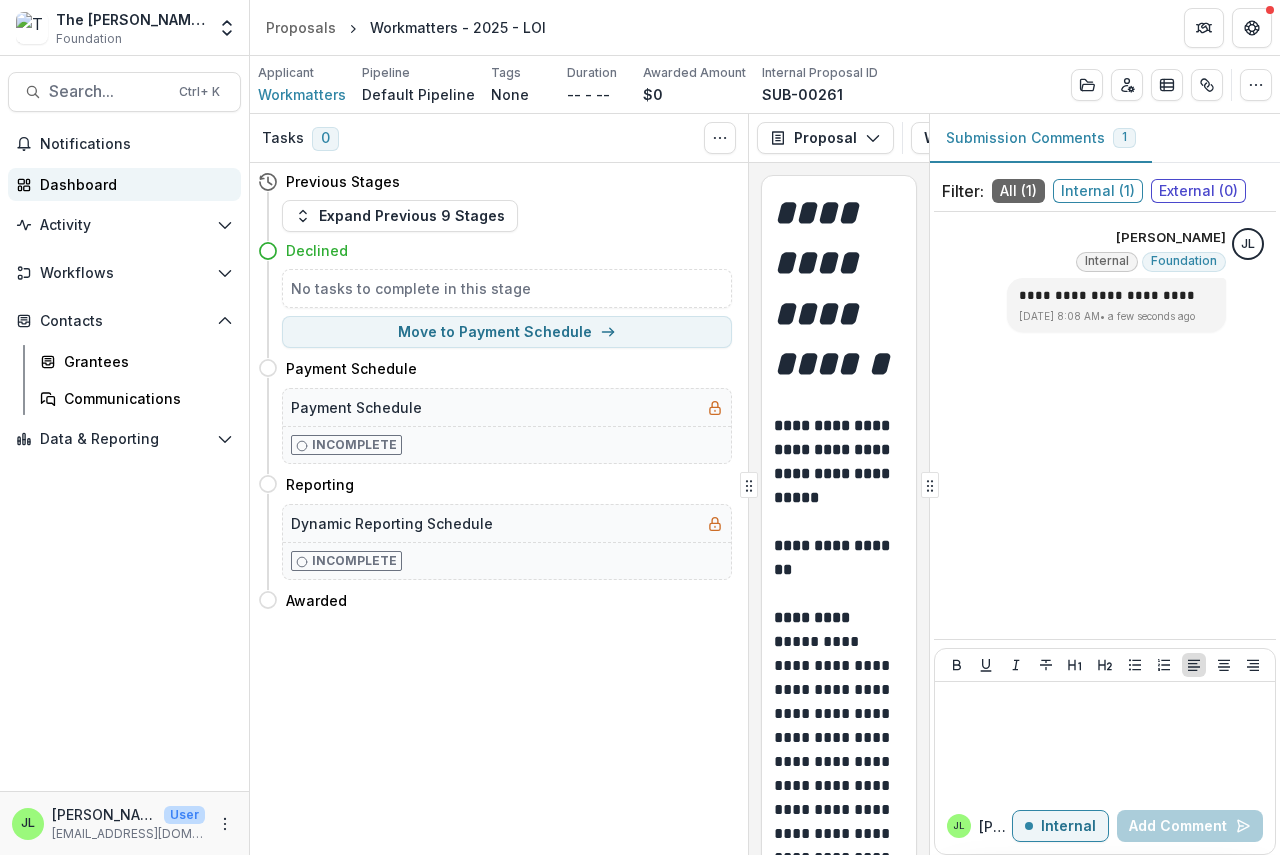 click on "Dashboard" at bounding box center [132, 184] 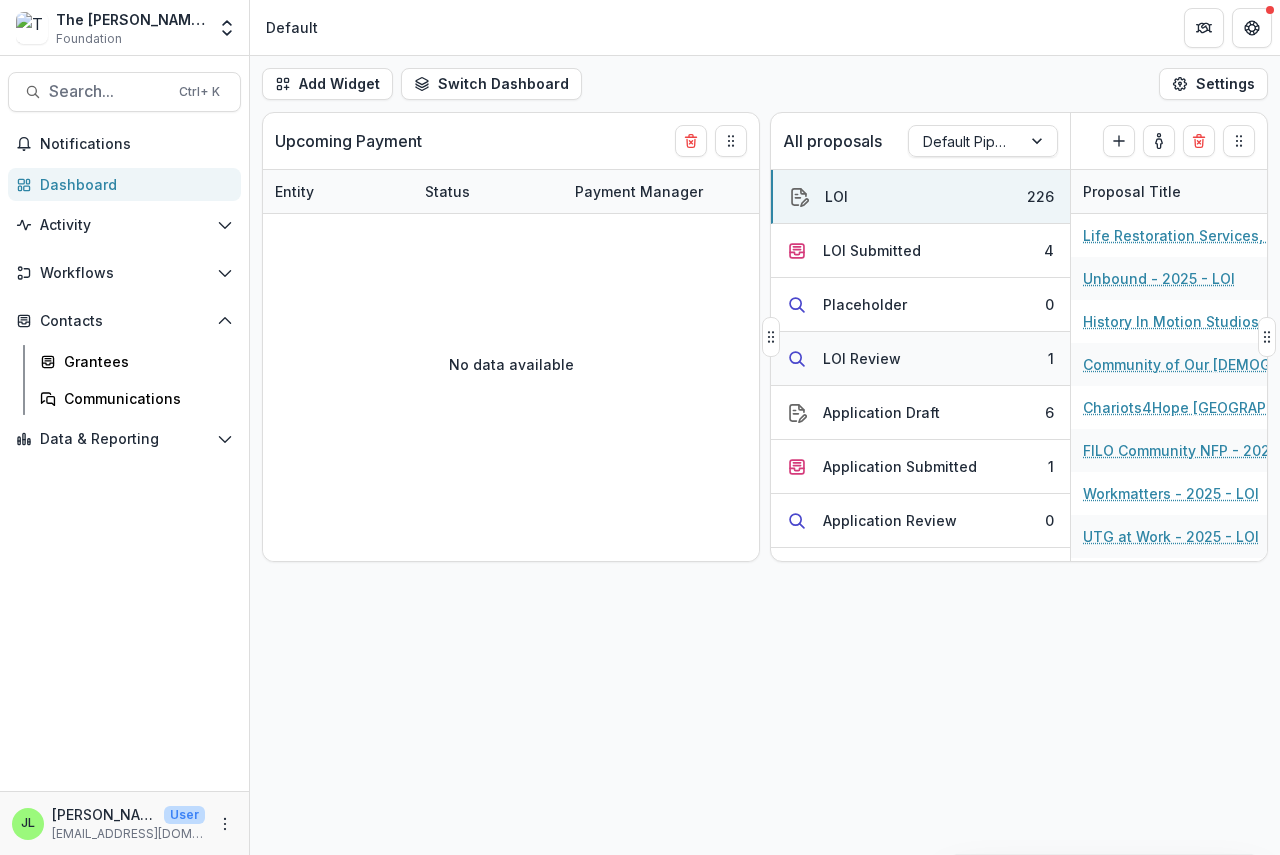 click on "LOI Review" at bounding box center (862, 358) 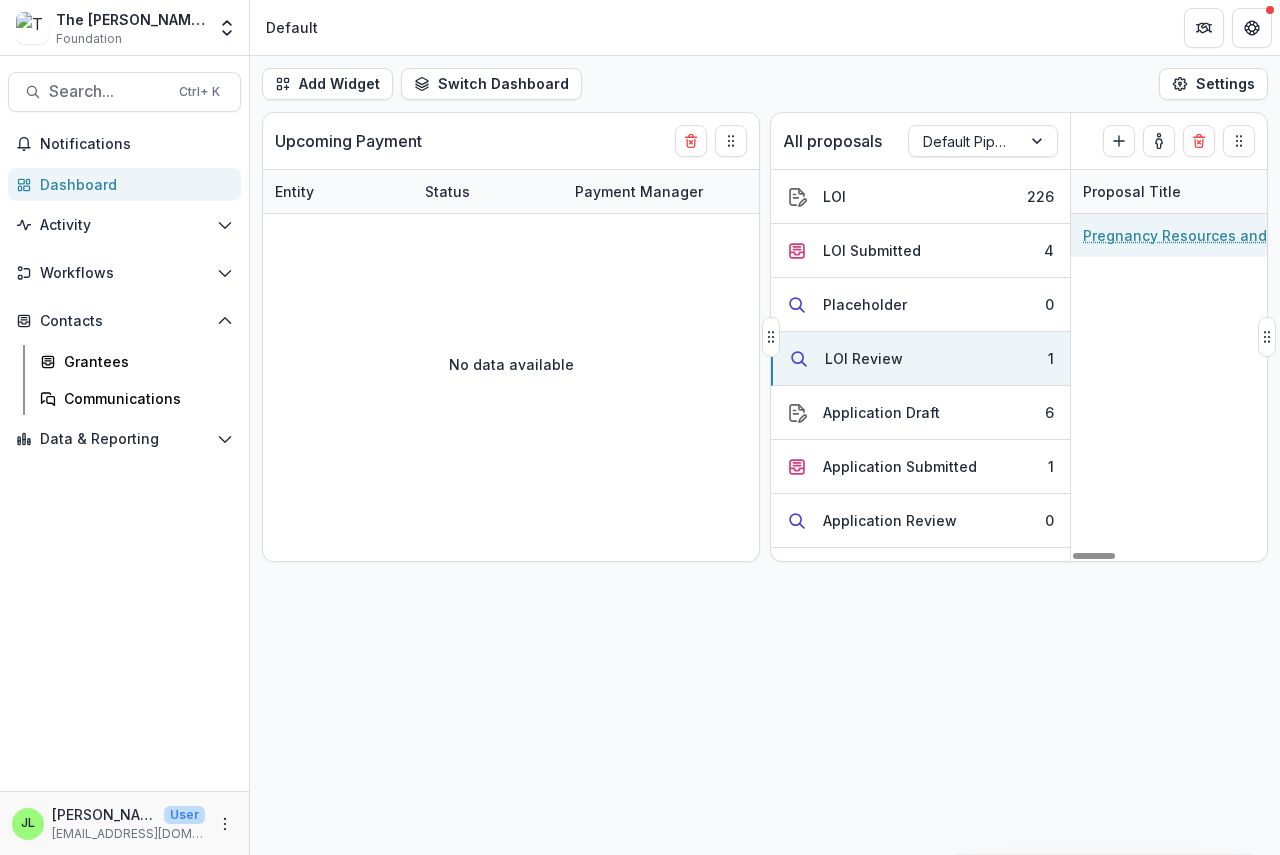 click on "Pregnancy Resources and Medical Clinic of [GEOGRAPHIC_DATA][US_STATE], Inc. - 2025 - LOI" at bounding box center [1196, 235] 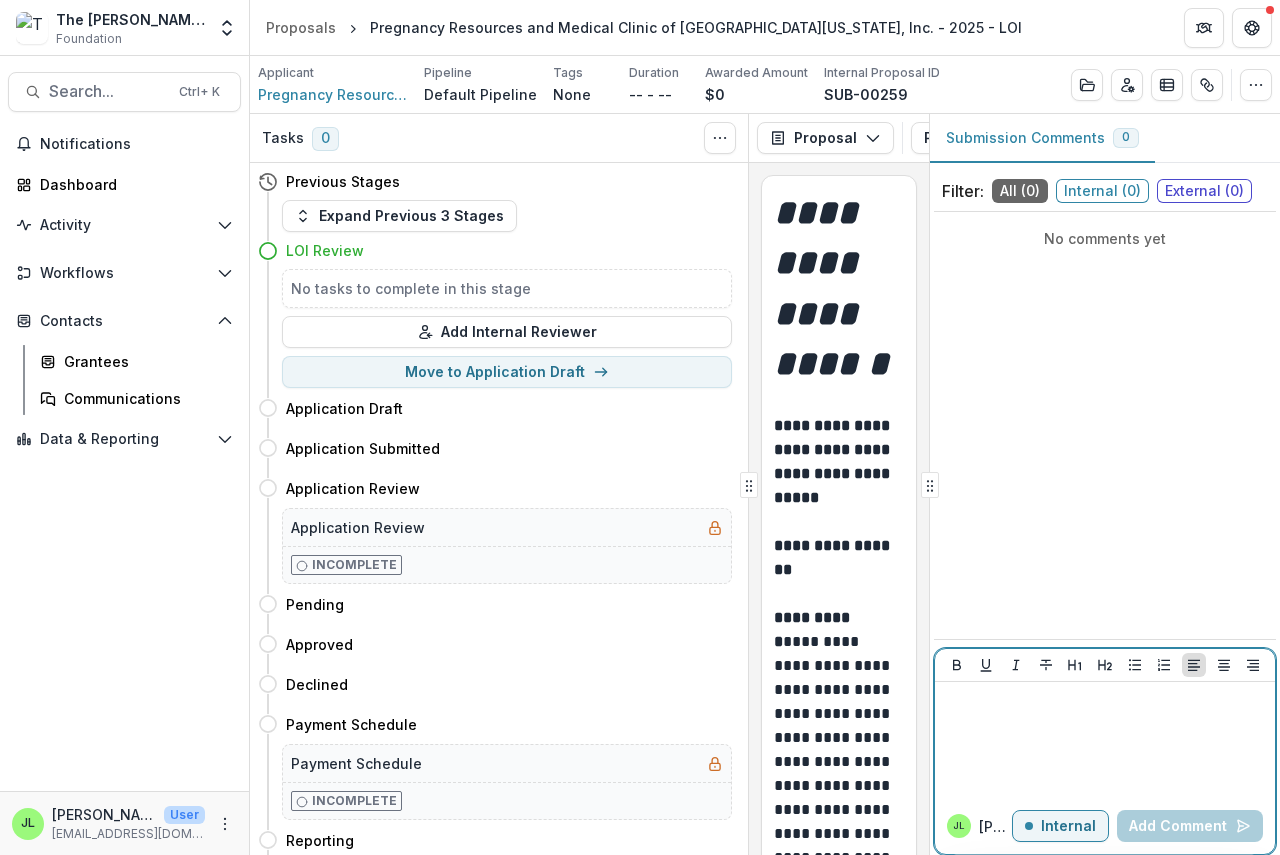 click at bounding box center (1105, 701) 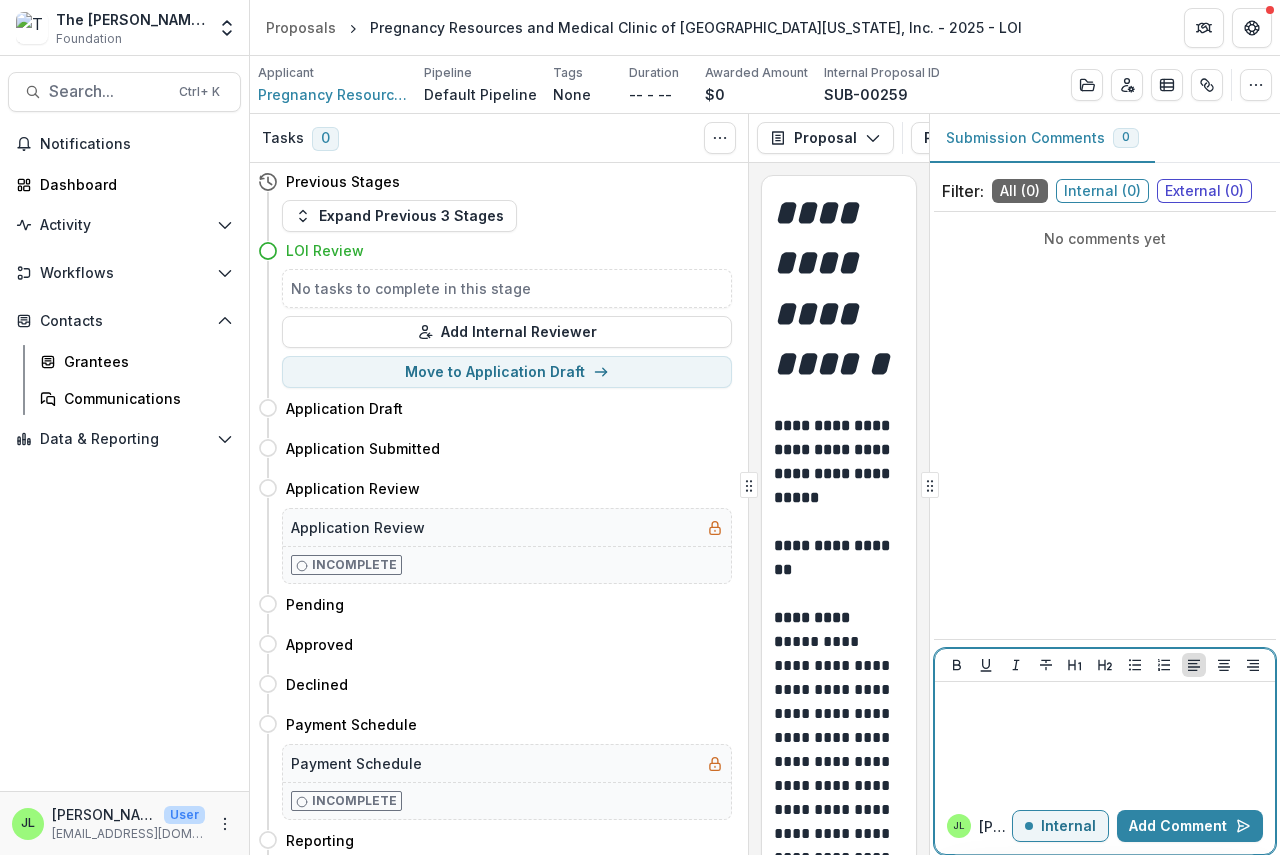 type 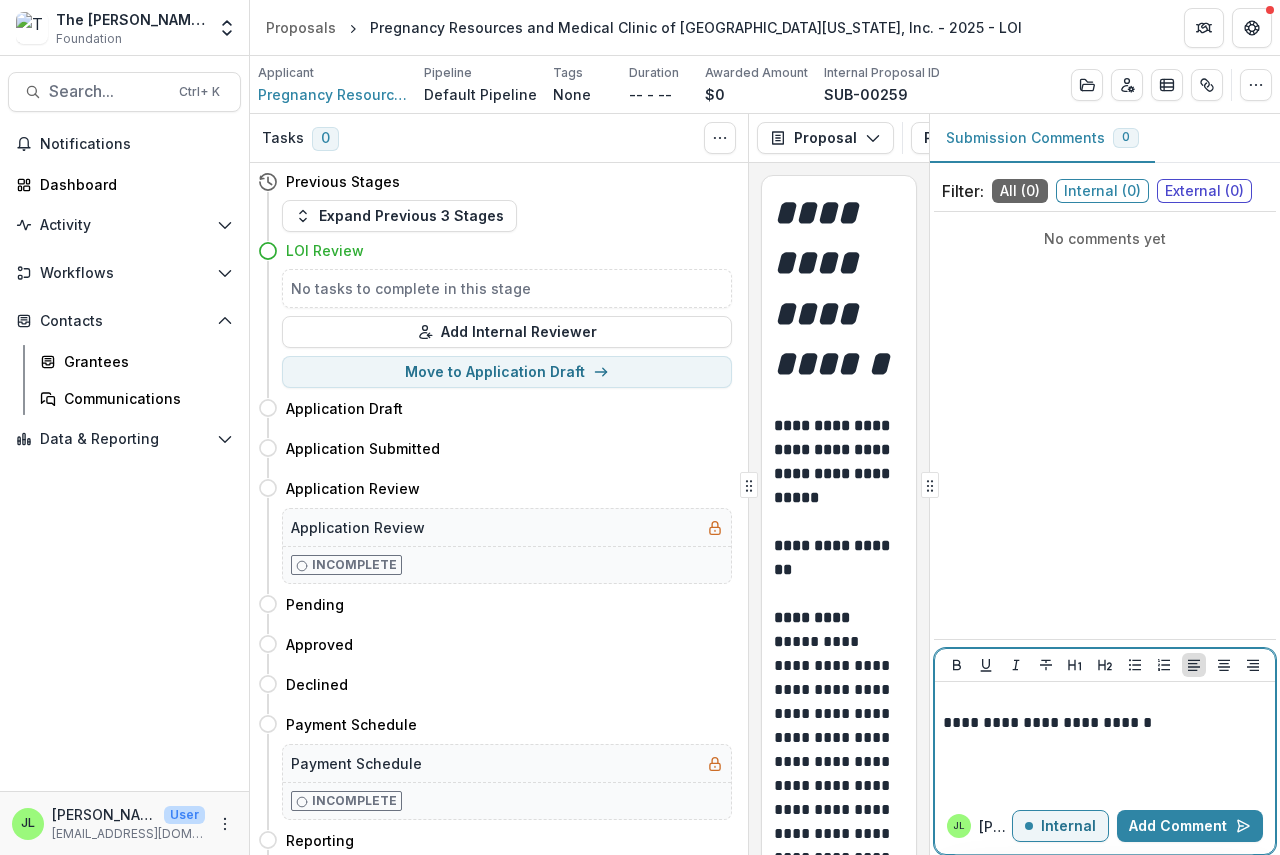 click on "**********" at bounding box center [1105, 712] 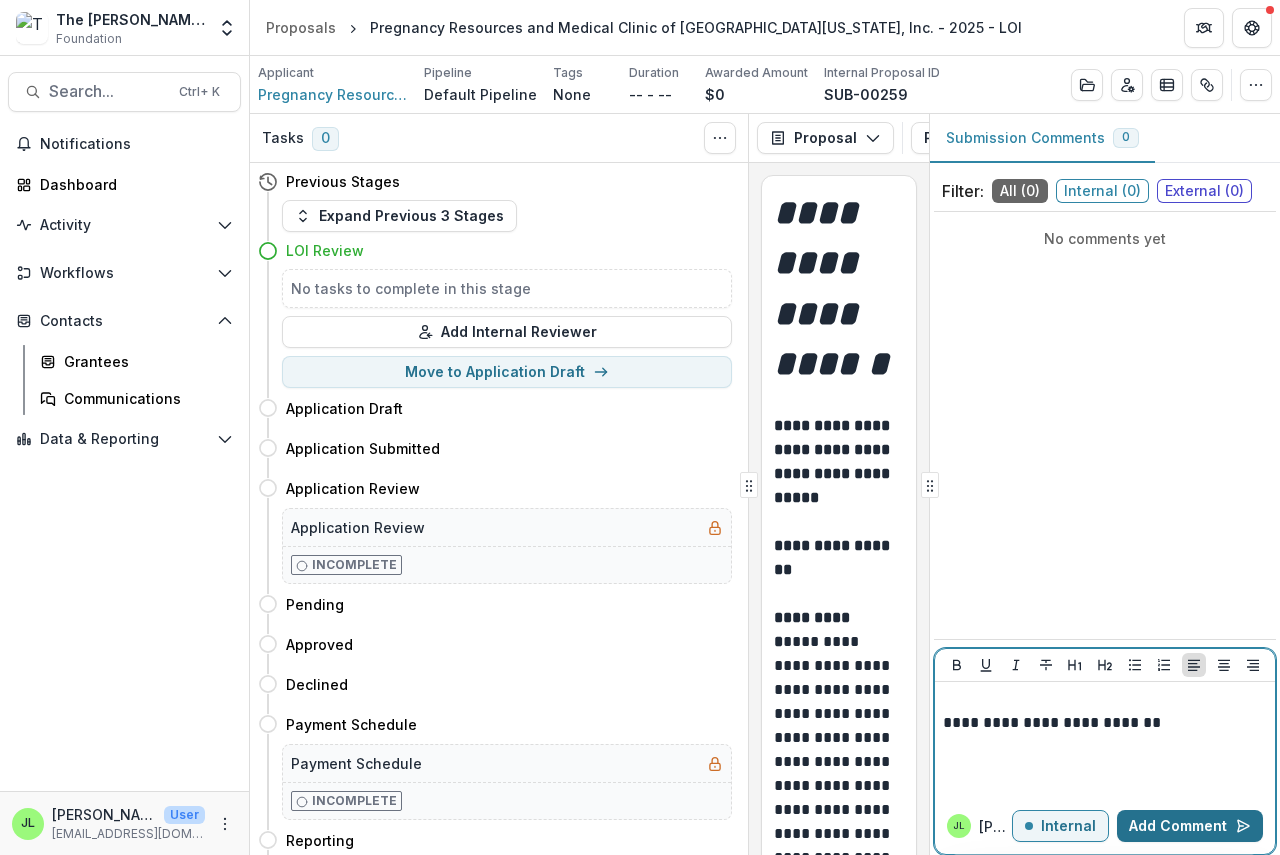 click on "Add Comment" at bounding box center [1190, 826] 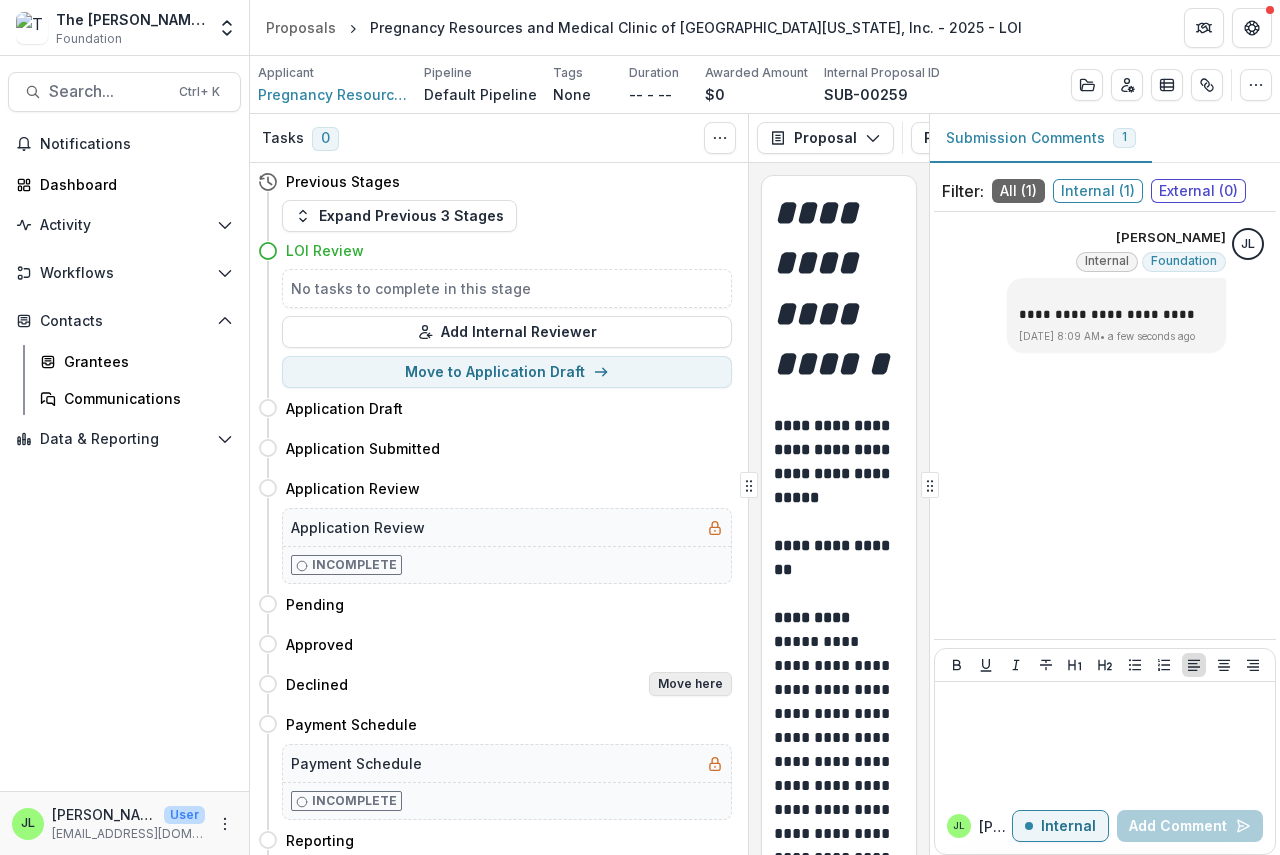 click on "Move here" at bounding box center [690, 684] 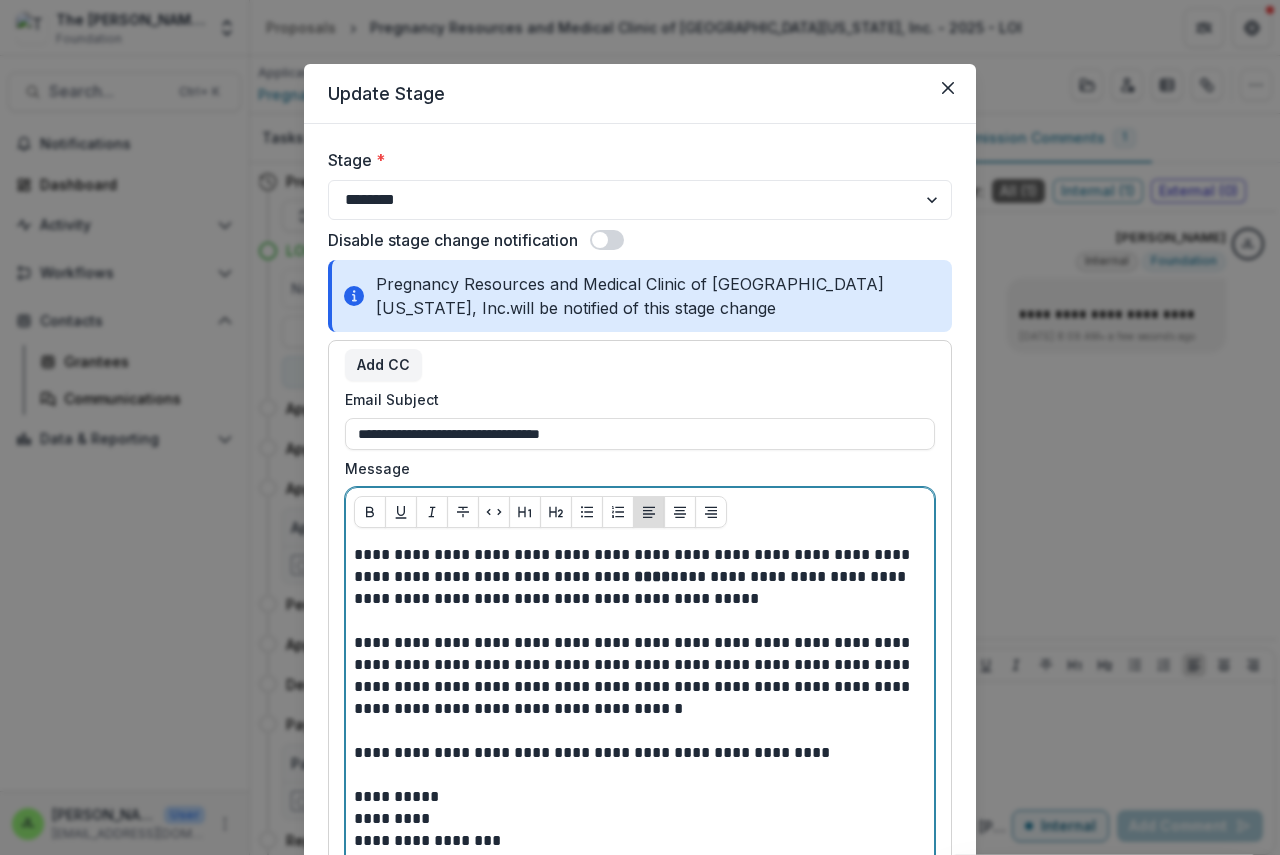 click on "**********" at bounding box center [640, 720] 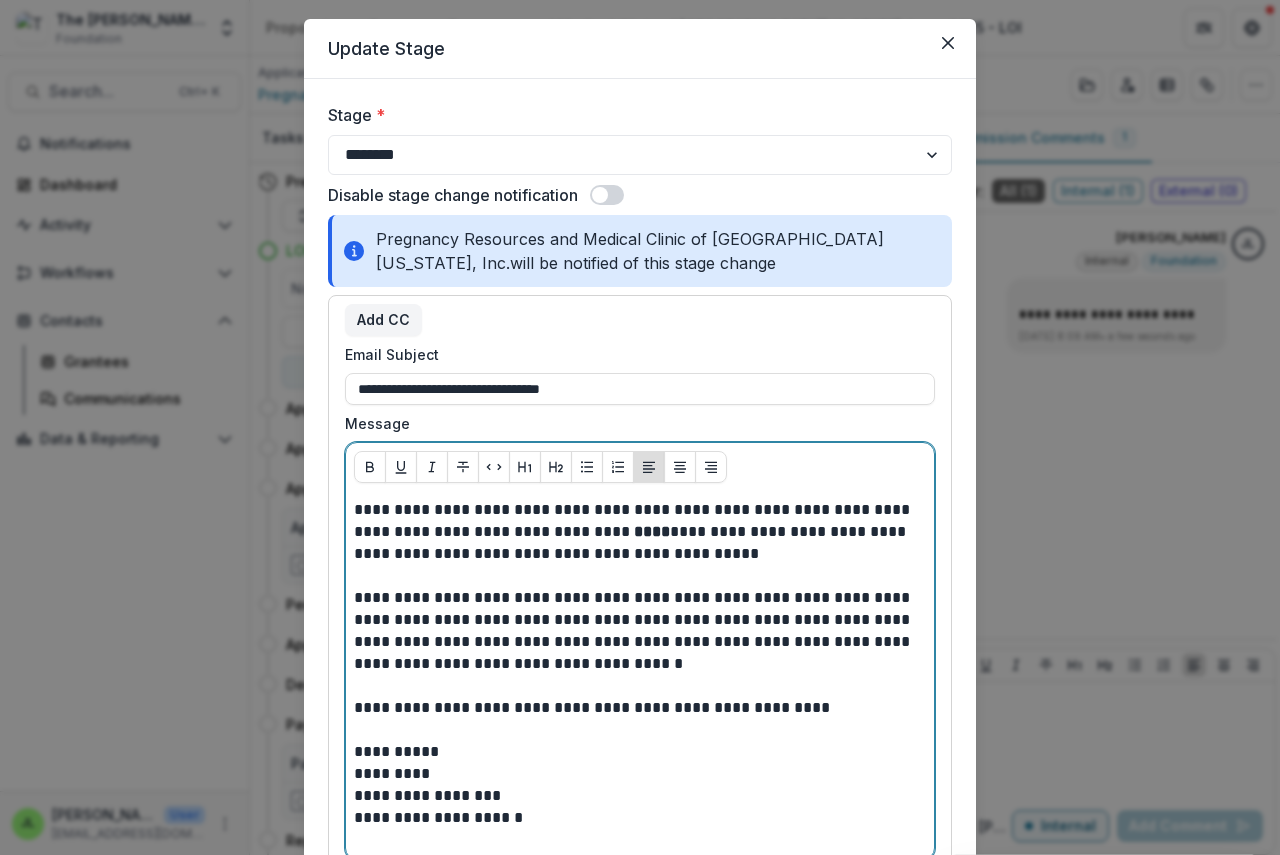 click on "****" at bounding box center (652, 531) 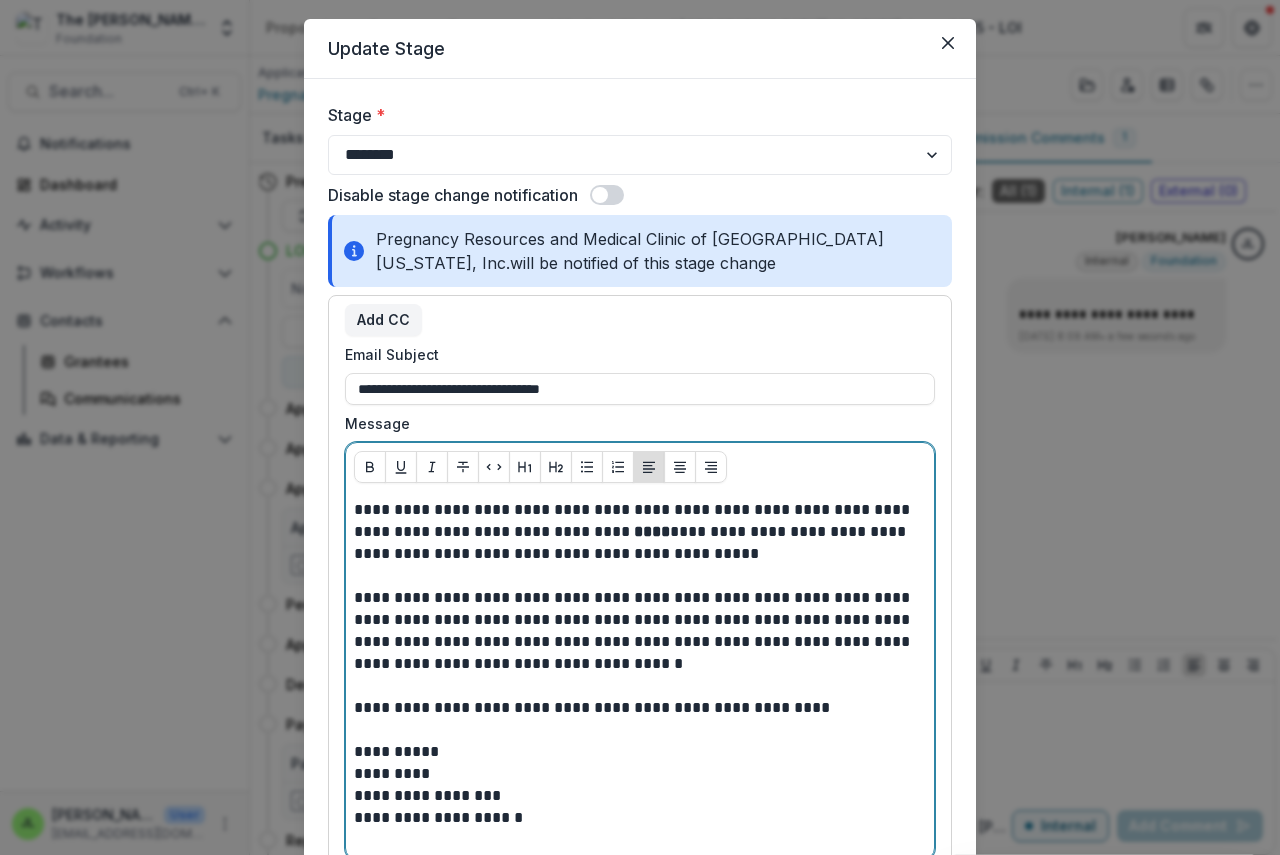 type 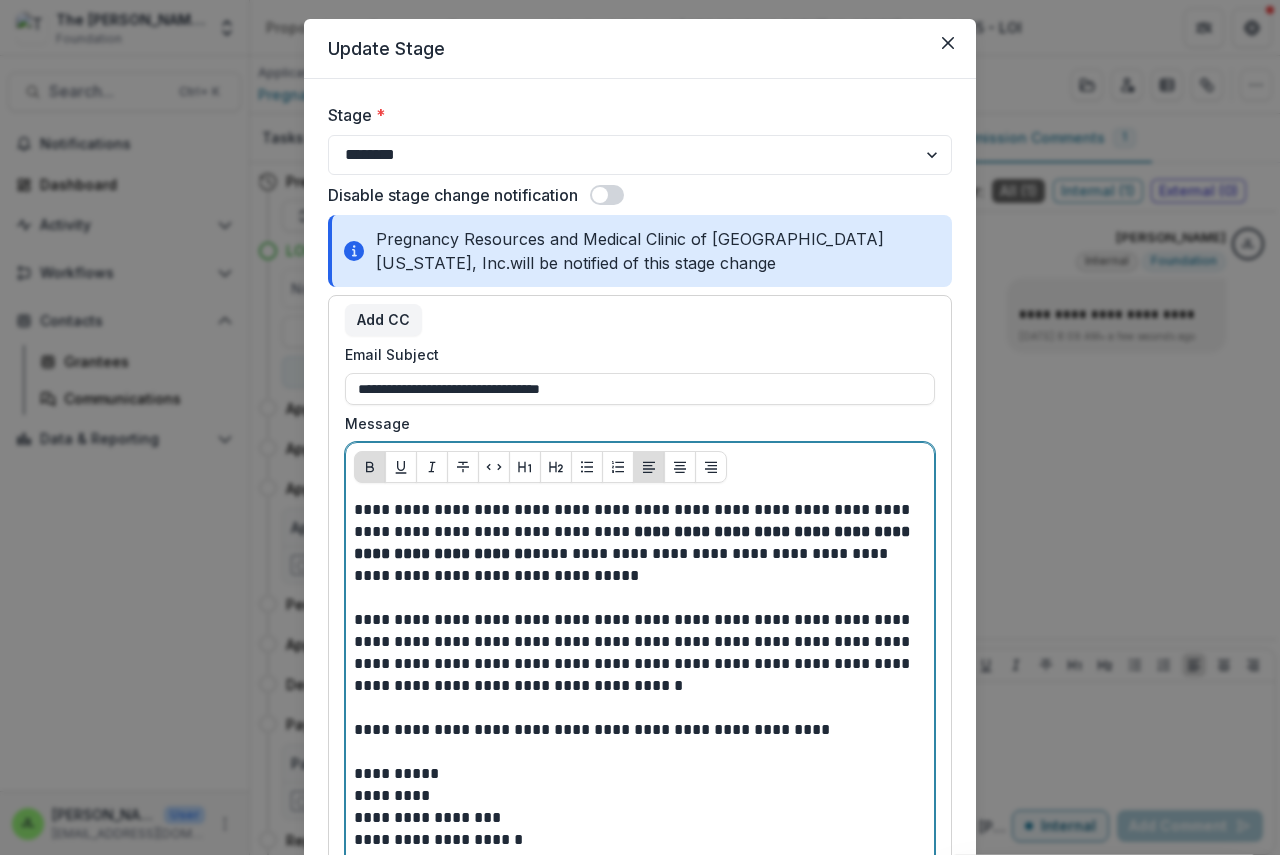 click on "**********" at bounding box center (634, 542) 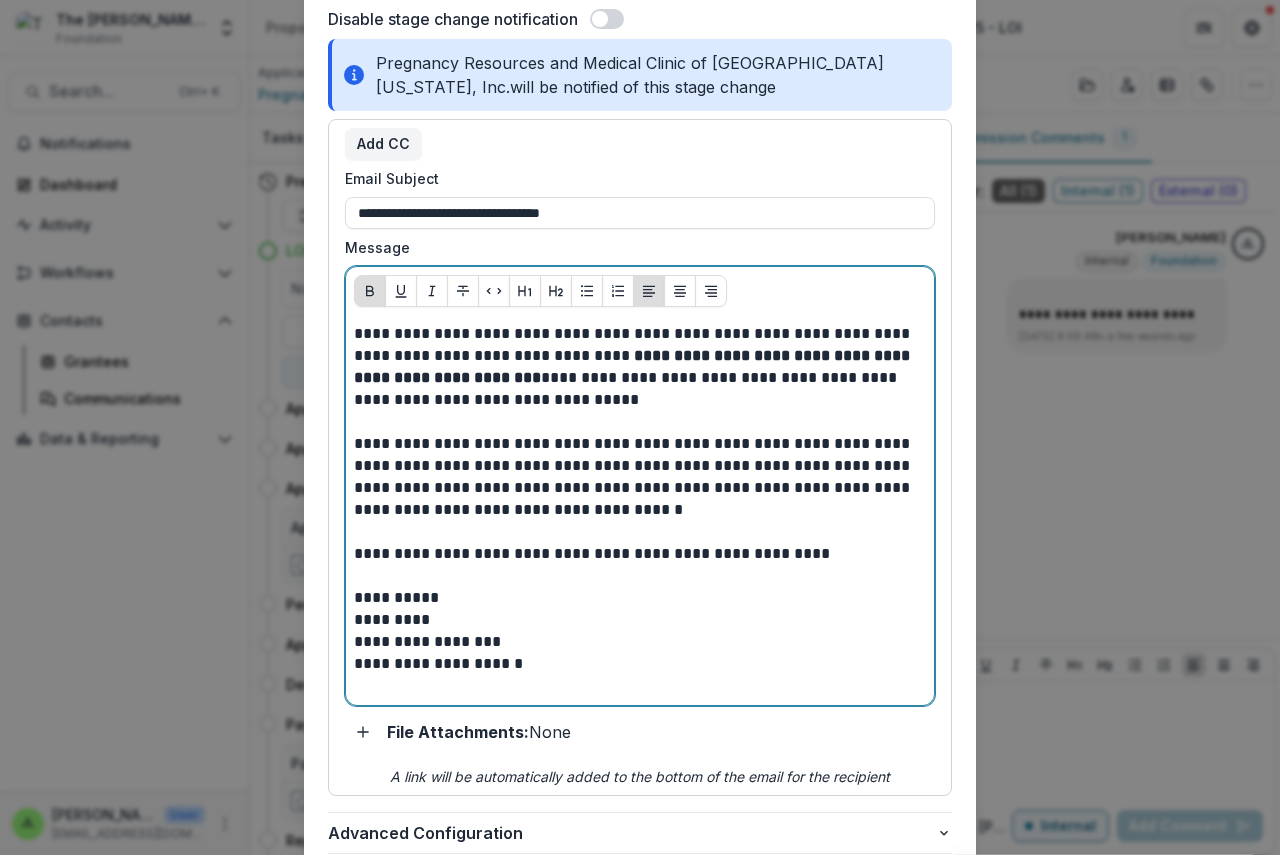 scroll, scrollTop: 381, scrollLeft: 0, axis: vertical 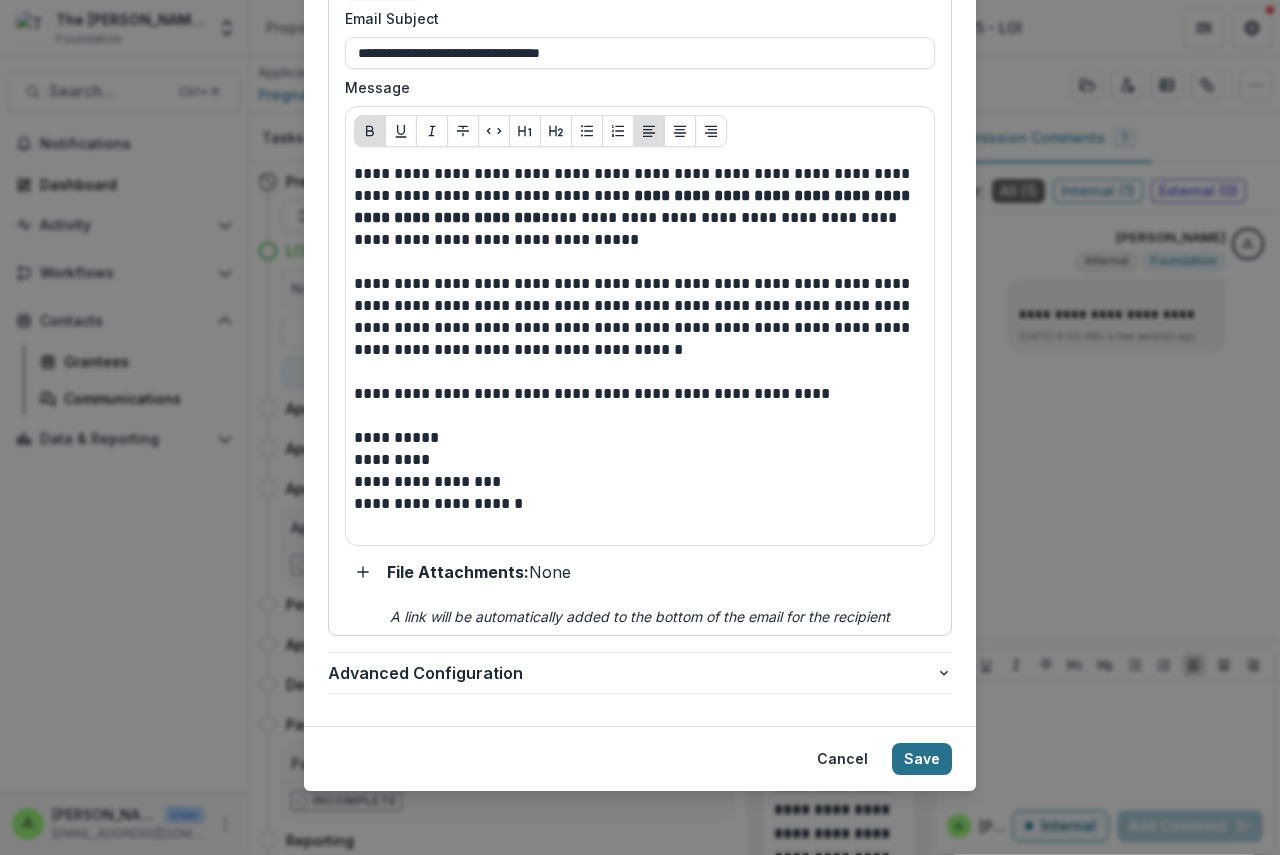 click on "Save" at bounding box center (922, 759) 